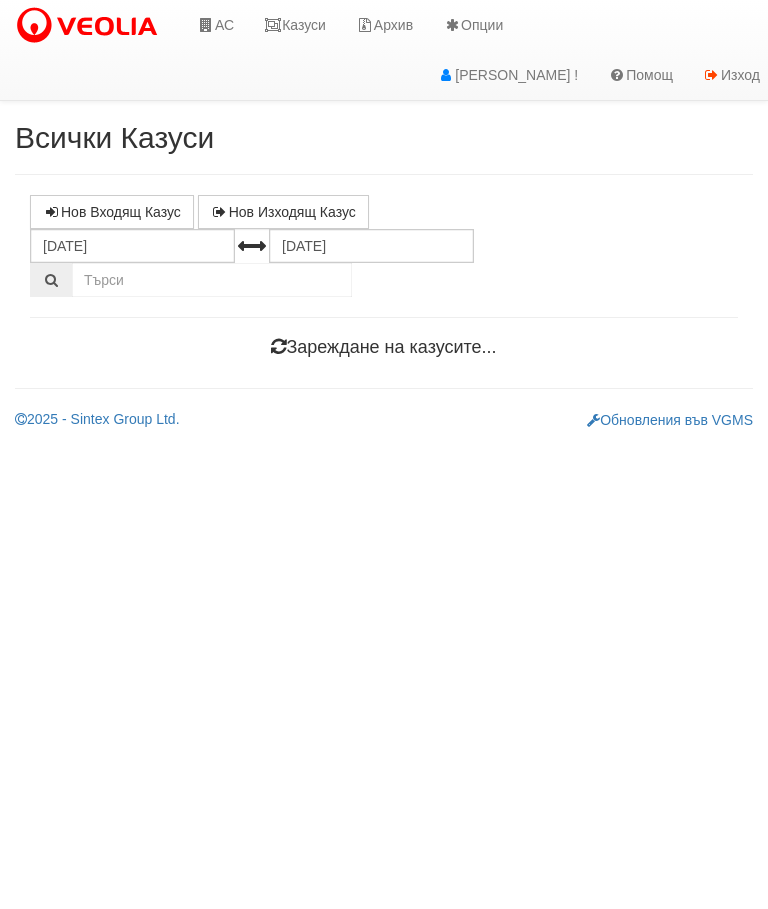scroll, scrollTop: 0, scrollLeft: 0, axis: both 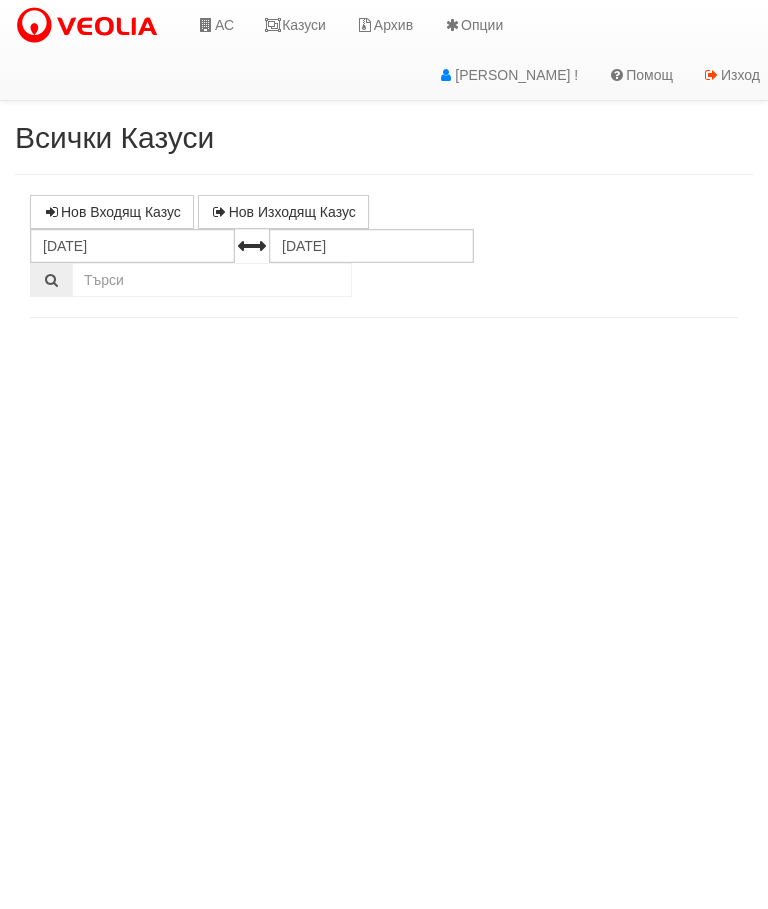 select on "10" 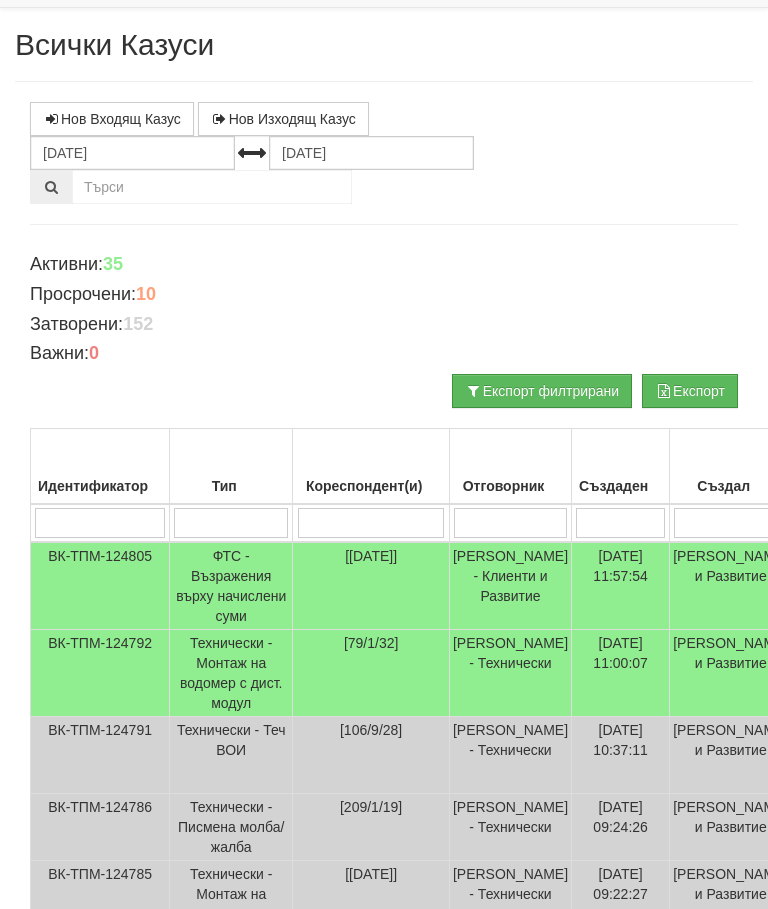 scroll, scrollTop: 0, scrollLeft: 0, axis: both 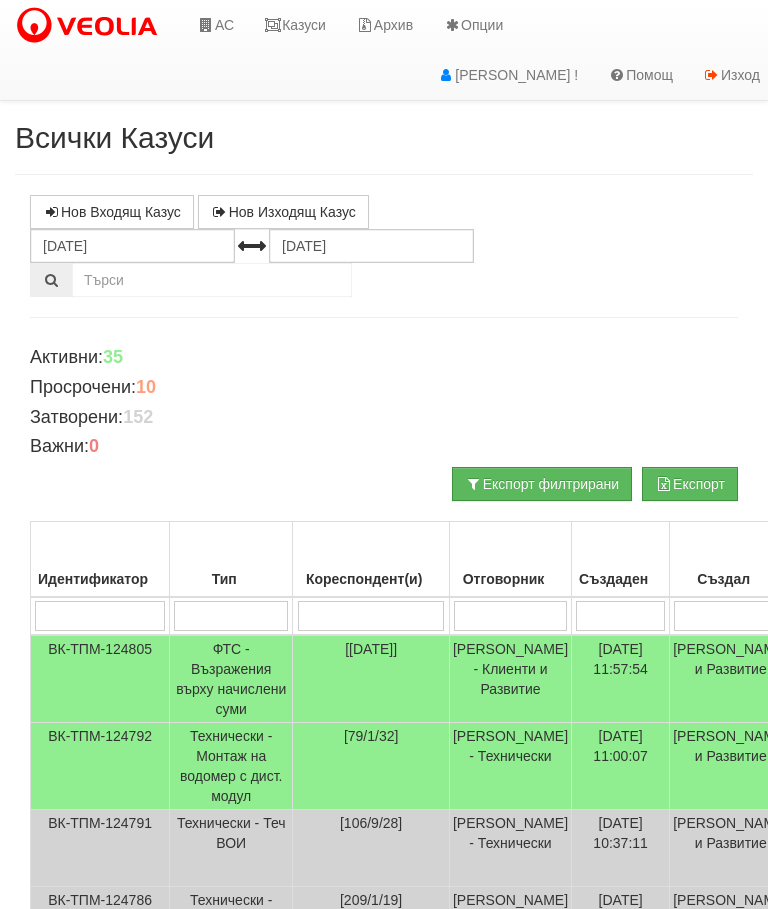 click at bounding box center (371, 616) 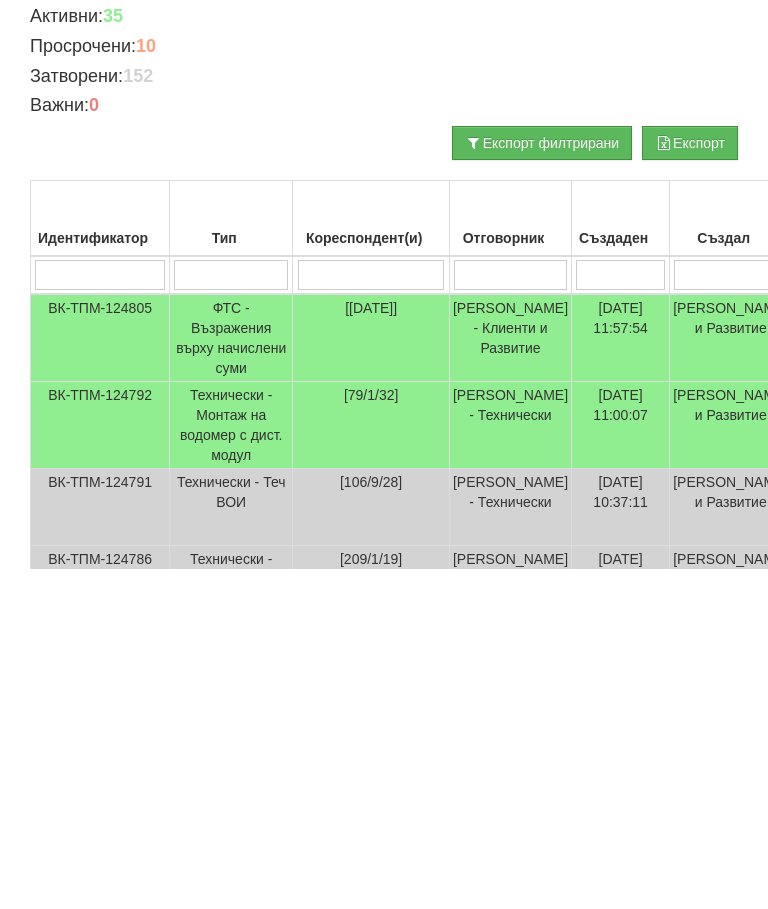 type on "1" 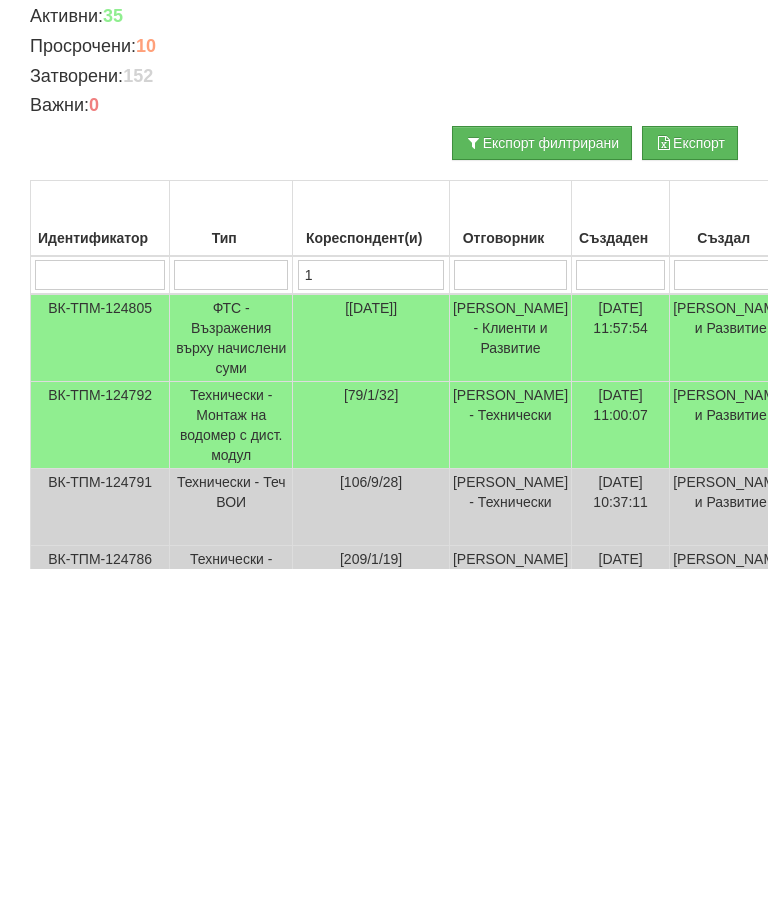 type on "1" 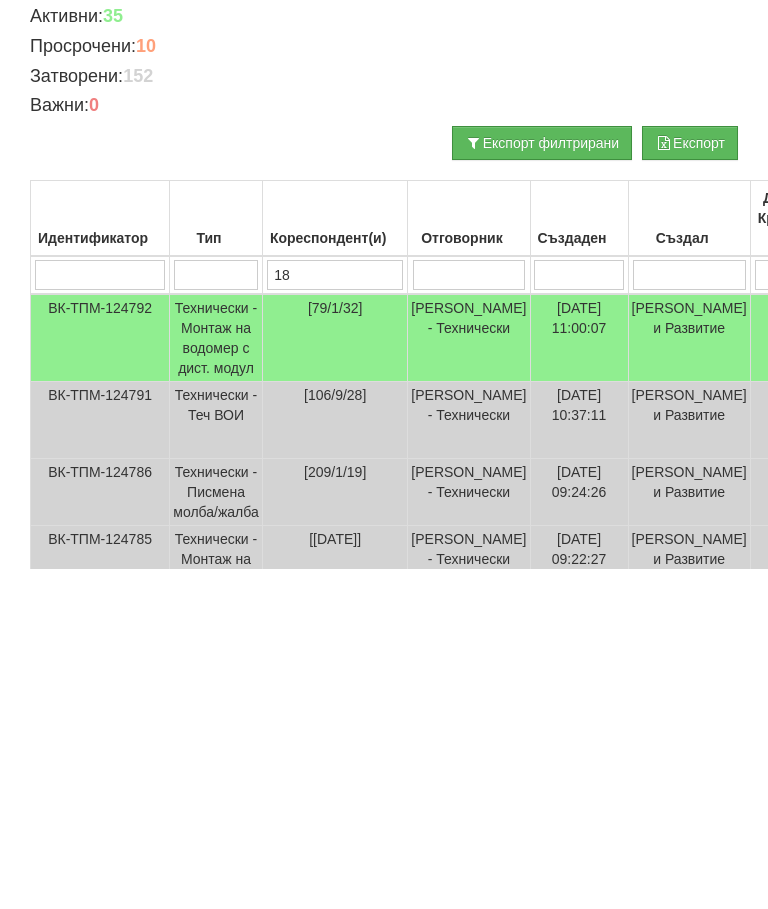 type on "187" 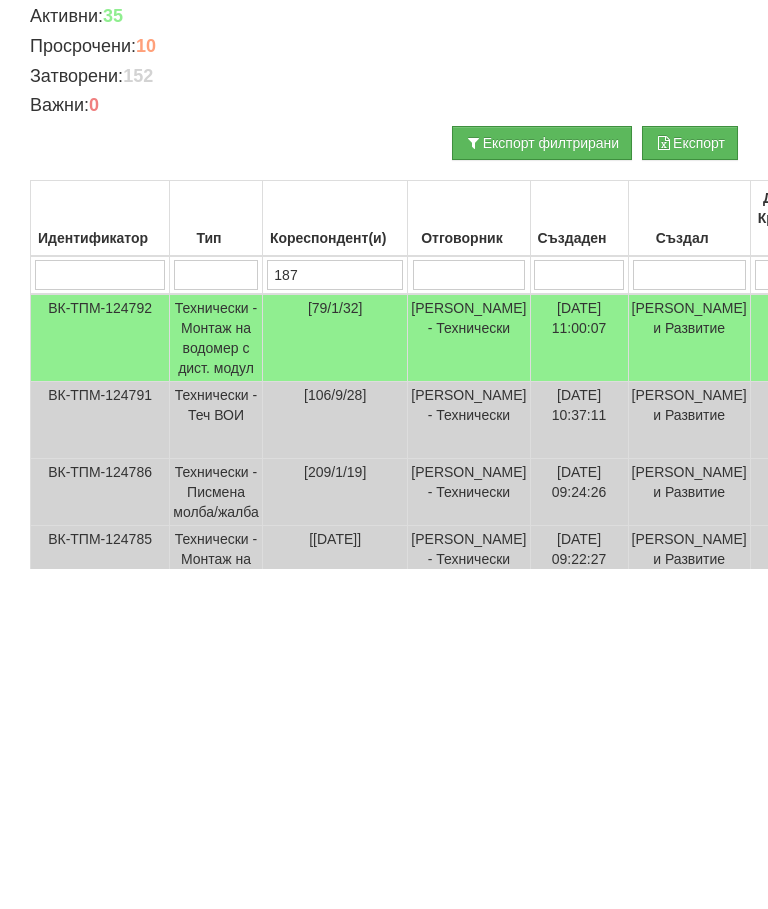 type on "187" 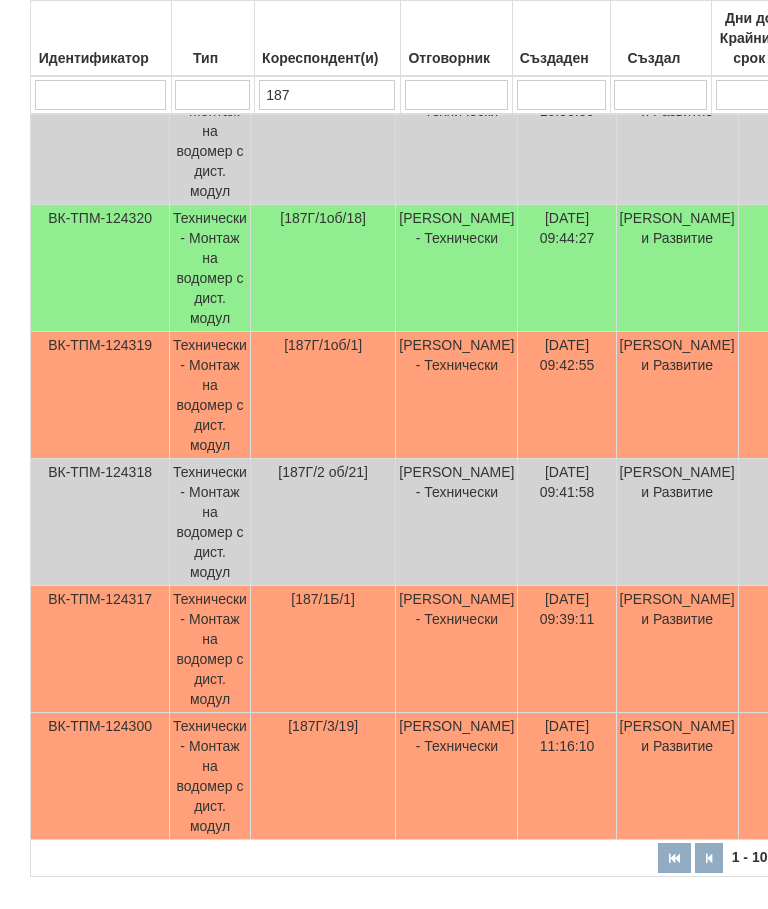 scroll, scrollTop: 1088, scrollLeft: 0, axis: vertical 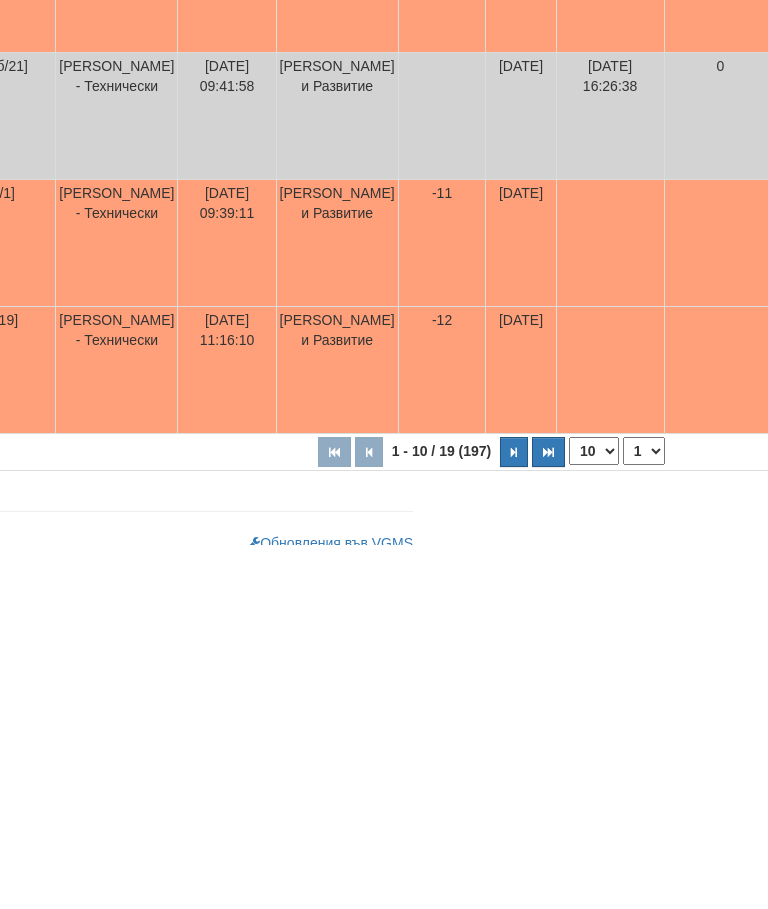 type on "187" 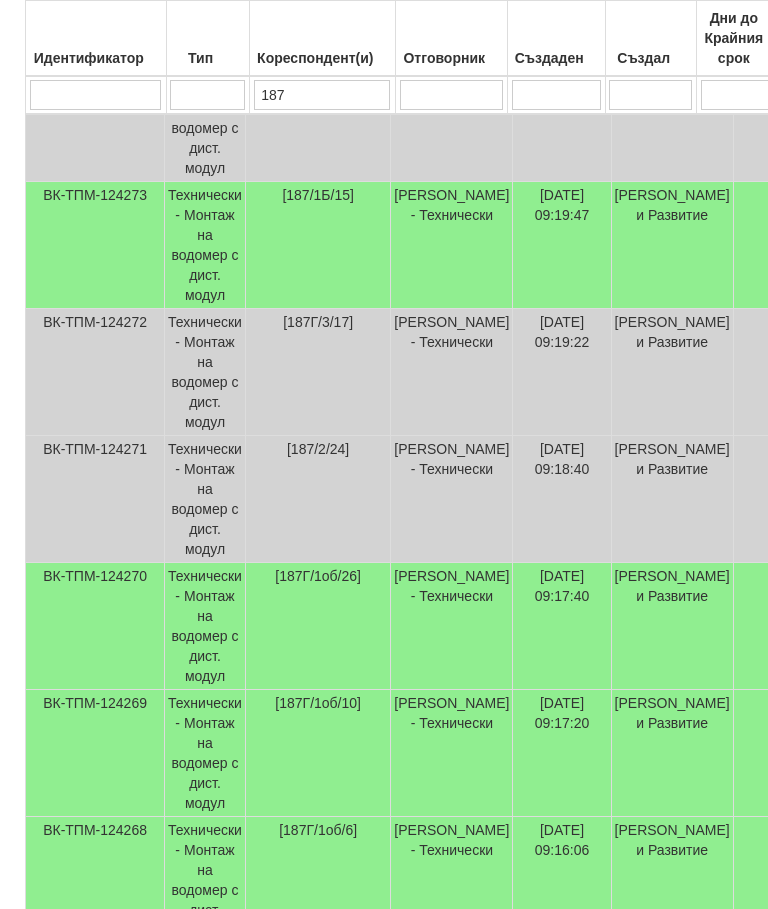 scroll, scrollTop: 581, scrollLeft: 4, axis: both 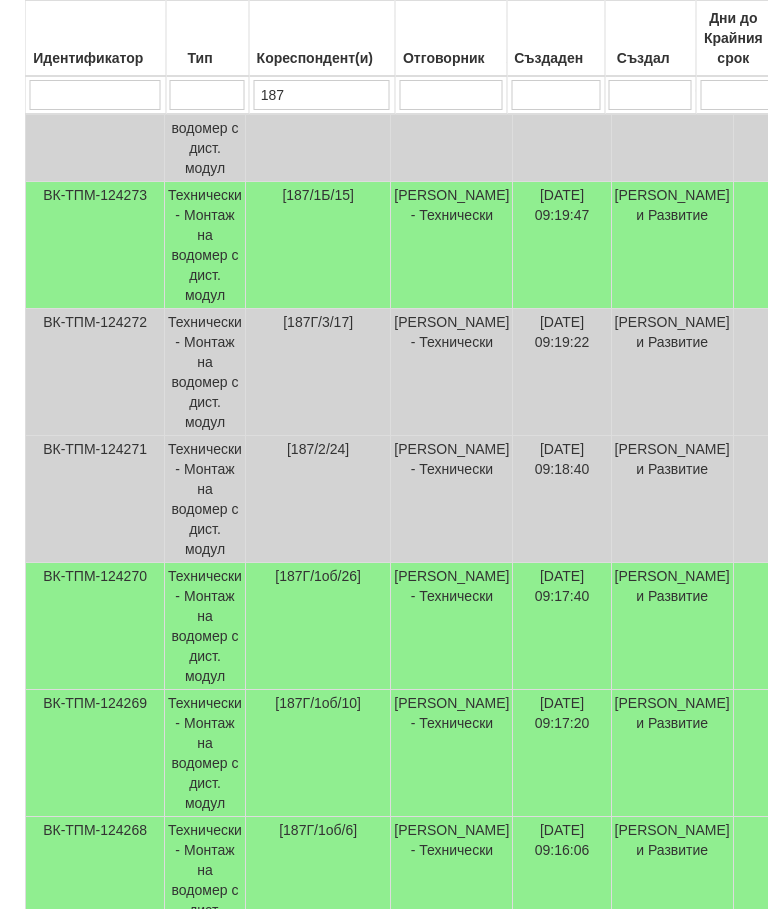 click on "Технически - Монтаж на водомер с дист. модул" at bounding box center [206, 753] 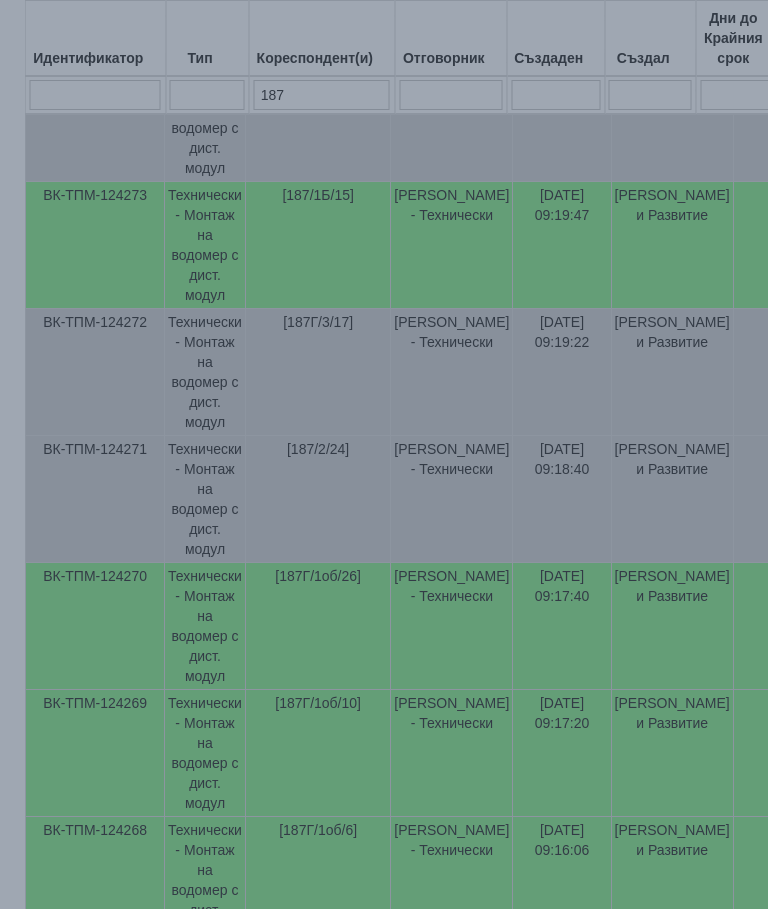 scroll, scrollTop: 581, scrollLeft: 5, axis: both 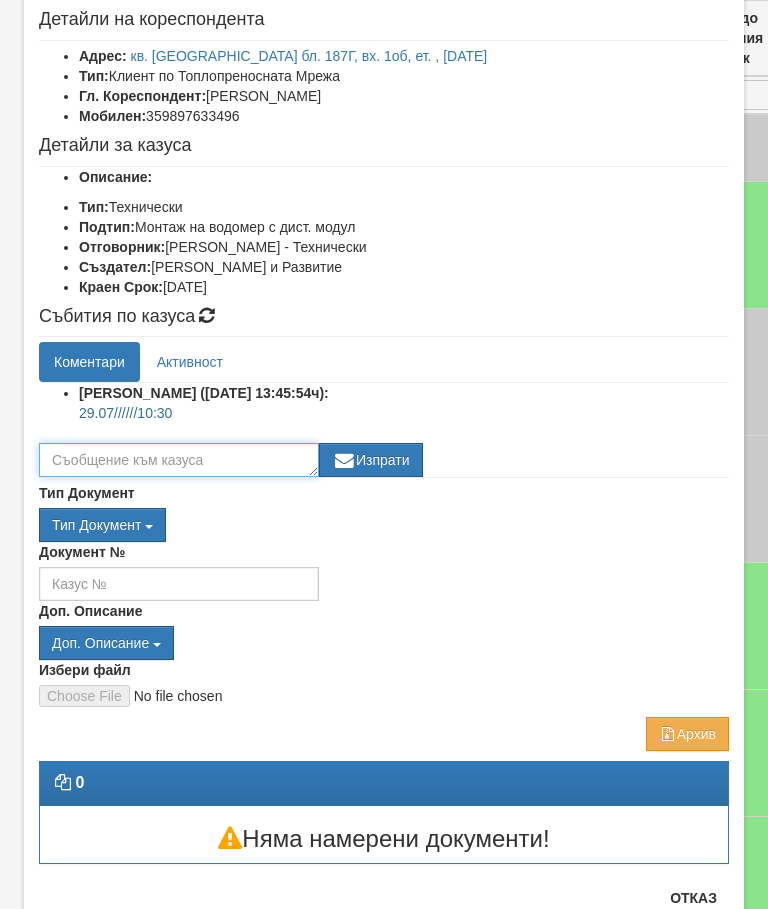 click at bounding box center (179, 460) 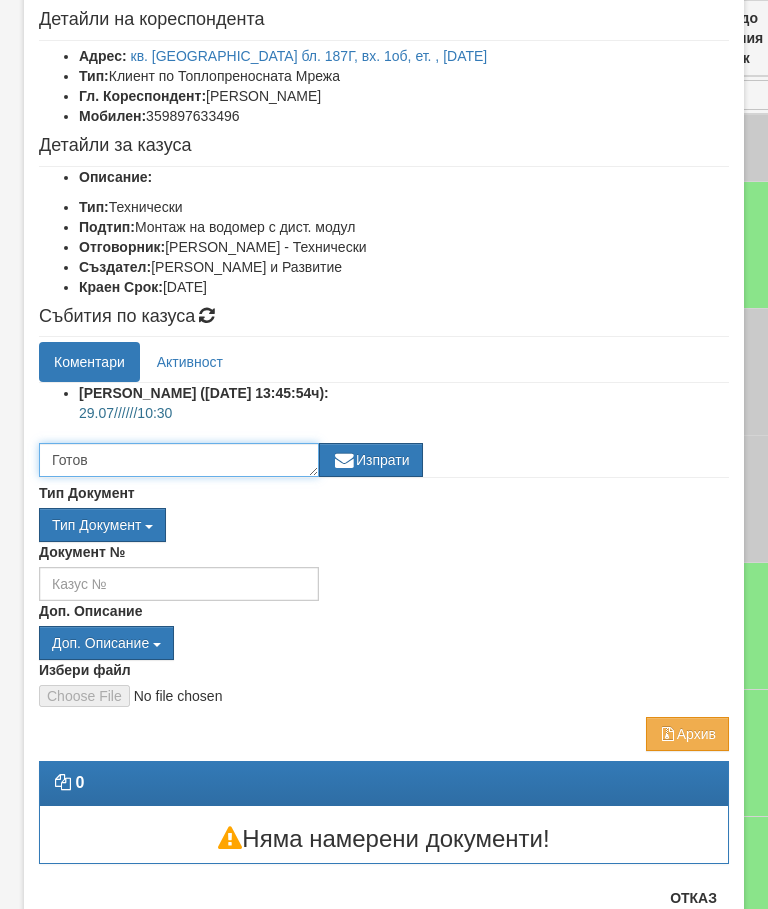type on "Готов" 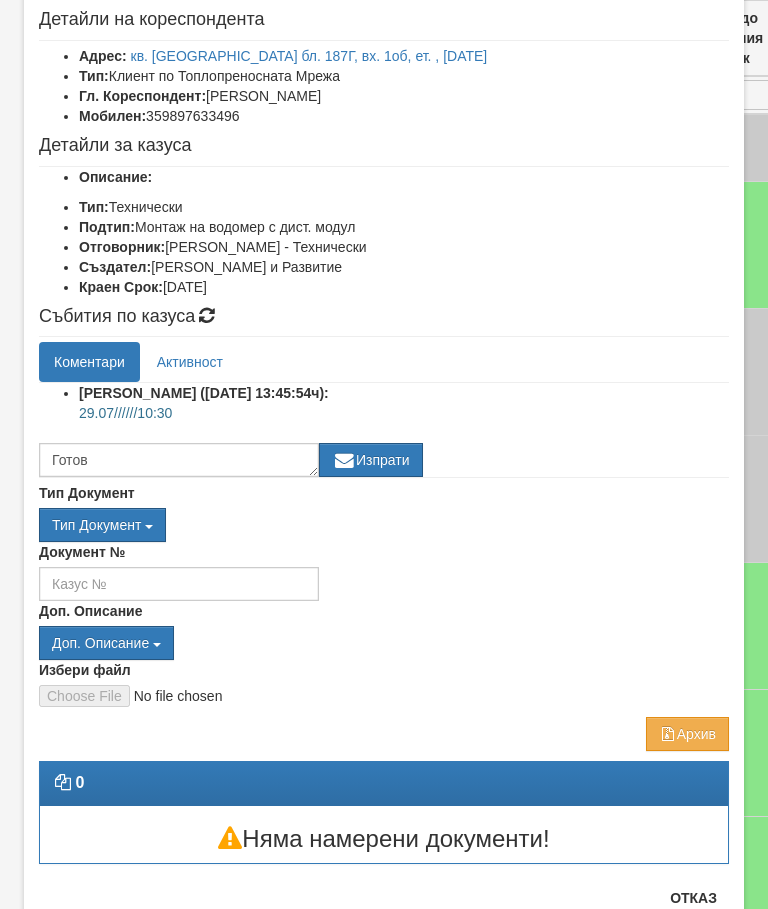 click on "Изпрати" at bounding box center (371, 460) 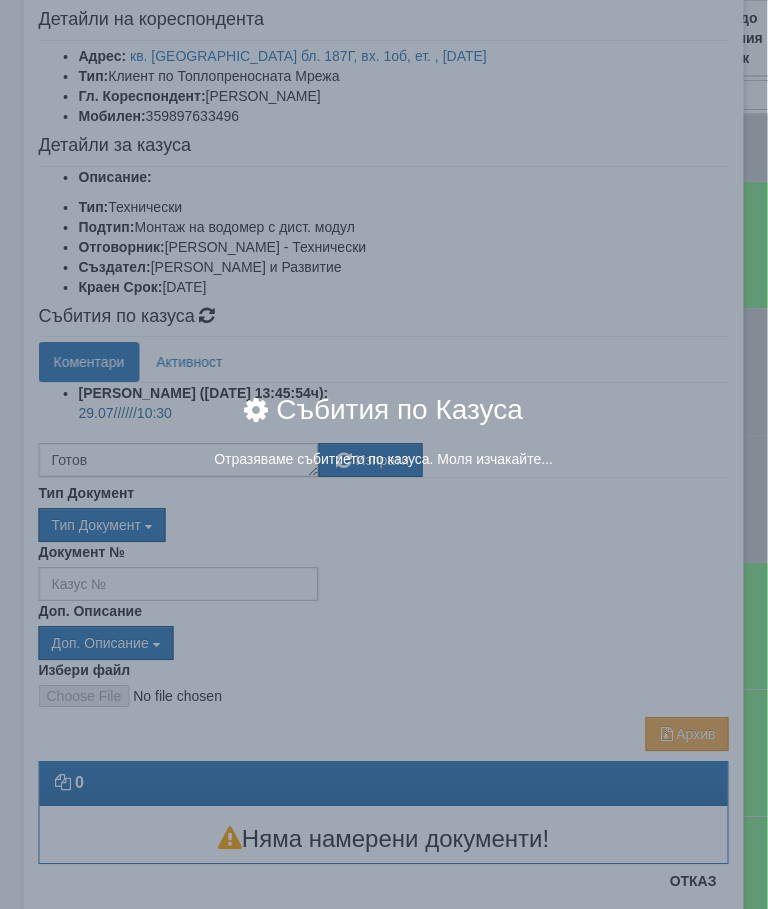 scroll, scrollTop: 581, scrollLeft: 5, axis: both 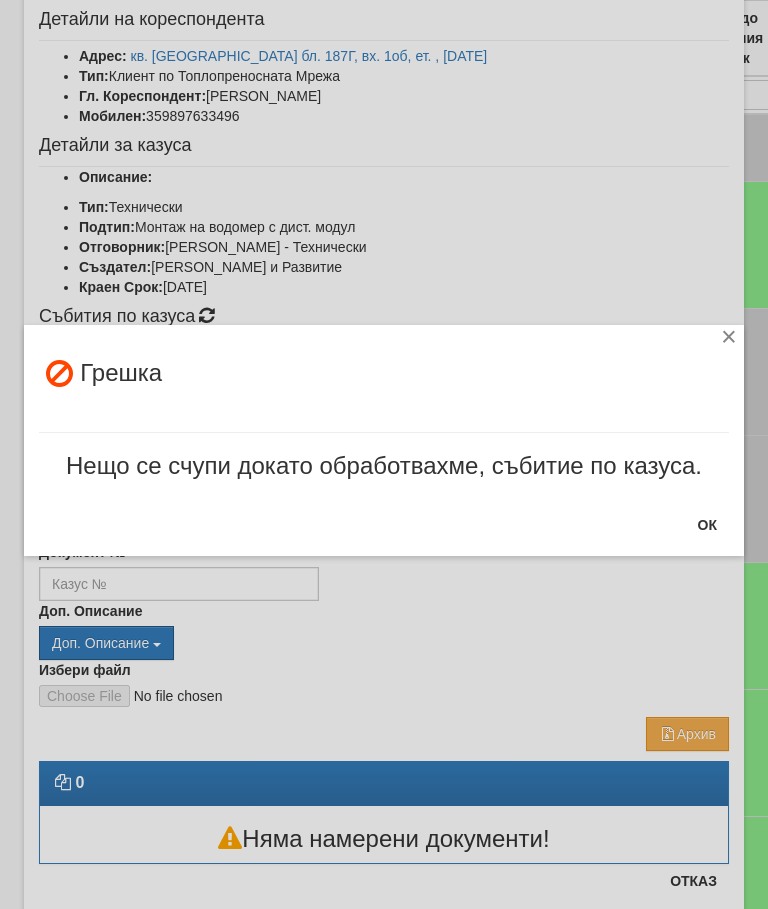 click on "ОК" at bounding box center [707, 525] 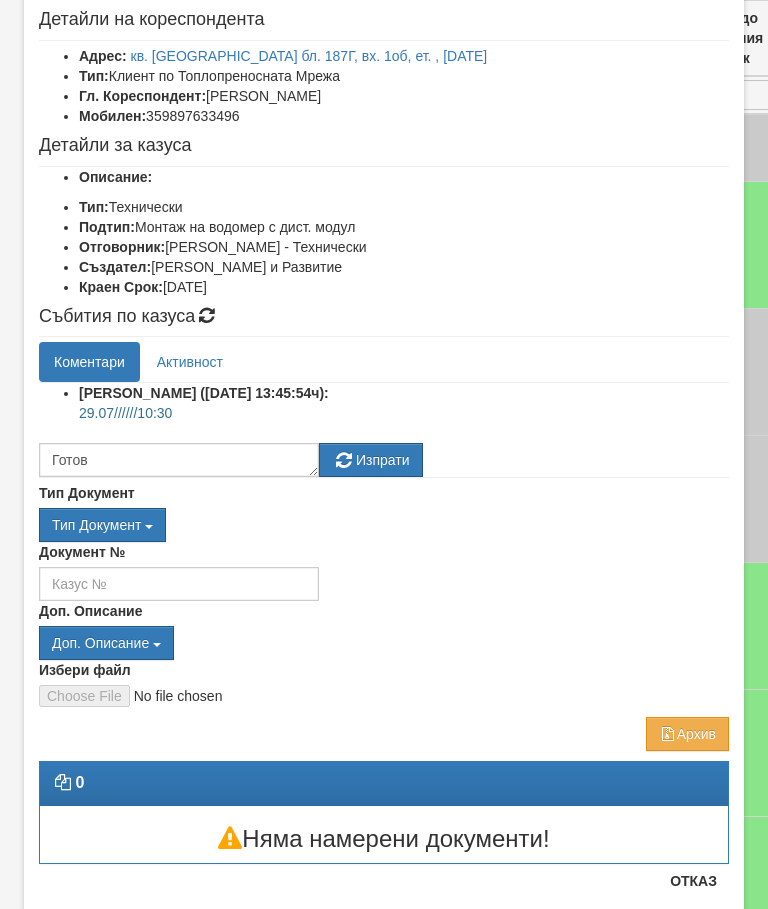 click on "Тип Документ
П
М
ЗСП
ОК
СМПТ
КПК
ППО
КПА
КПАПО
КПАСО
ППА ПВЕВ Д" at bounding box center (384, 525) 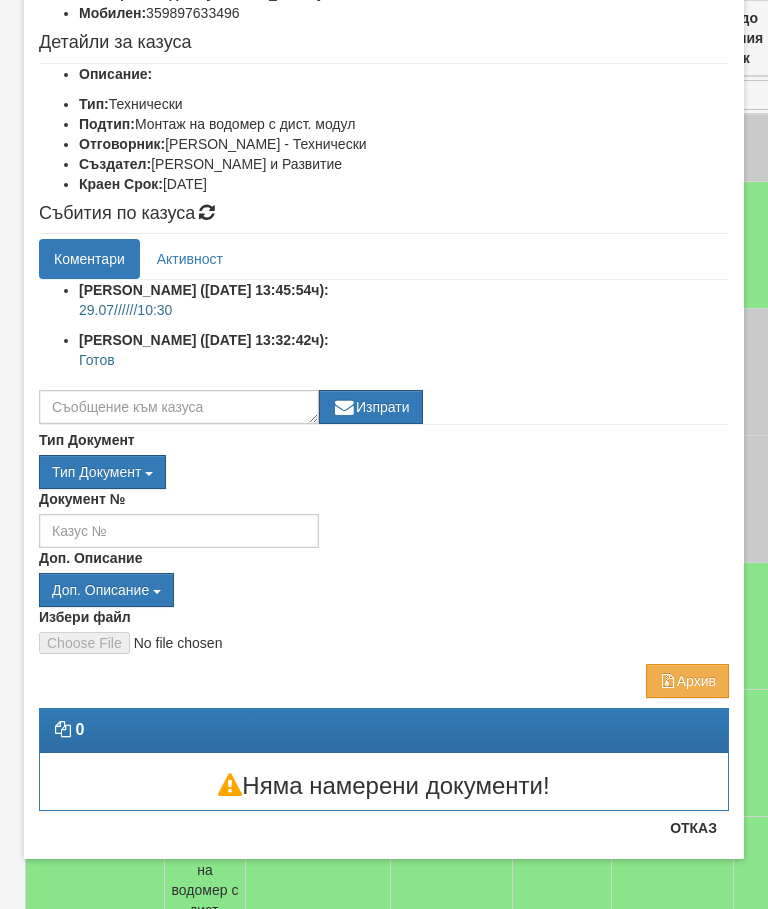 scroll, scrollTop: 205, scrollLeft: 0, axis: vertical 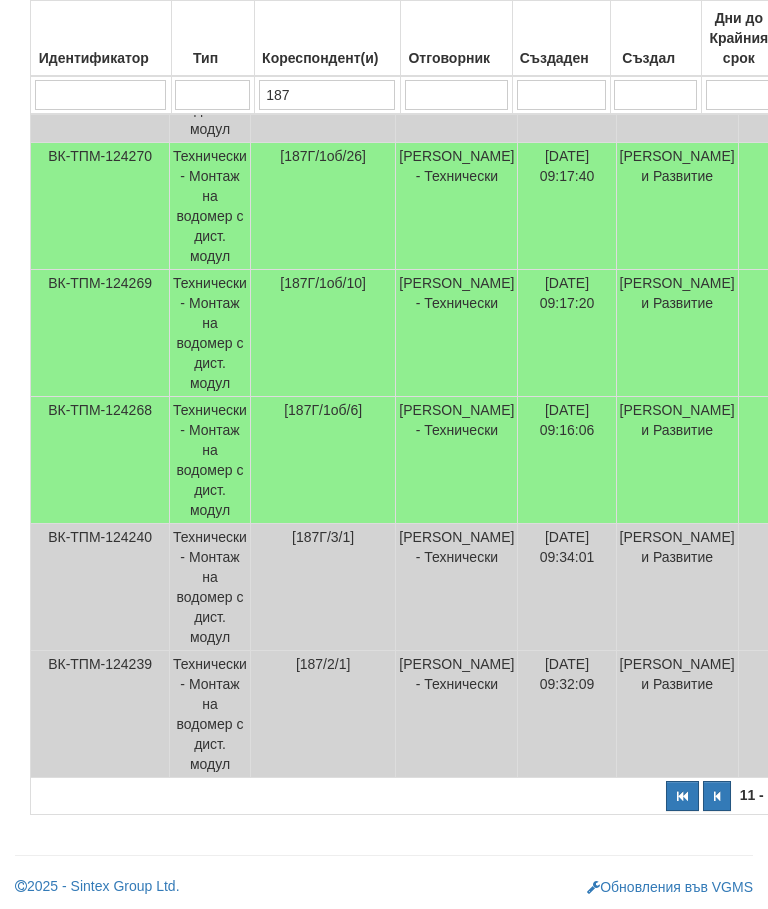 click at bounding box center [717, 796] 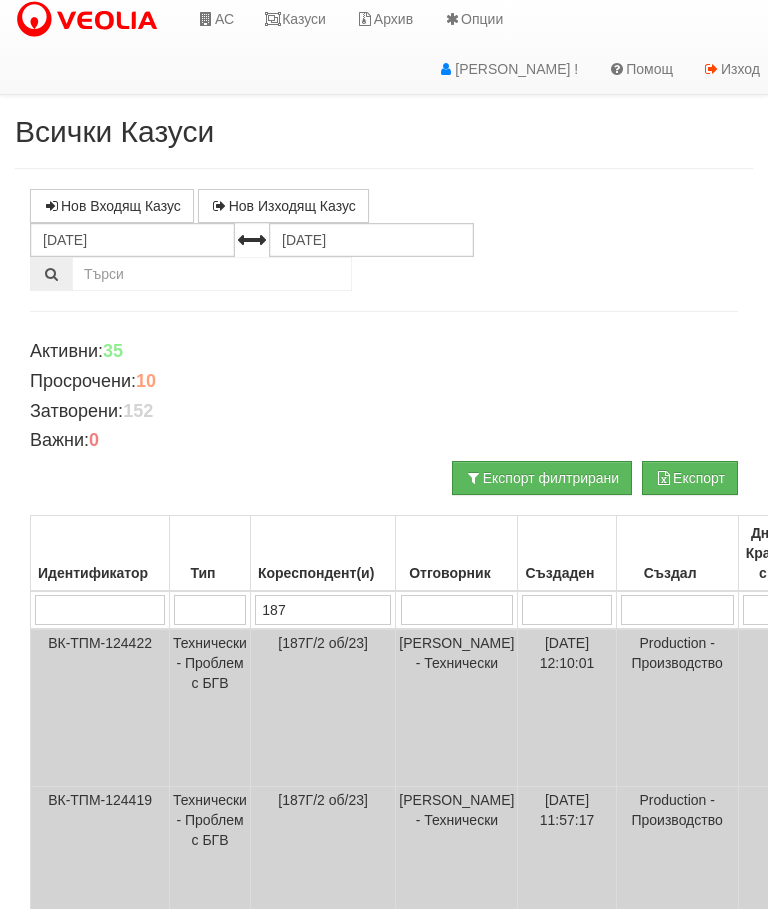 scroll, scrollTop: 0, scrollLeft: 0, axis: both 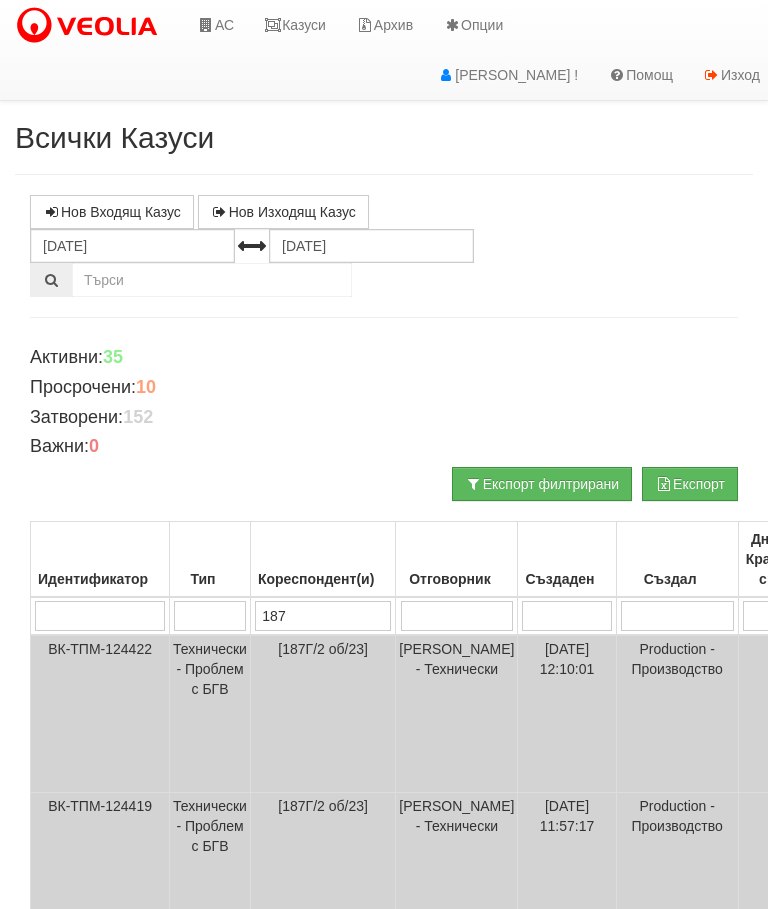 click on "Казуси" at bounding box center [295, 25] 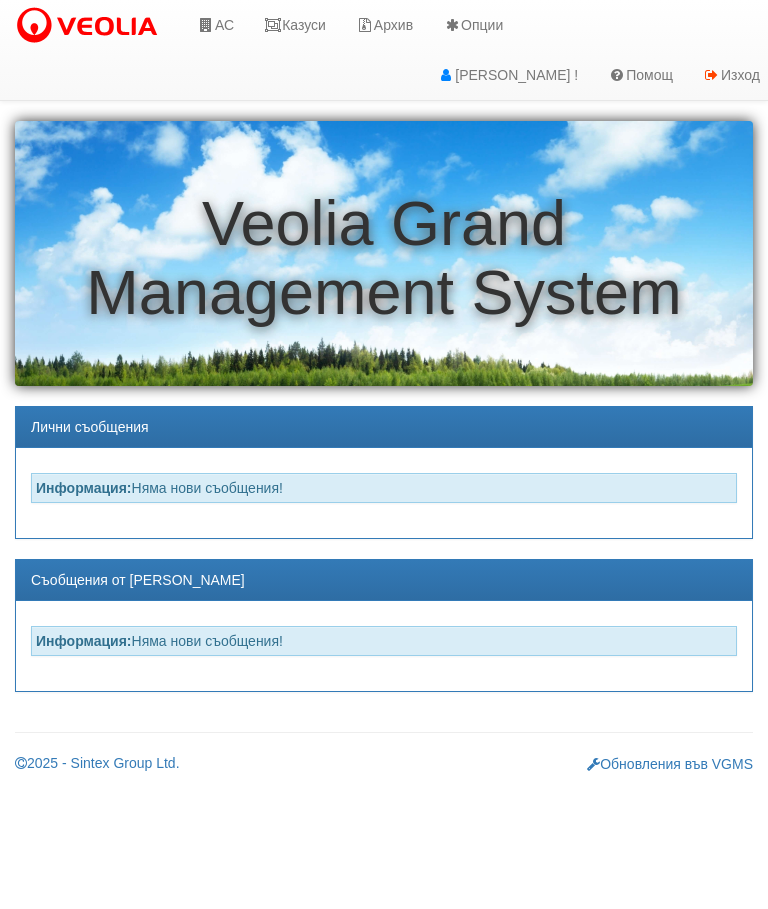 scroll, scrollTop: 0, scrollLeft: 0, axis: both 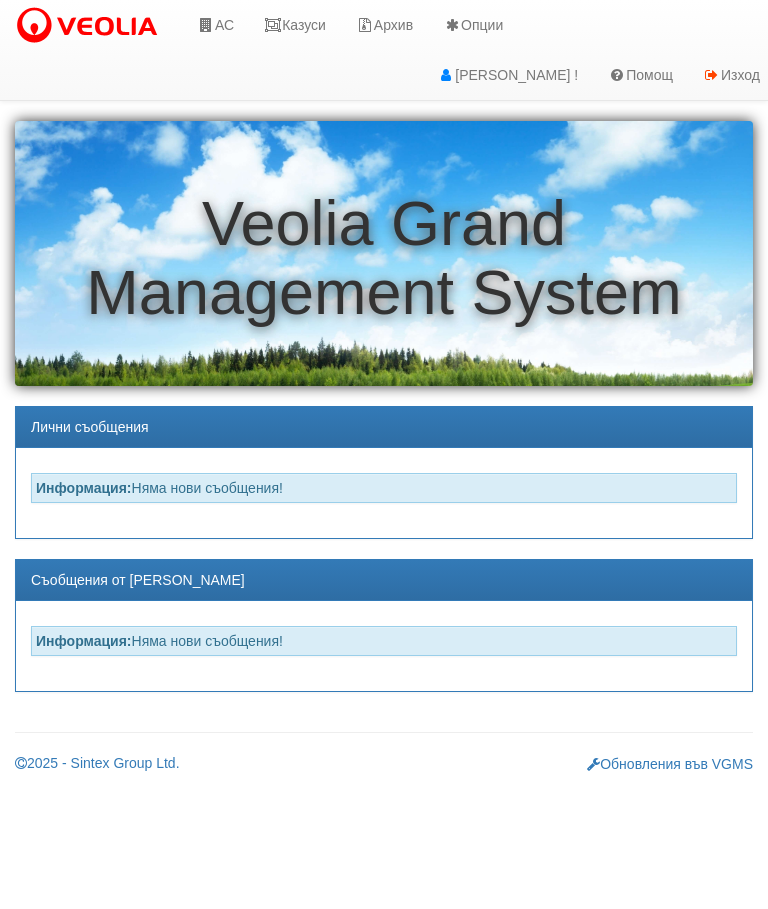 click on "АС" at bounding box center (215, 25) 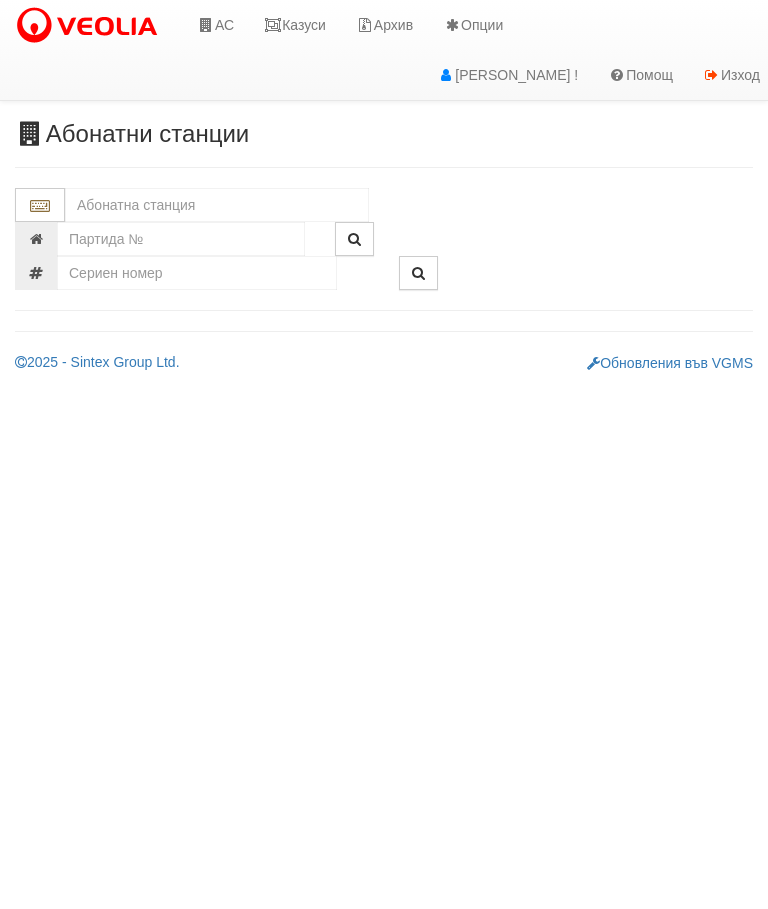 scroll, scrollTop: 0, scrollLeft: 0, axis: both 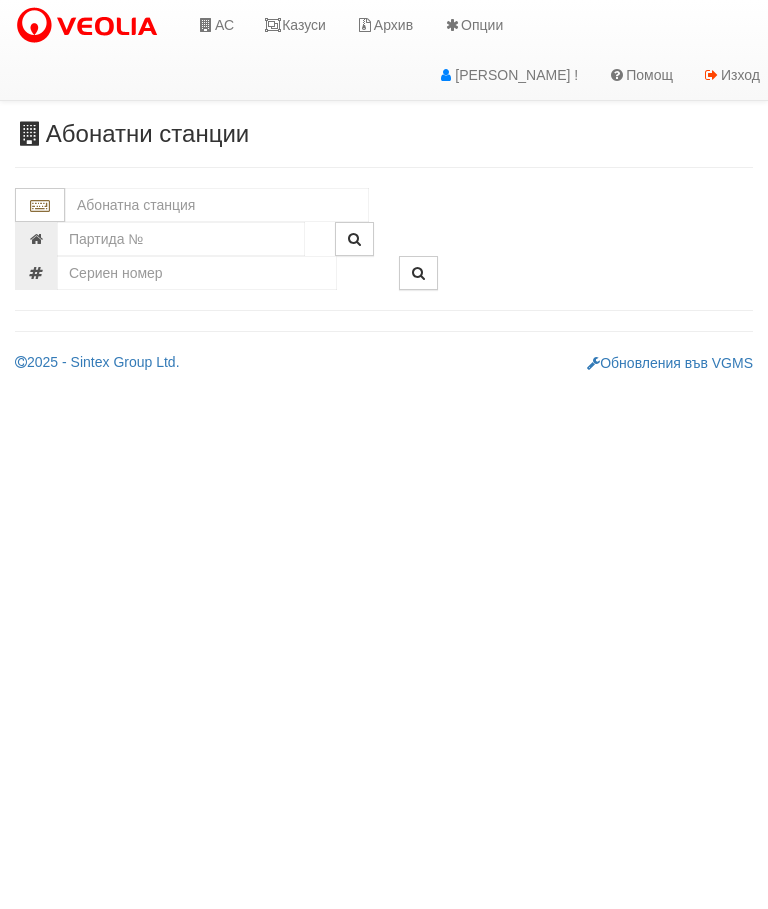 click at bounding box center [217, 205] 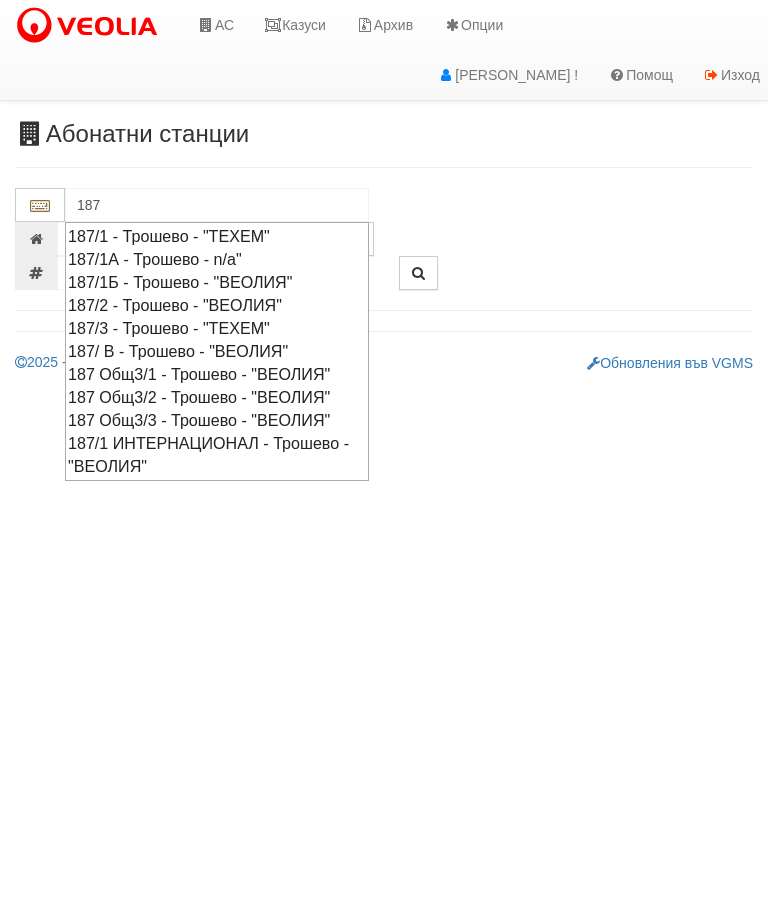 click on "187 Общ3/1 - Трошево - "ВЕОЛИЯ"" at bounding box center [217, 374] 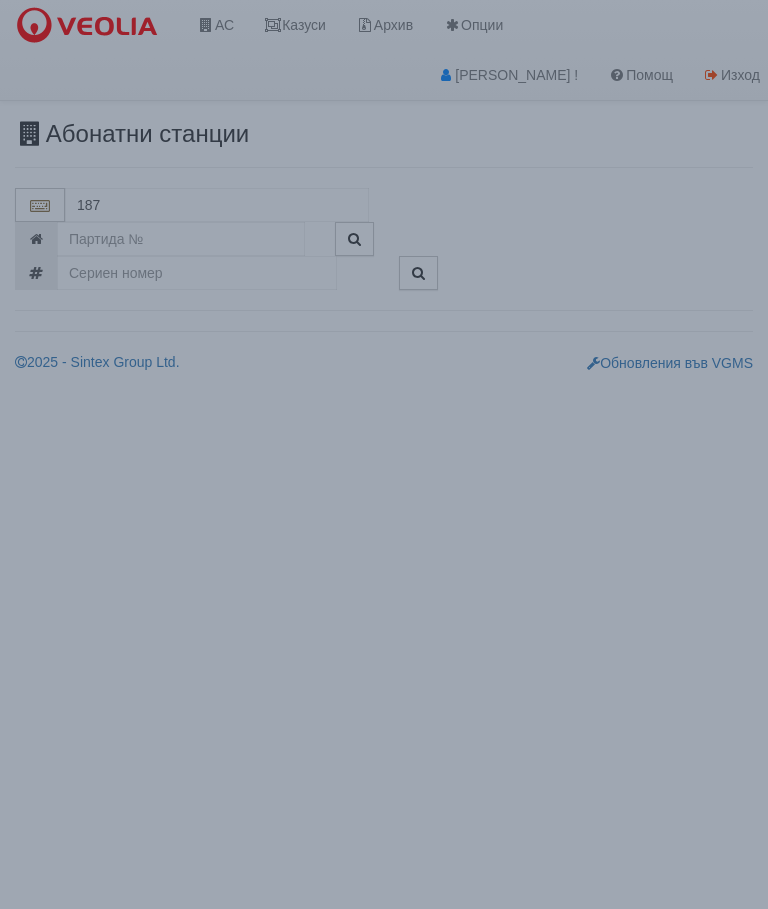 type on "187 Общ3/1 - Трошево - "ВЕОЛИЯ"" 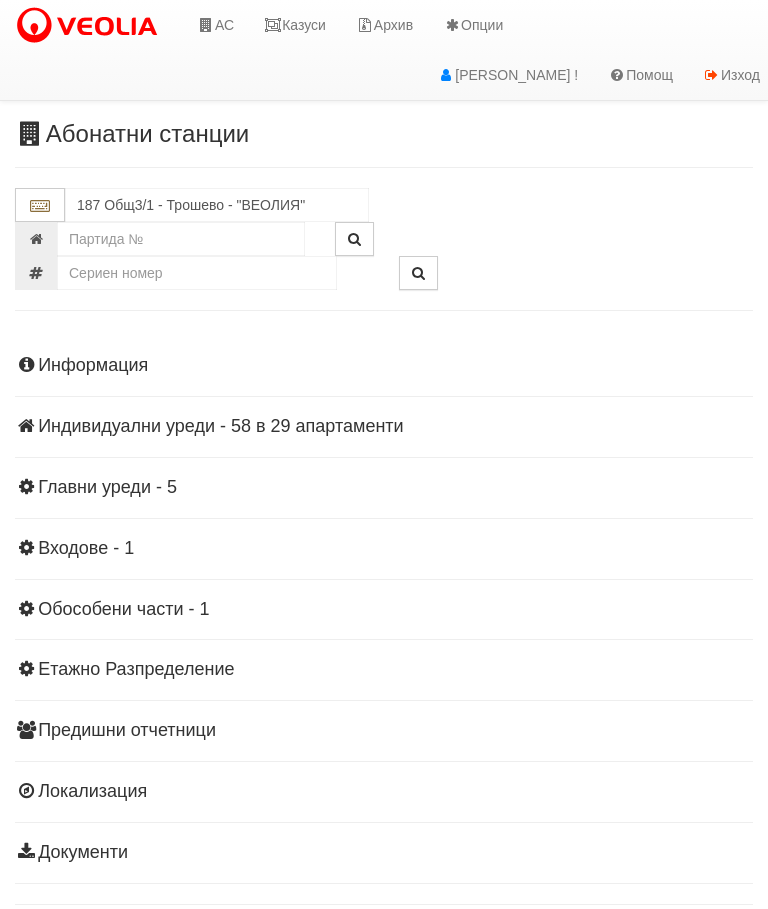 click on "Информация
Параметри
Брой Апартаменти:
29
Ползватели 06/2025
55  %
0  % 63" at bounding box center (384, 607) 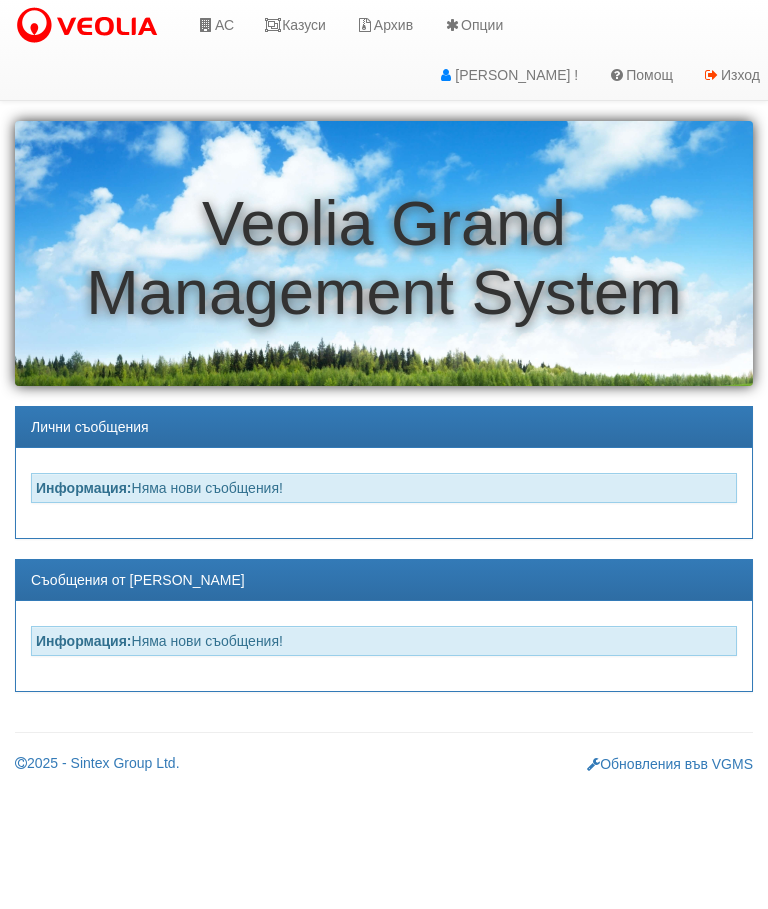 scroll, scrollTop: 0, scrollLeft: 0, axis: both 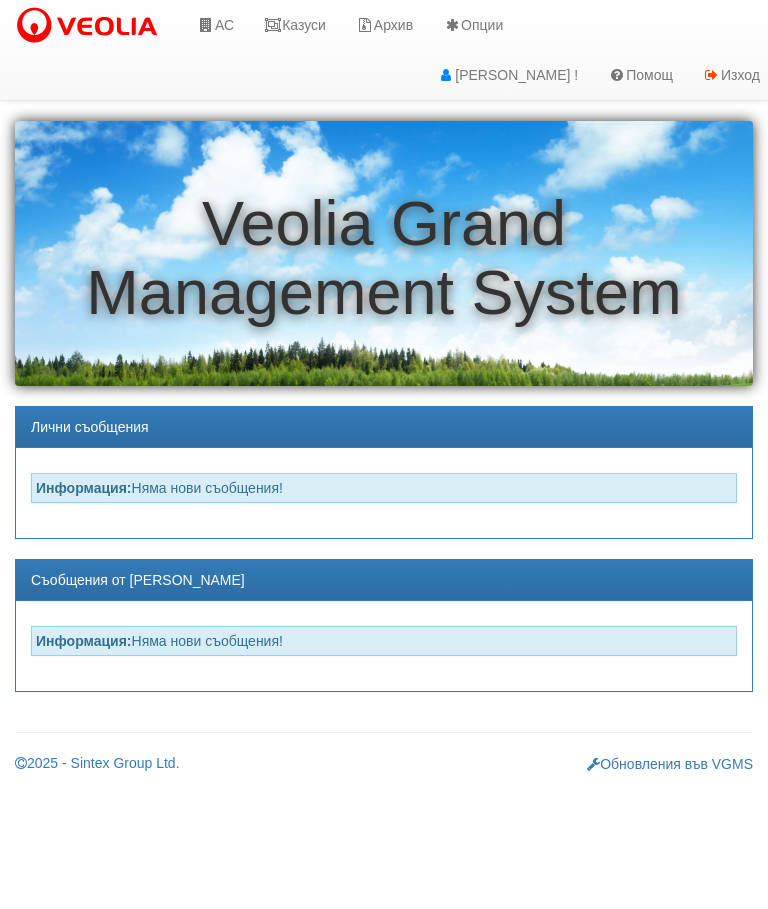 click on "АС" at bounding box center (215, 25) 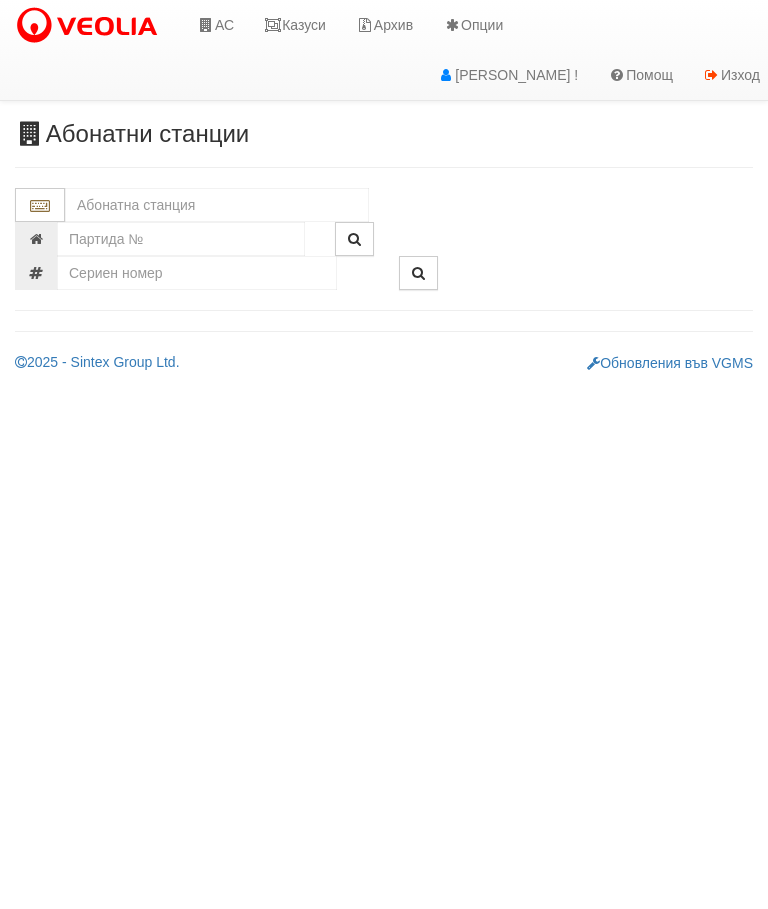 scroll, scrollTop: 0, scrollLeft: 0, axis: both 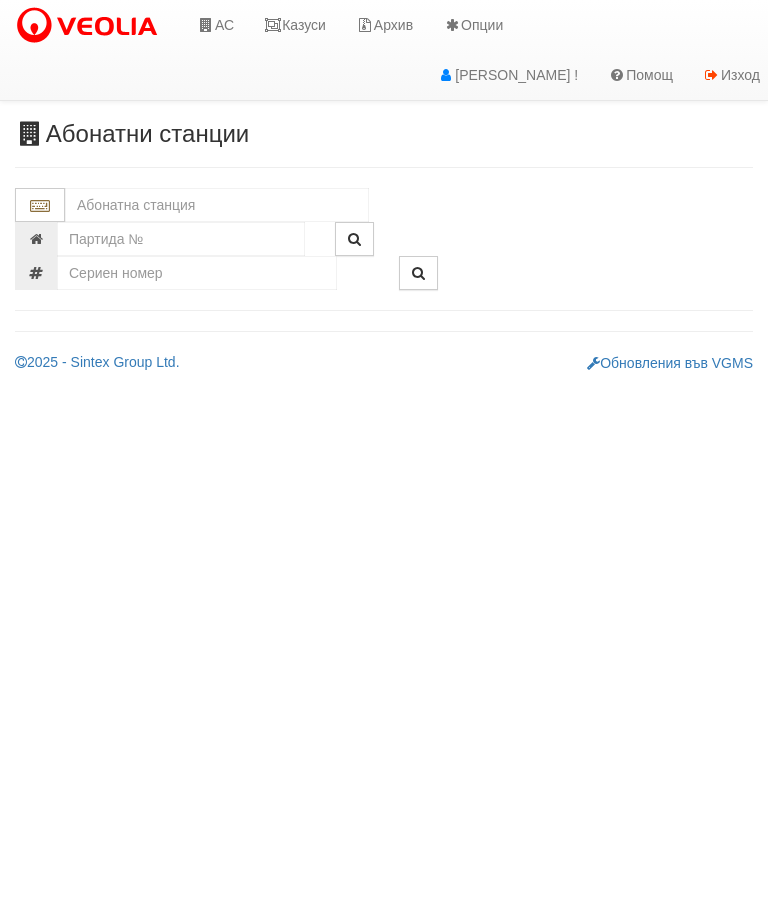 click at bounding box center (217, 205) 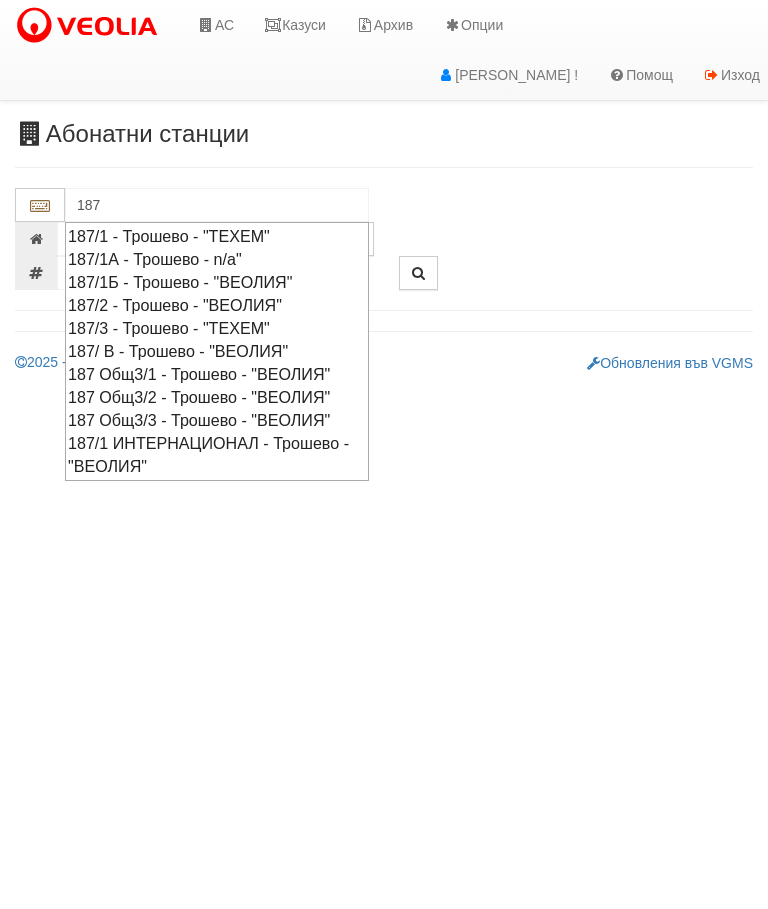 click on "187 Общ3/1 - Трошево - "ВЕОЛИЯ"" at bounding box center (217, 374) 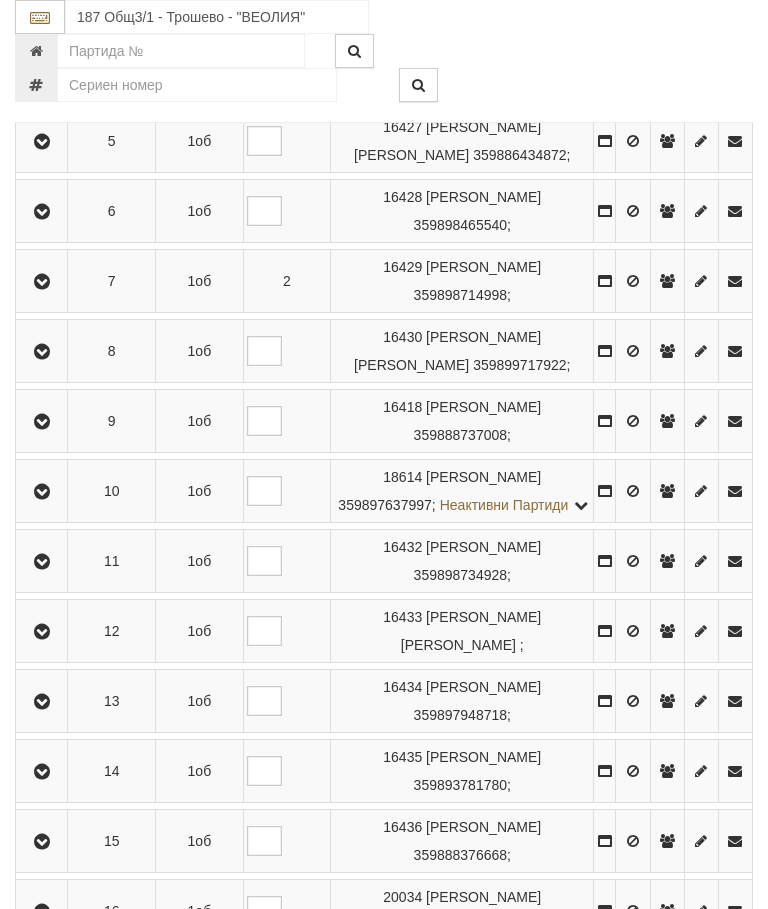 scroll, scrollTop: 761, scrollLeft: 0, axis: vertical 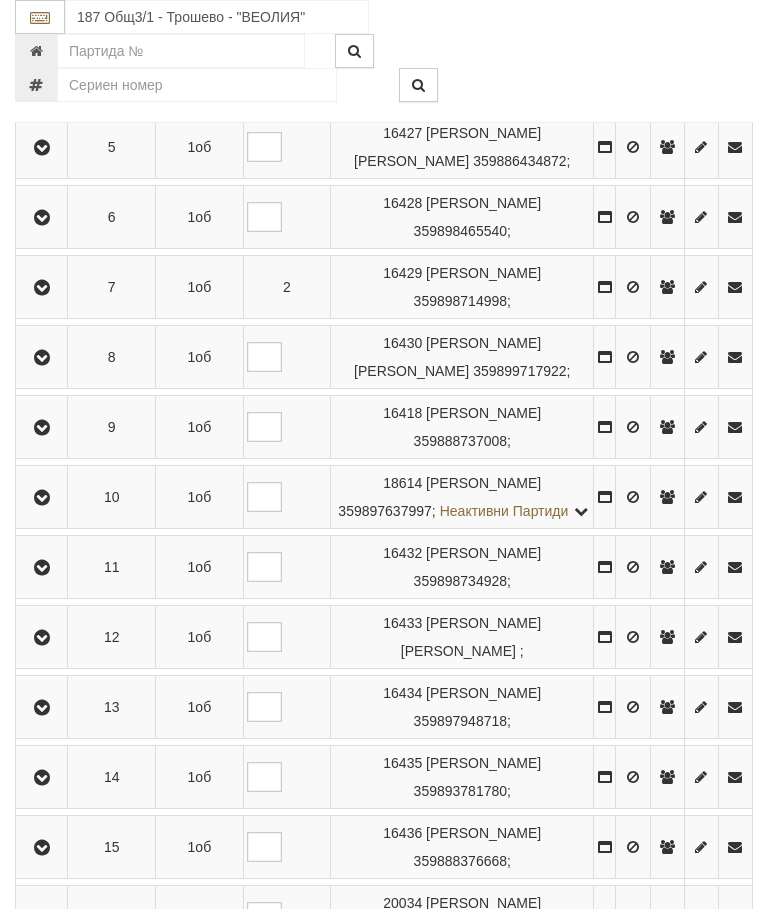 click at bounding box center (42, 498) 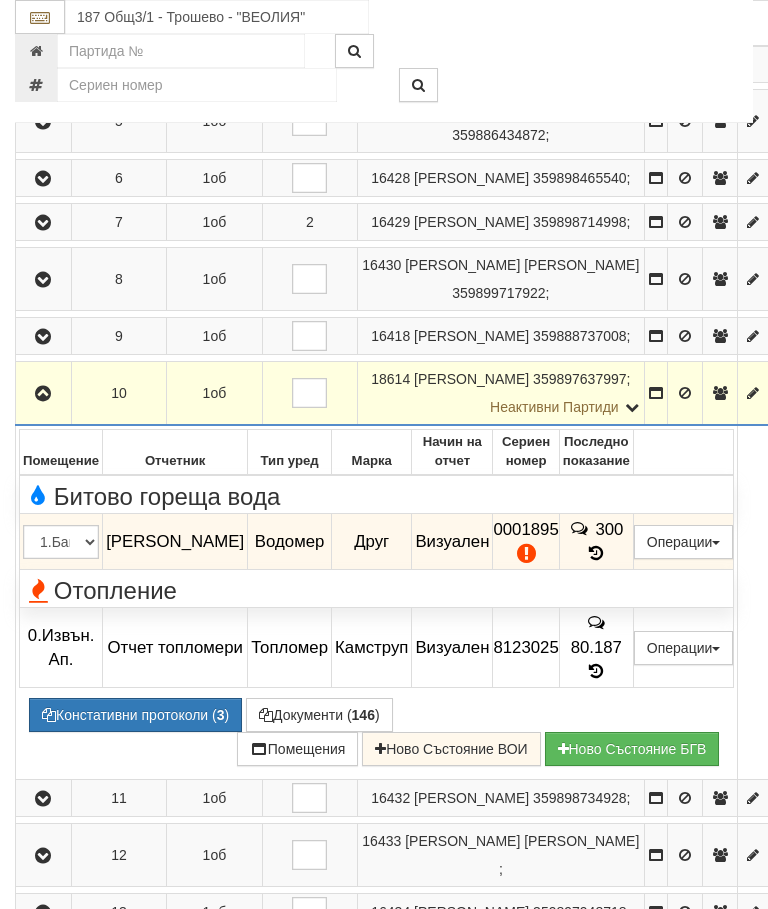 click on "Подмяна" at bounding box center [0, 0] 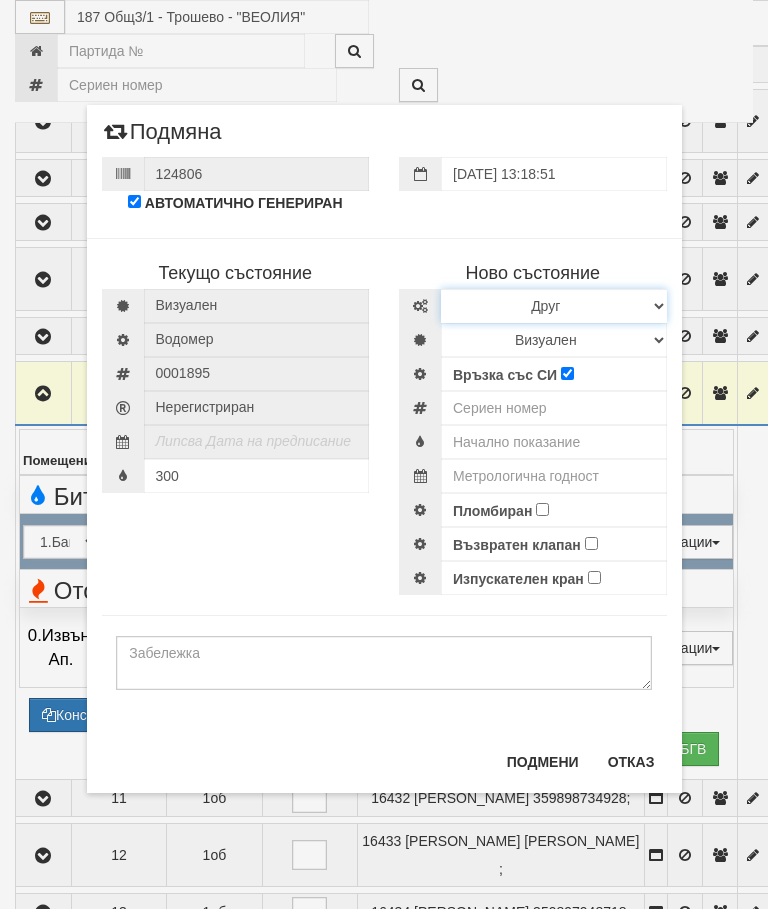 click on "Избери Марка и модел
Апатор Повогаз
Друг
Кундис Радио
Сименс Визуален
Сименс Радио
Техем" at bounding box center (554, 306) 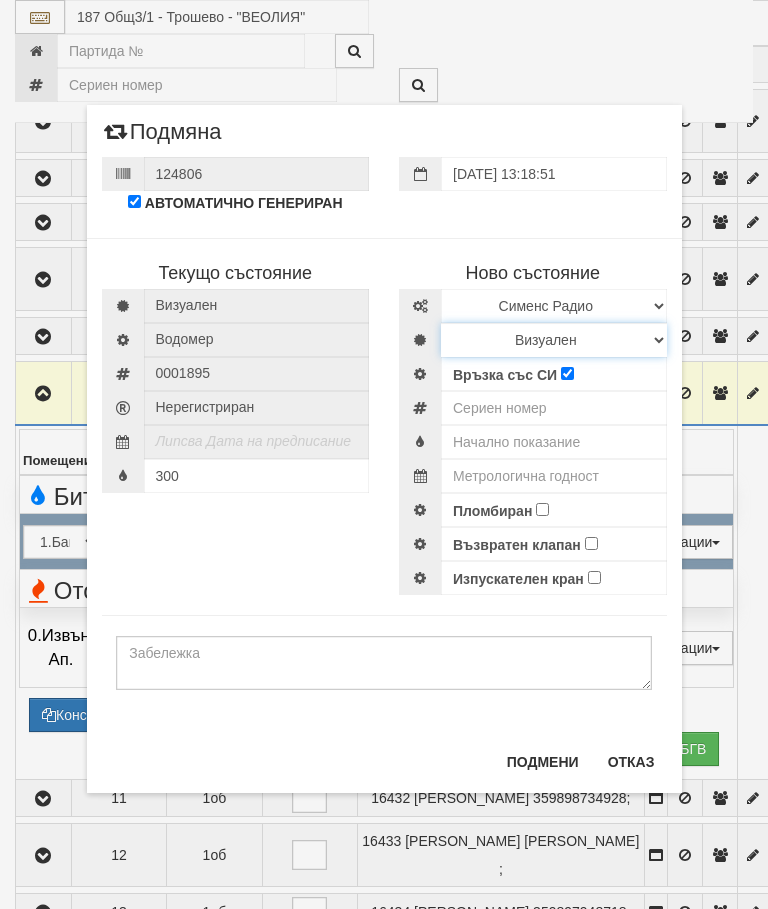 click on "Визуален
Дистанционен
Изолирана линия БГВ
Няма Oтклонение БГВ
Няма Щранг БГВ" at bounding box center (554, 340) 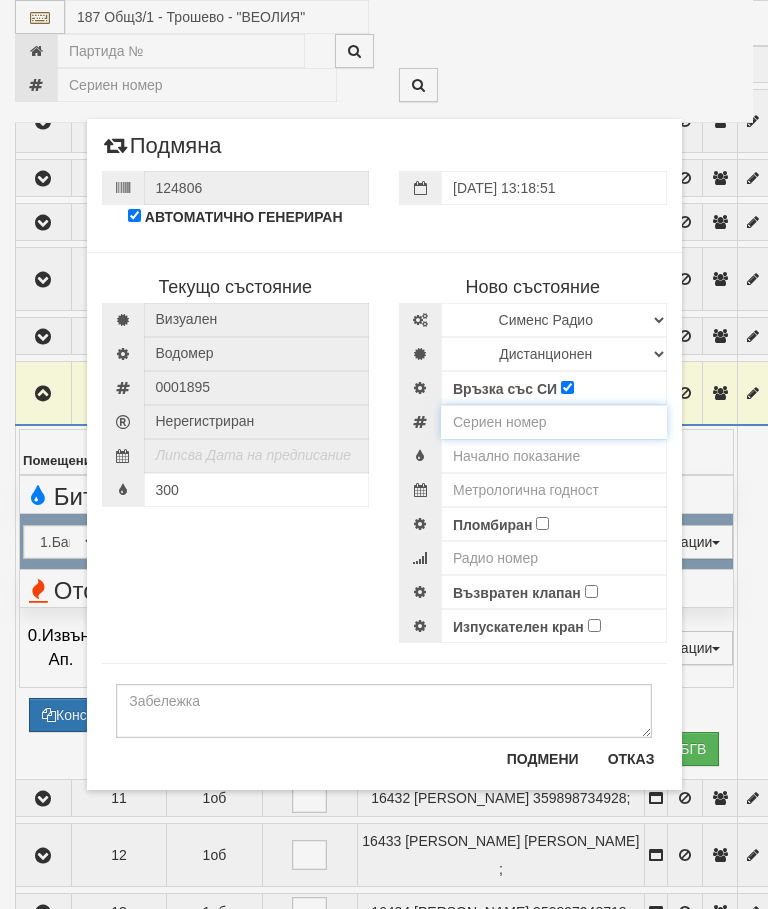 click at bounding box center [554, 422] 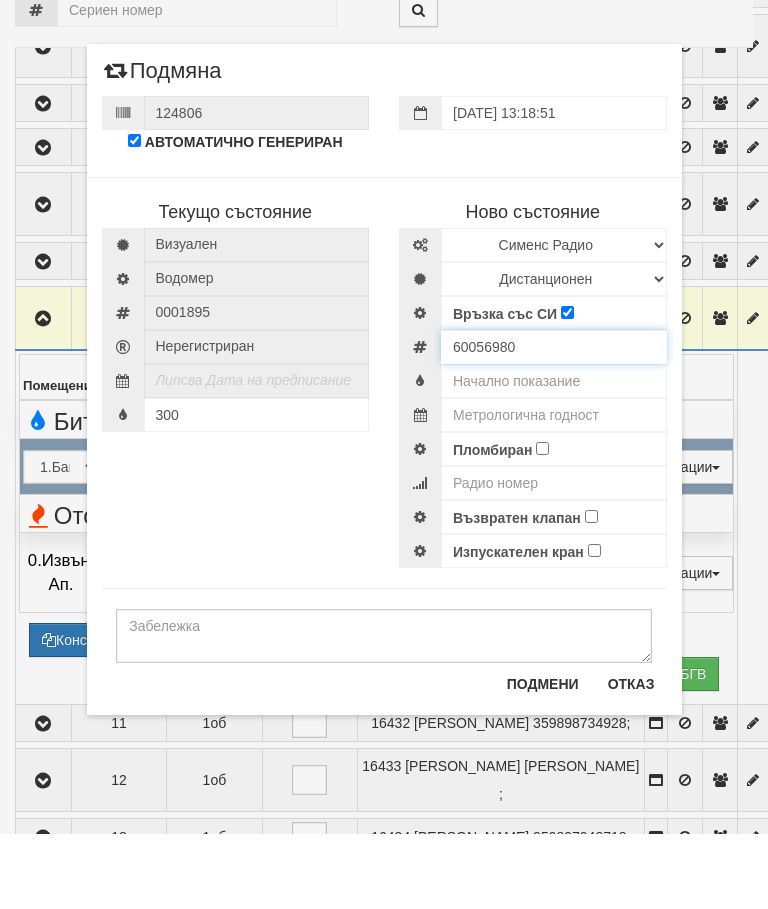 type on "60056980" 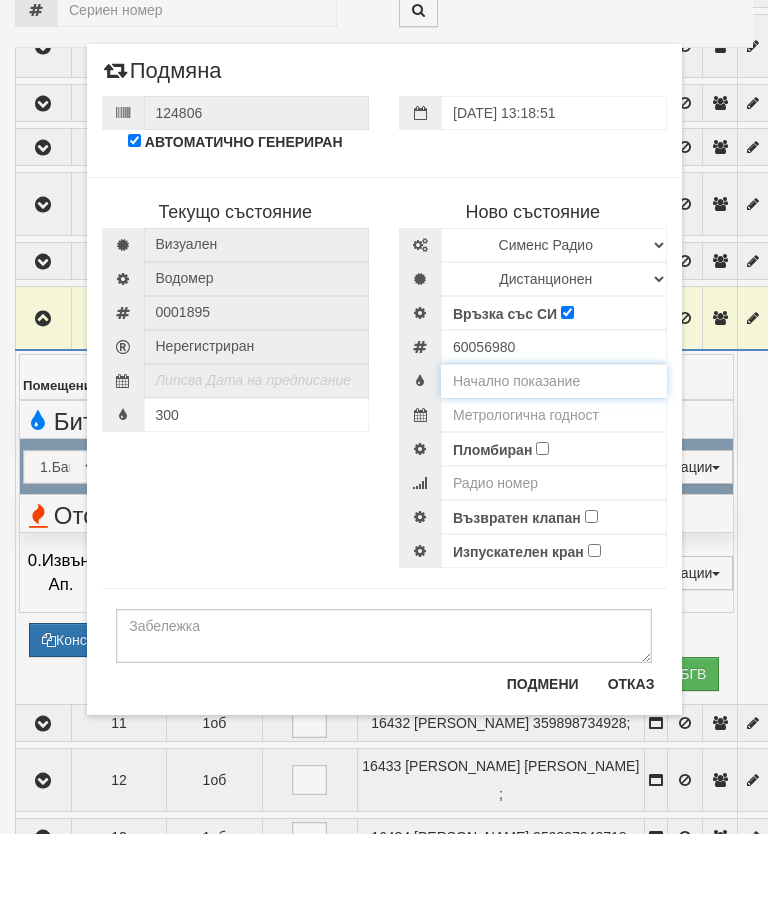 click at bounding box center [554, 456] 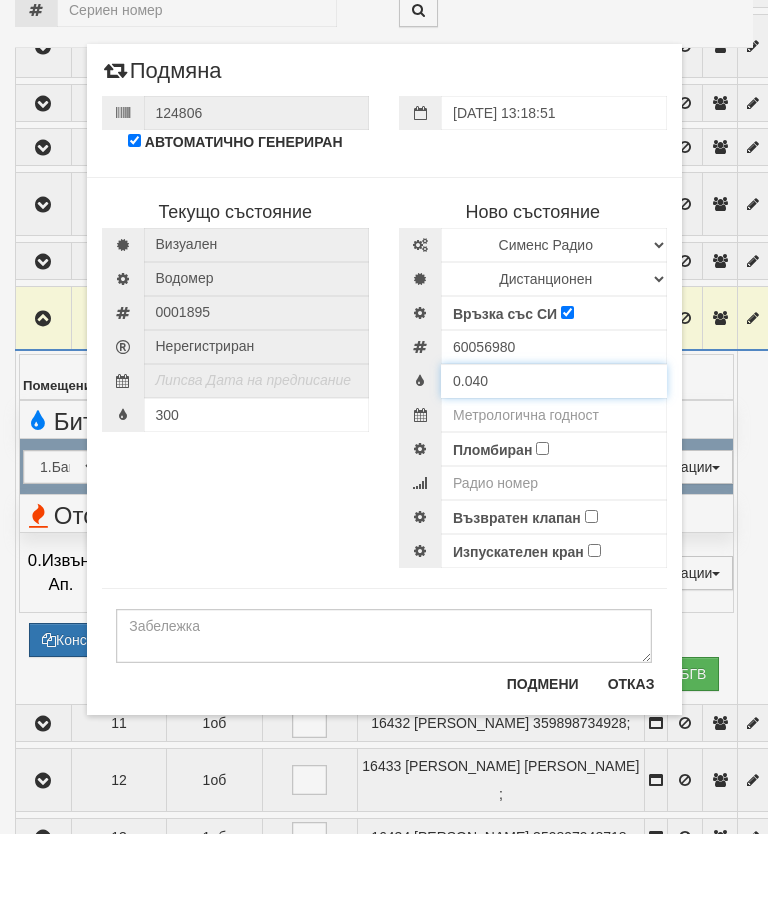 type on "0.040" 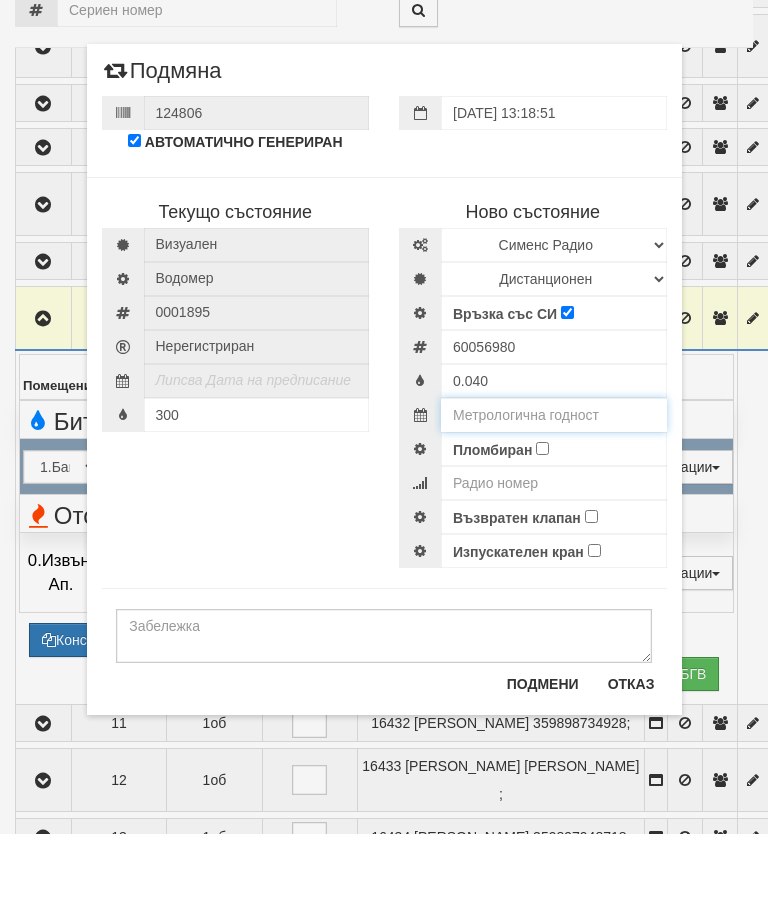 click at bounding box center (554, 490) 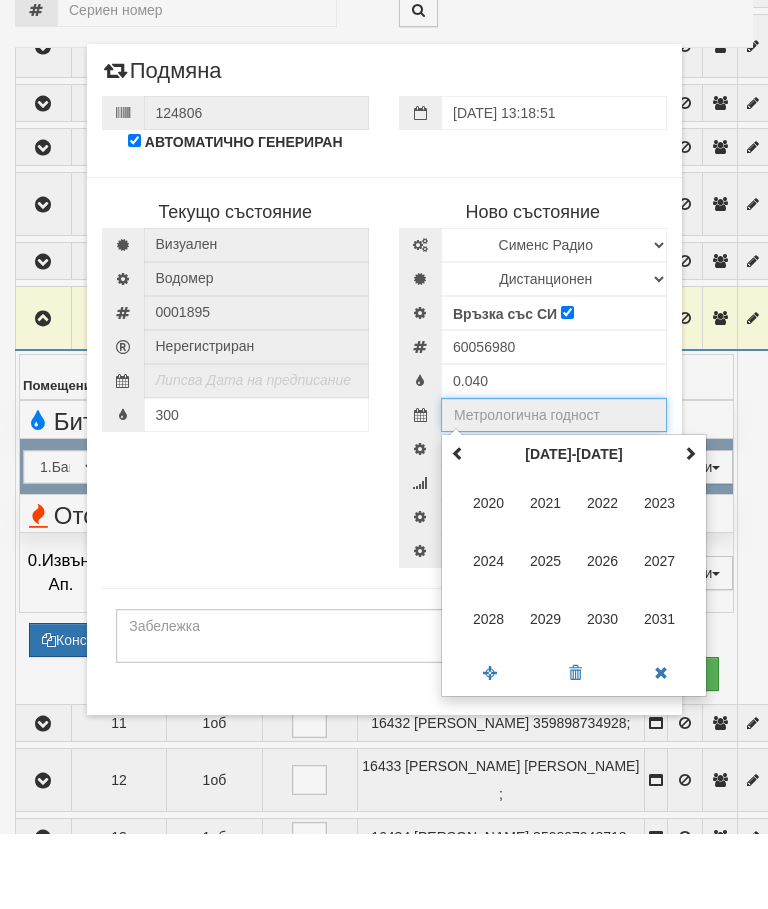 click at bounding box center (690, 528) 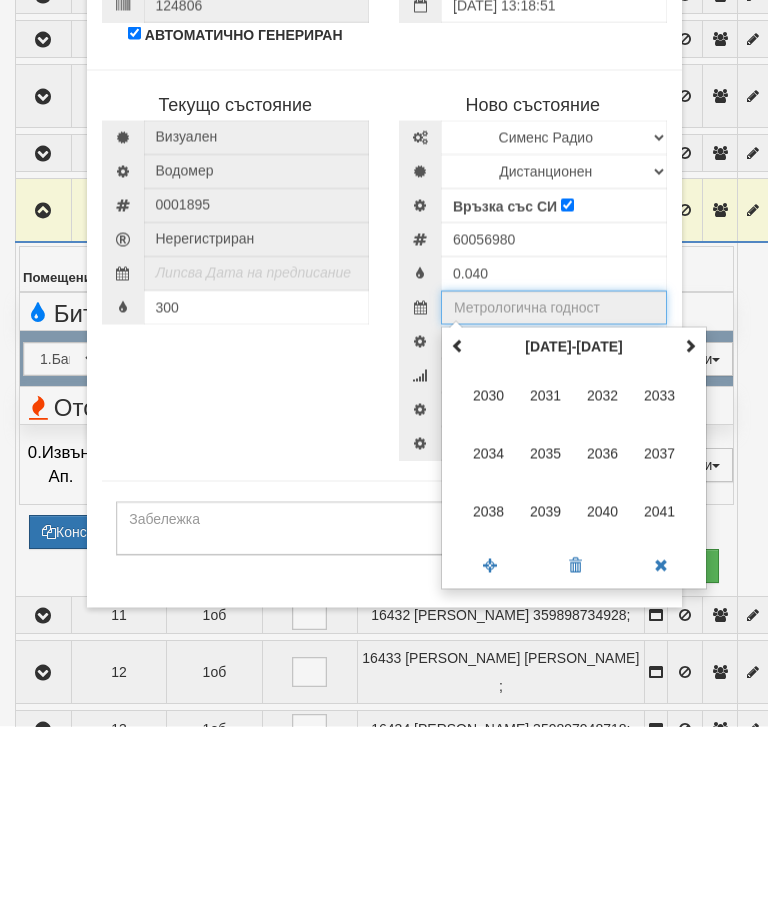 click on "2035" at bounding box center [546, 636] 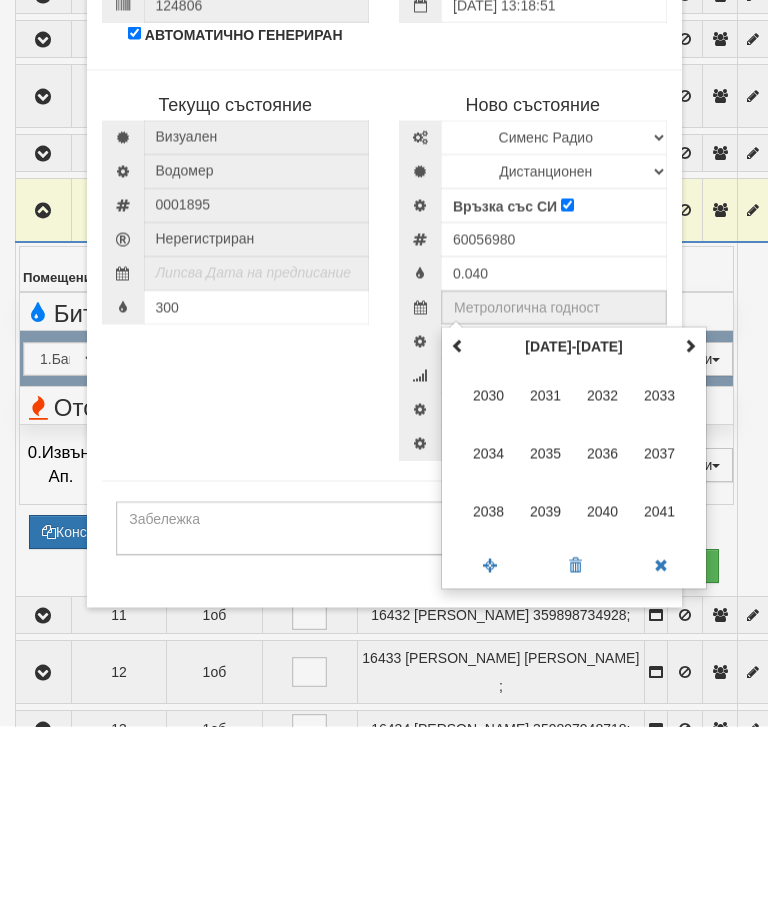 type on "2035" 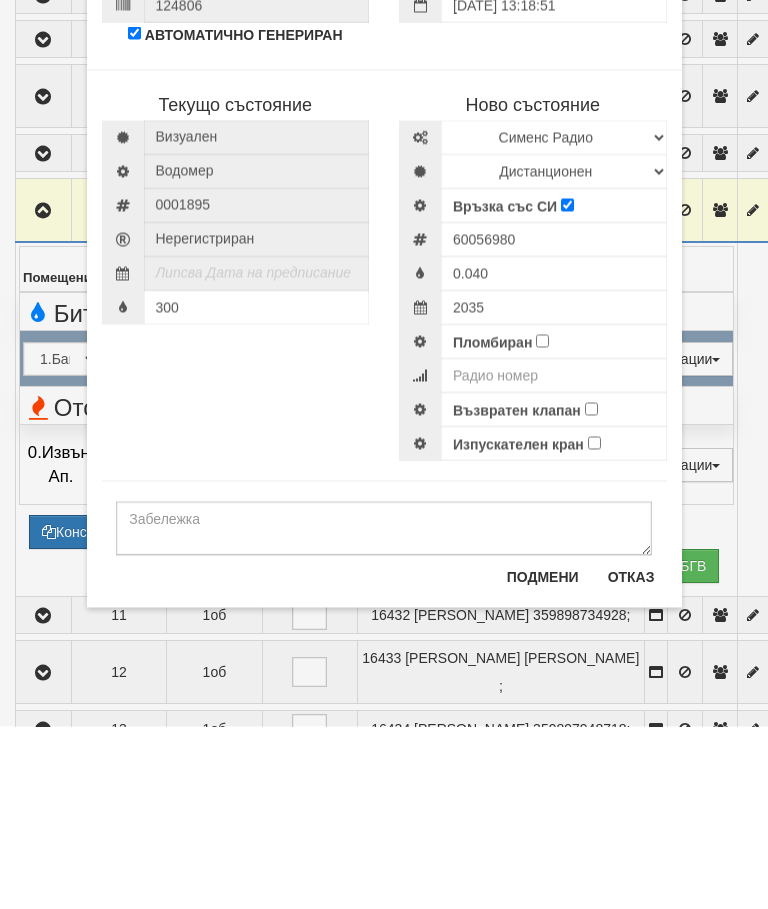 scroll, scrollTop: 944, scrollLeft: 0, axis: vertical 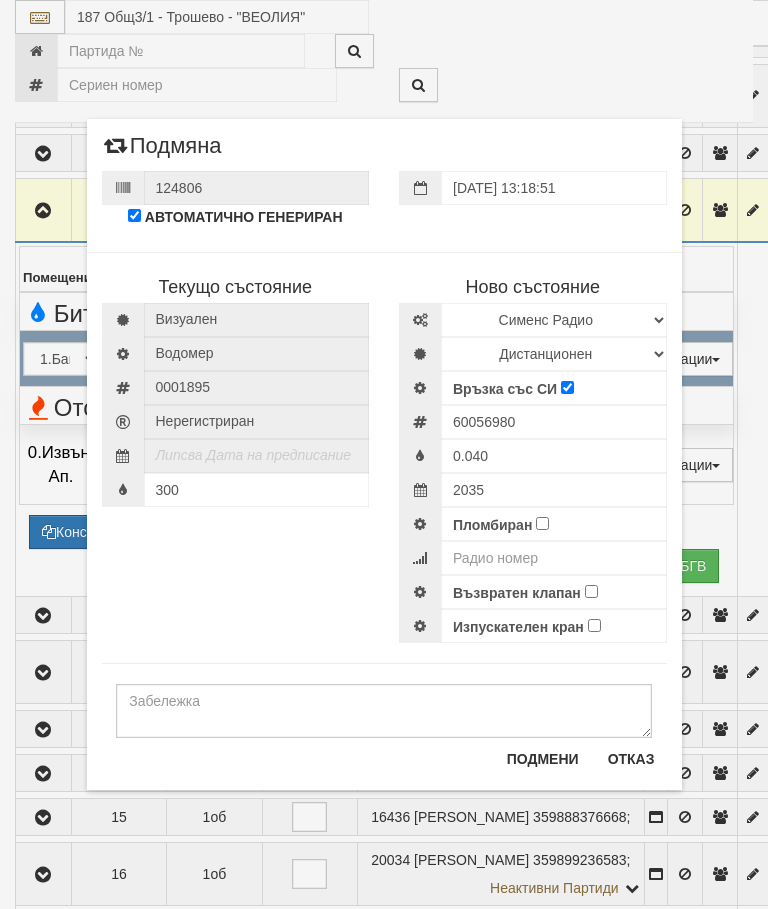 click on "Пломбиран" at bounding box center [542, 523] 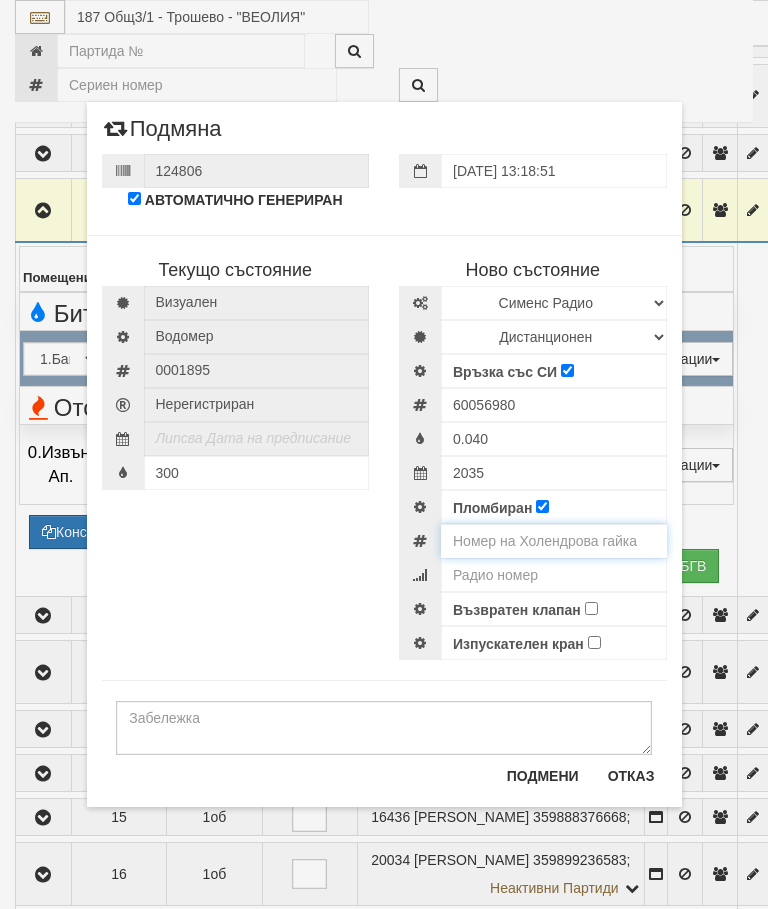 click at bounding box center (554, 541) 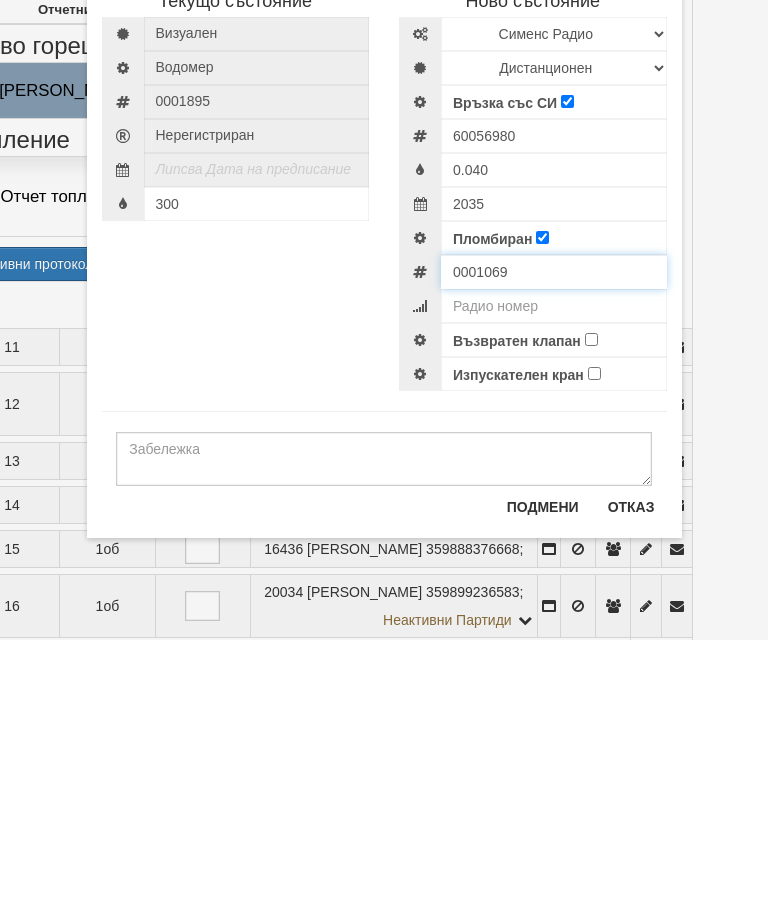 type on "0001069" 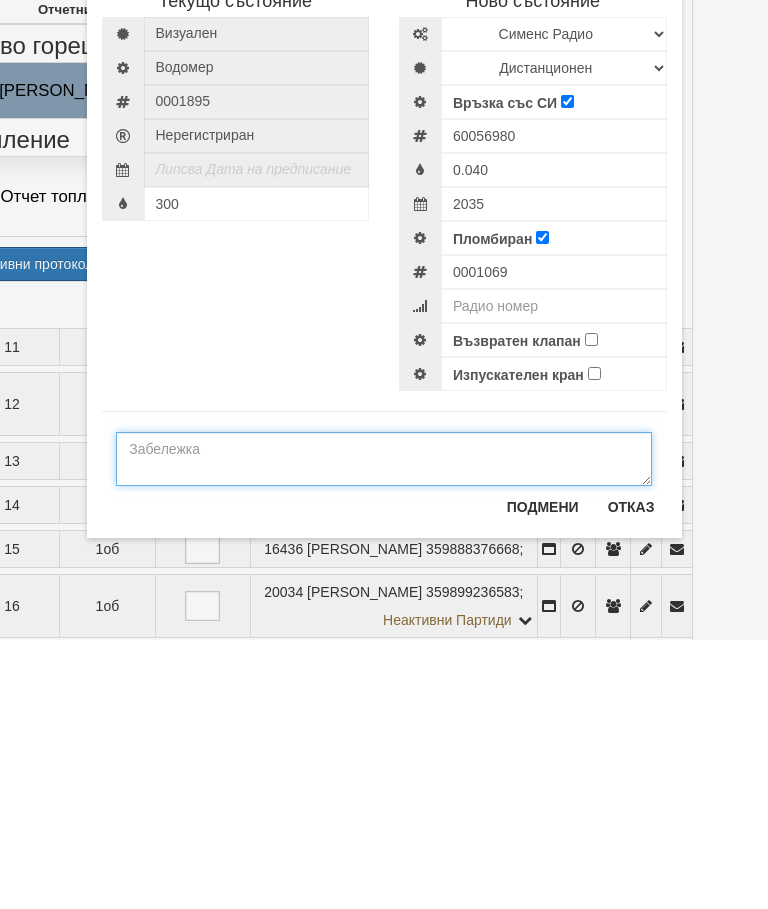 click at bounding box center (384, 728) 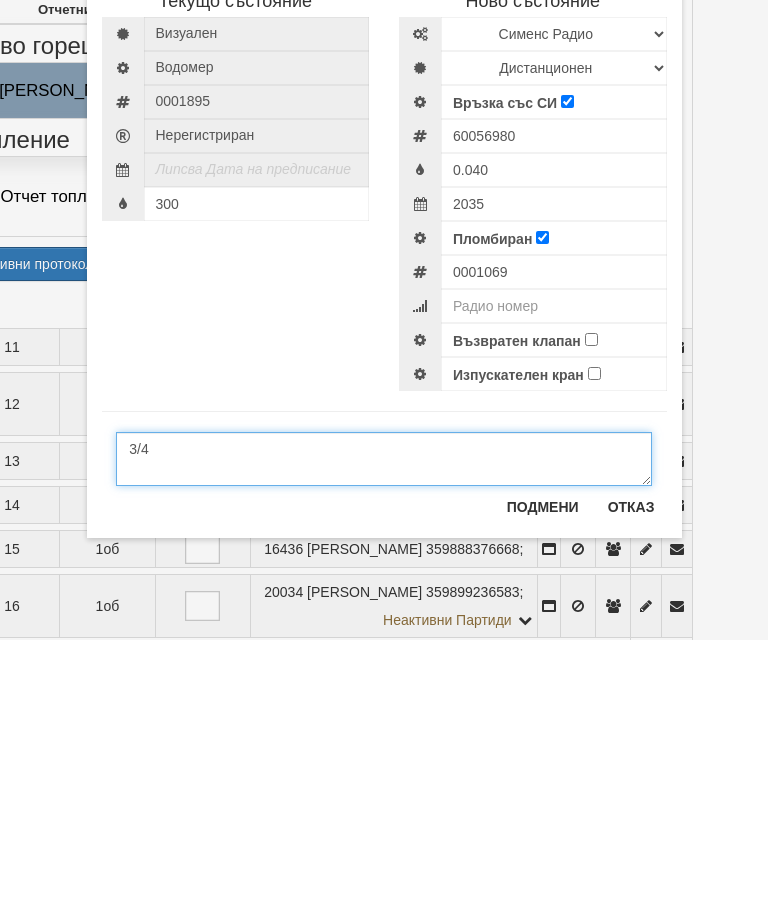 type on "3/4" 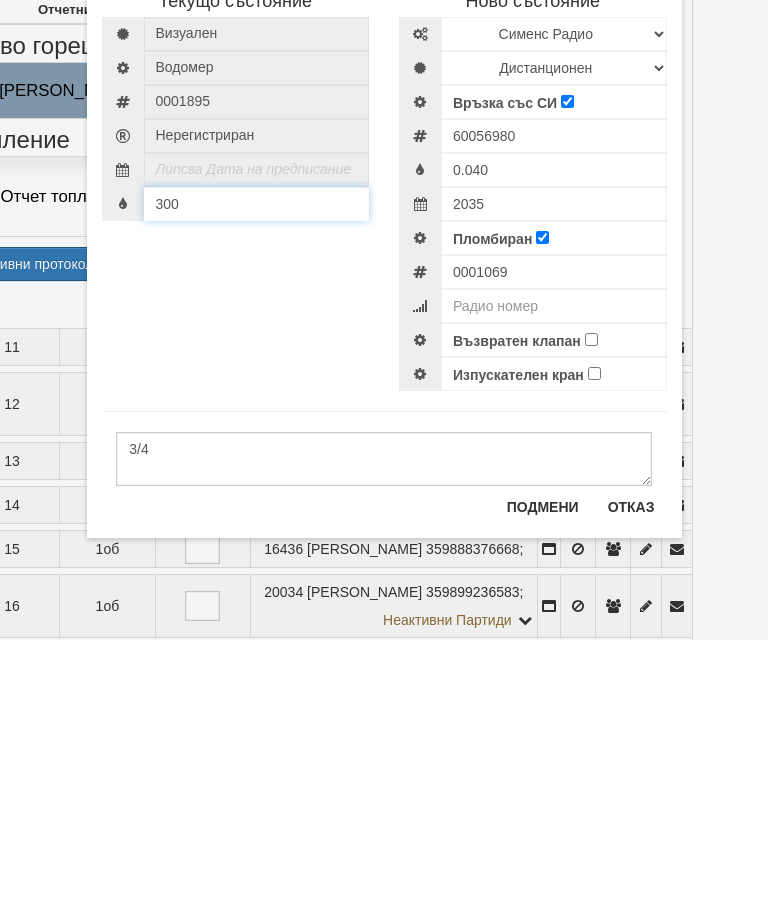 click on "300" at bounding box center [257, 473] 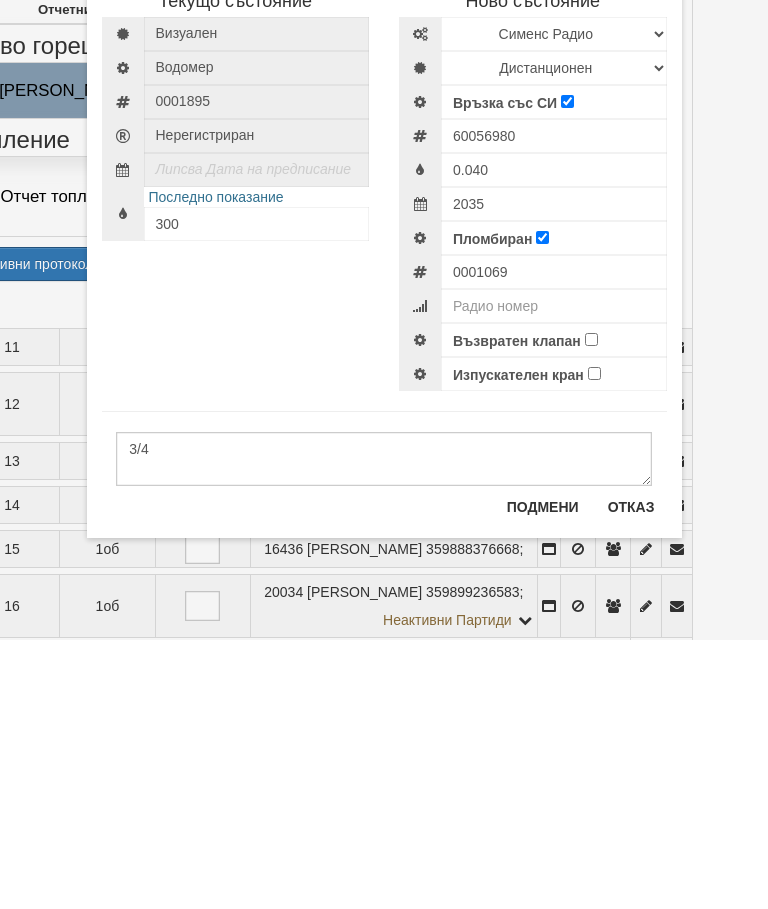 click on "Възвратен клапан" at bounding box center (591, 608) 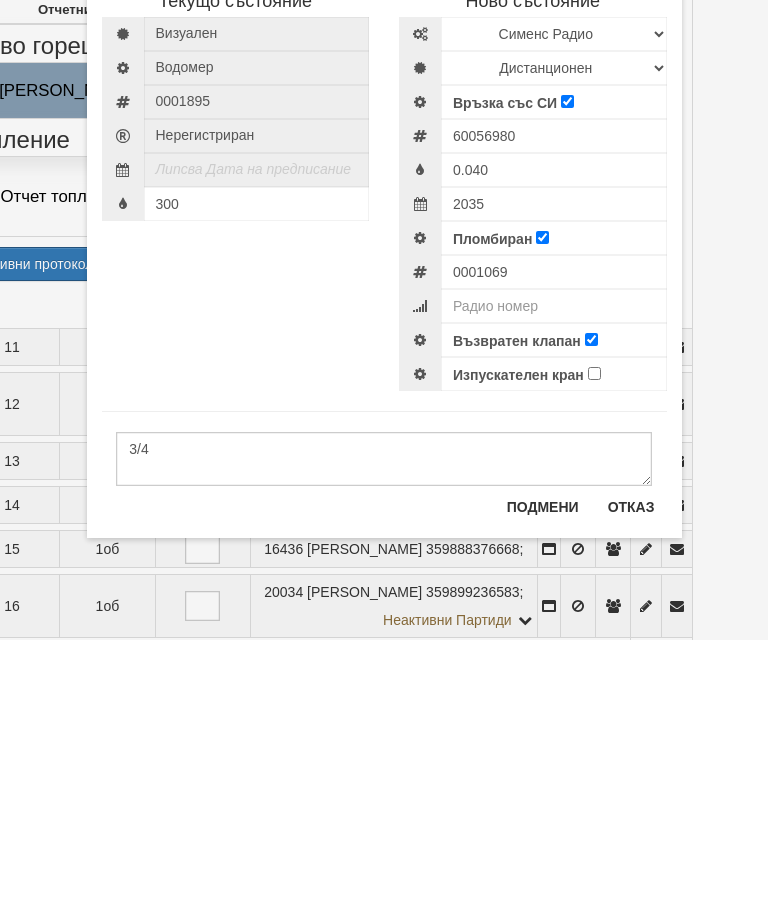 scroll, scrollTop: 1213, scrollLeft: 125, axis: both 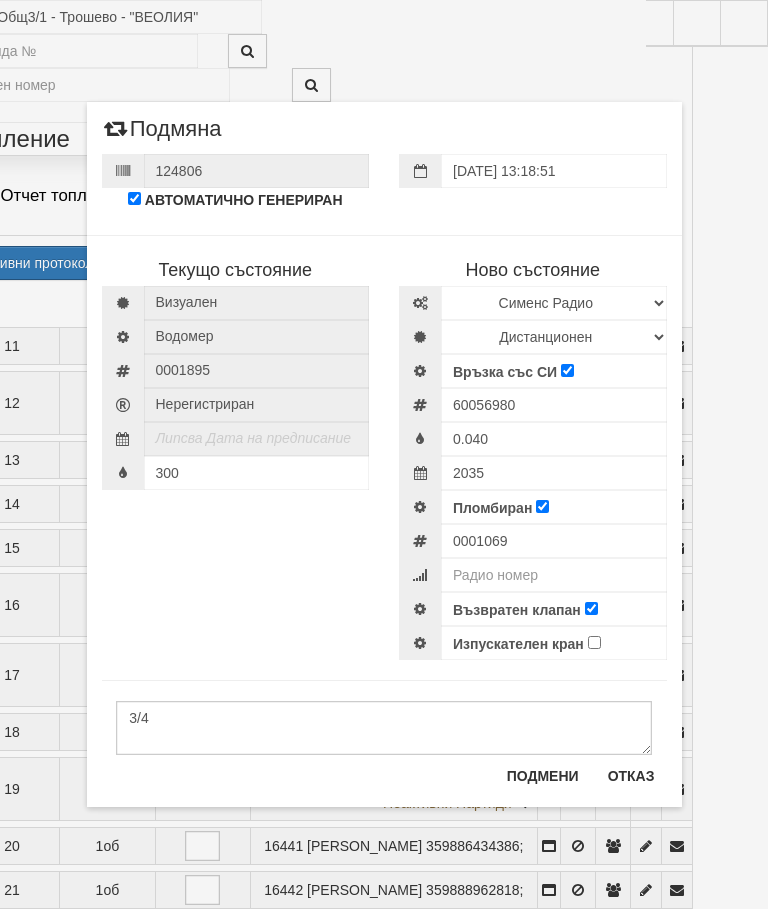 click on "Подмени" at bounding box center (543, 776) 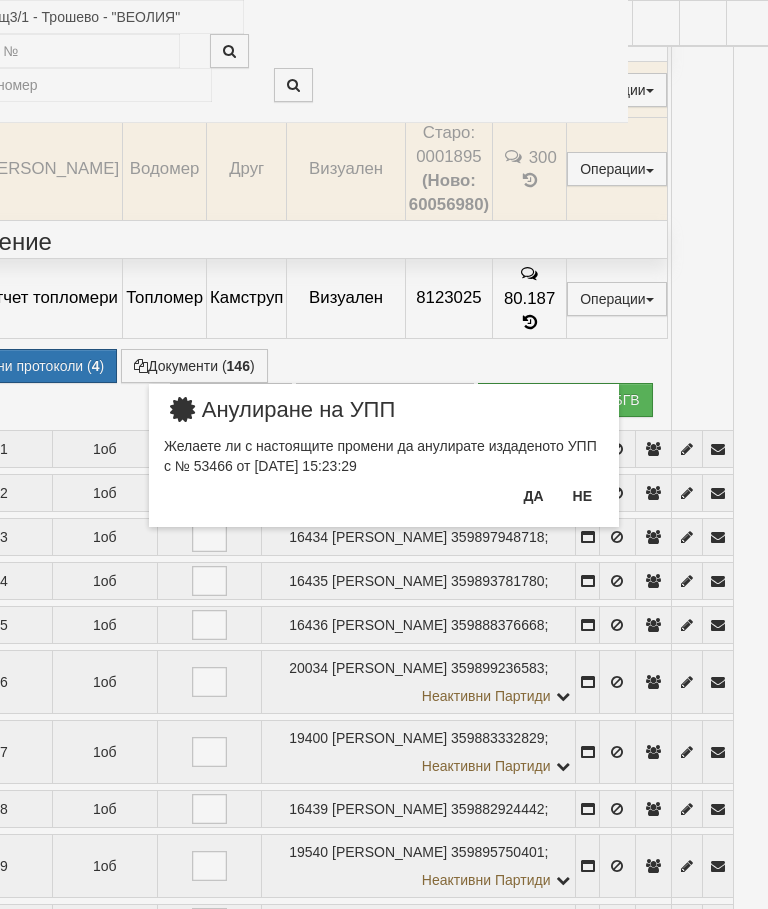 click on "Да" at bounding box center (533, 496) 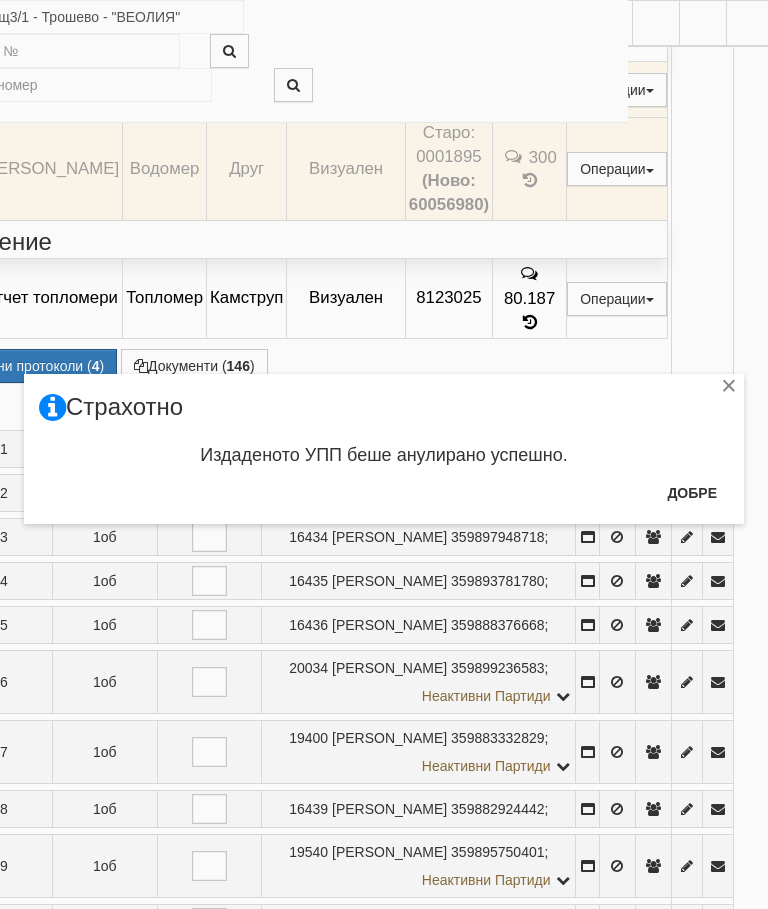 click on "Добре" at bounding box center (692, 493) 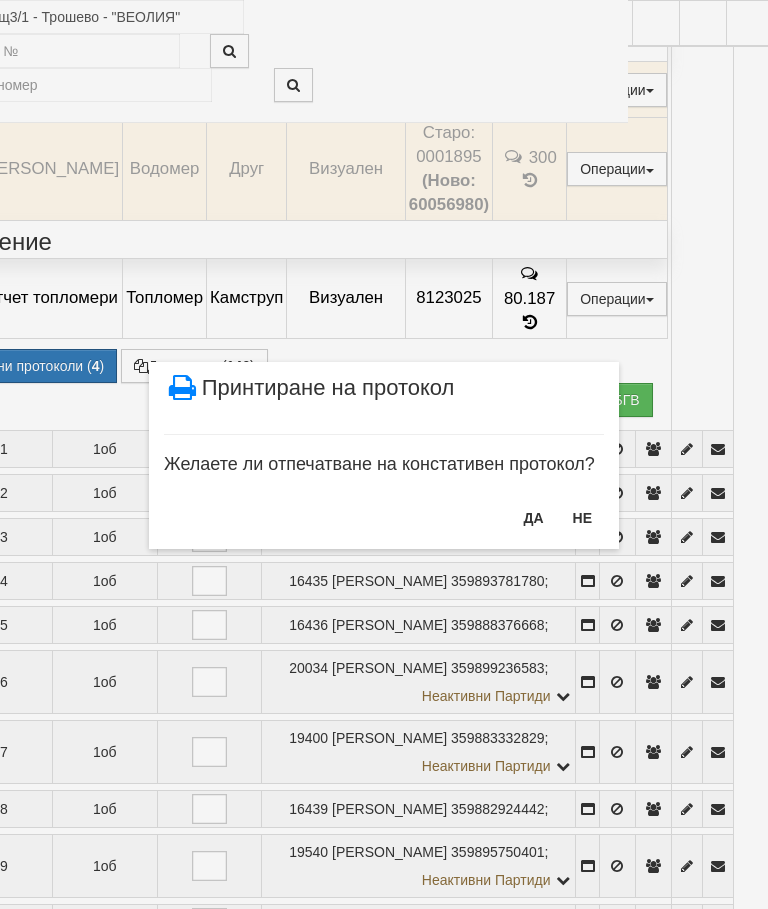 click on "ДА" at bounding box center [533, 518] 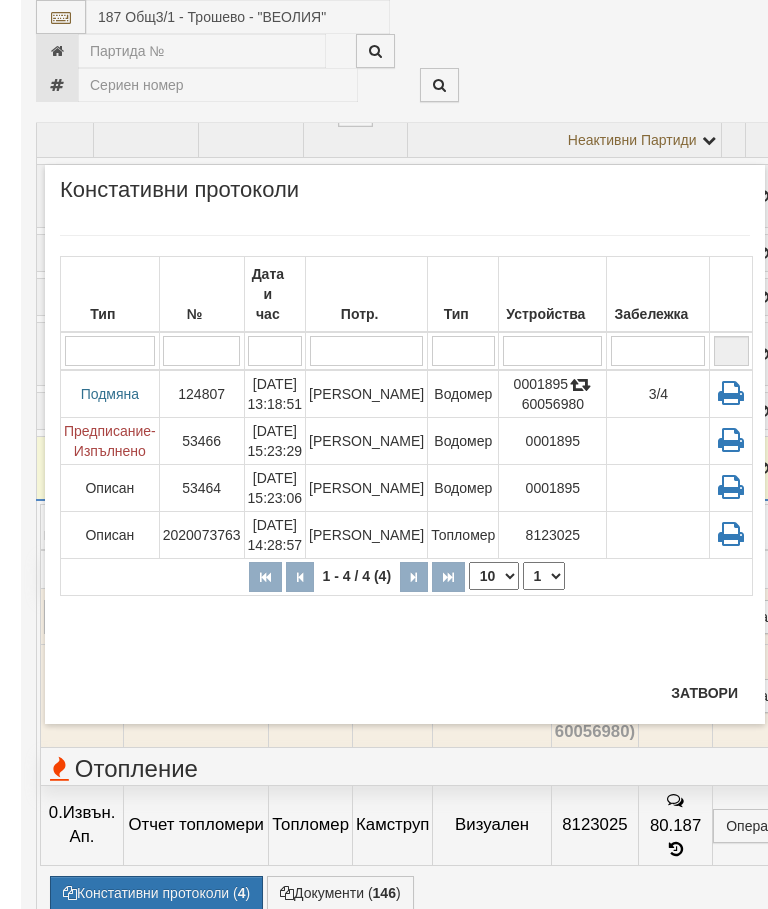 scroll, scrollTop: 645, scrollLeft: 0, axis: vertical 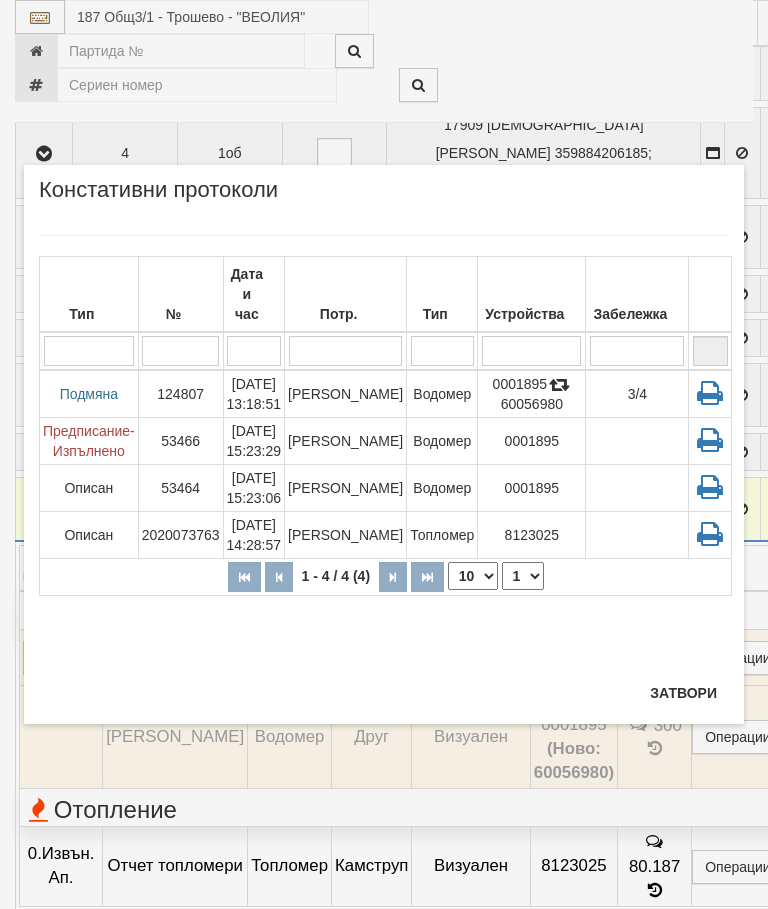 click on "Затвори" at bounding box center [683, 693] 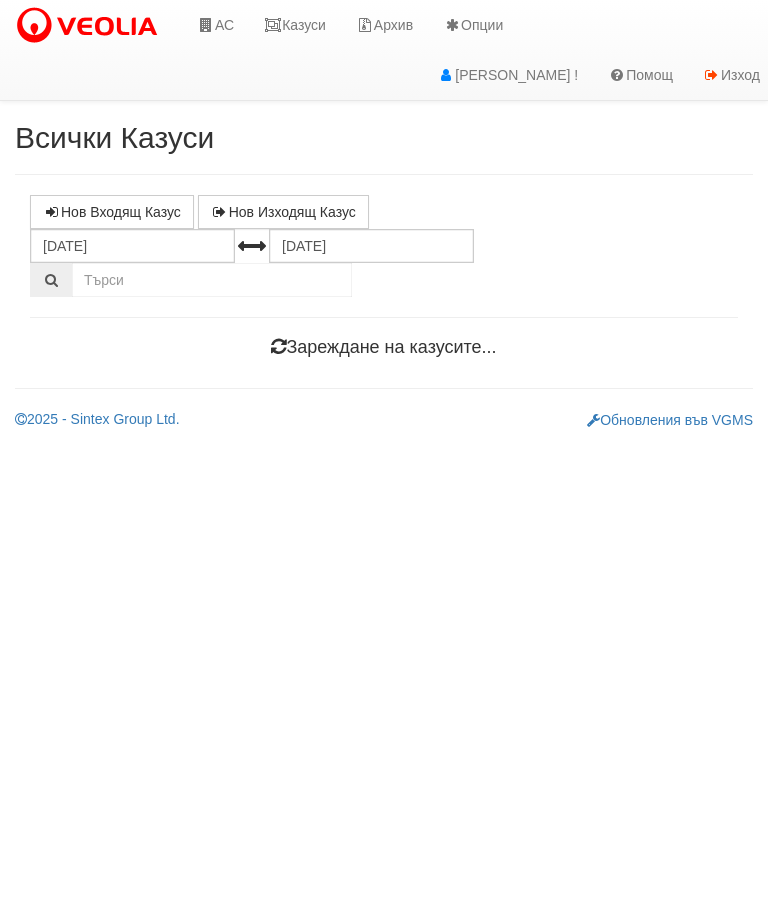 scroll, scrollTop: 0, scrollLeft: 0, axis: both 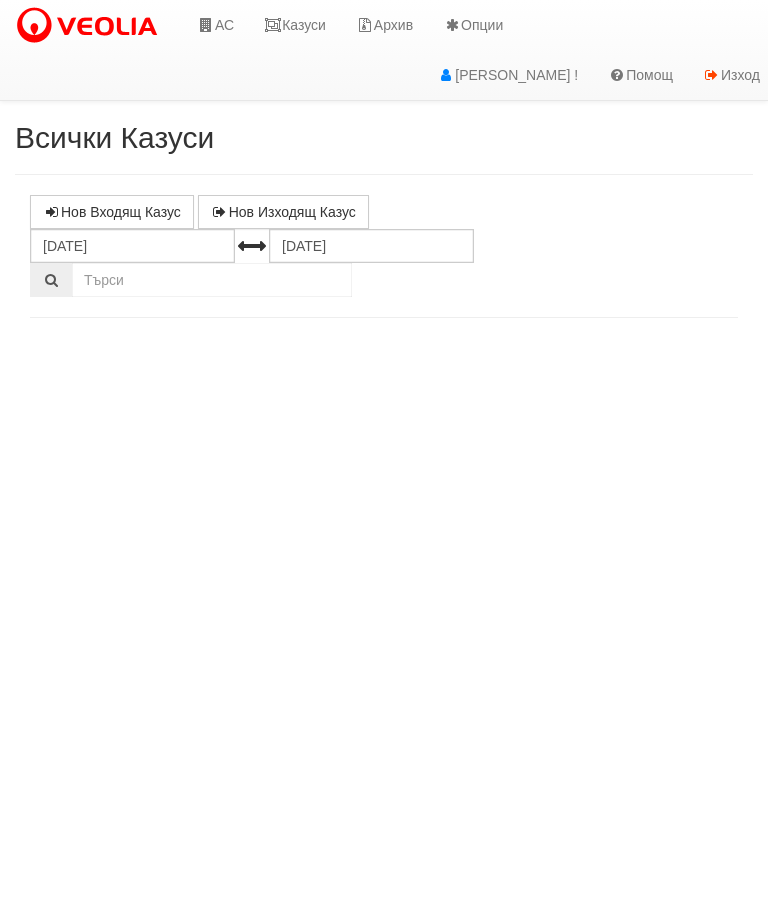select on "10" 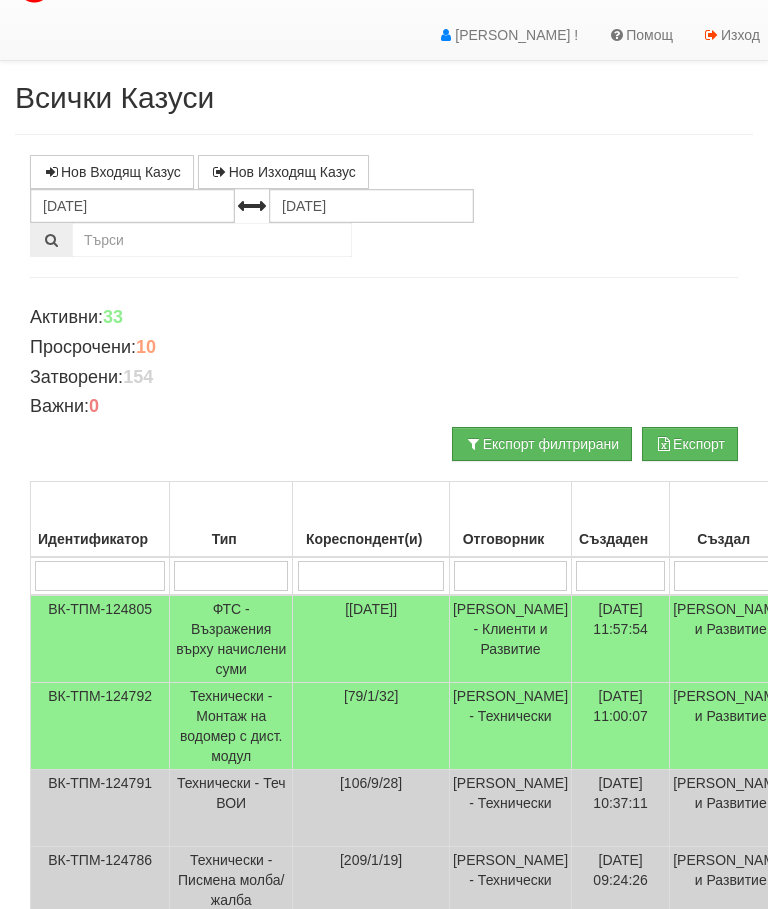 scroll, scrollTop: 0, scrollLeft: 0, axis: both 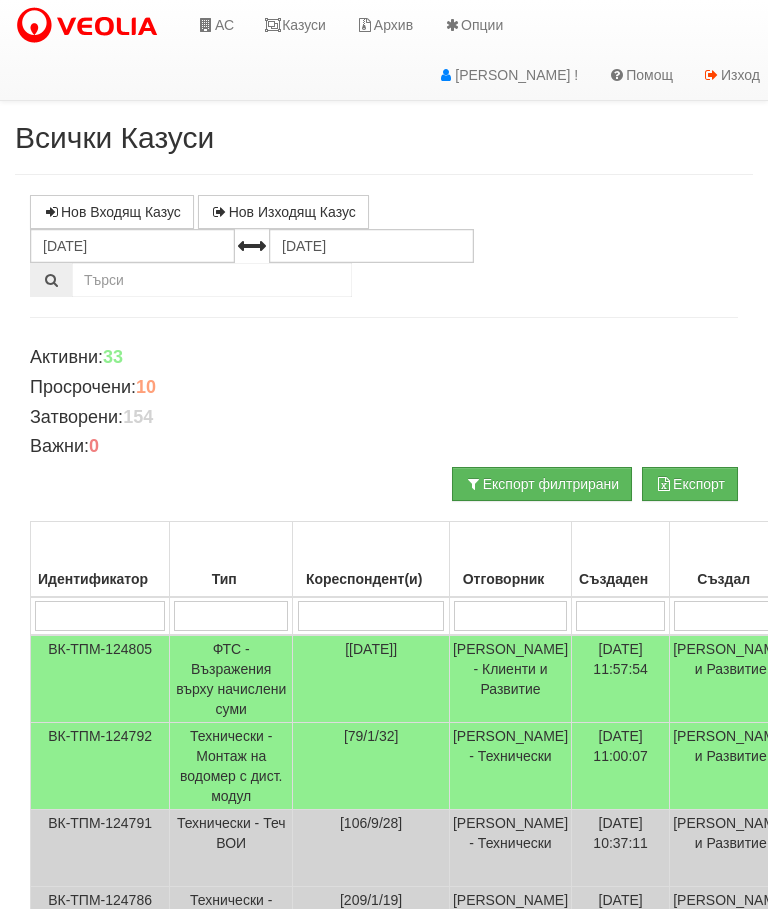 click on "Казуси" at bounding box center [295, 25] 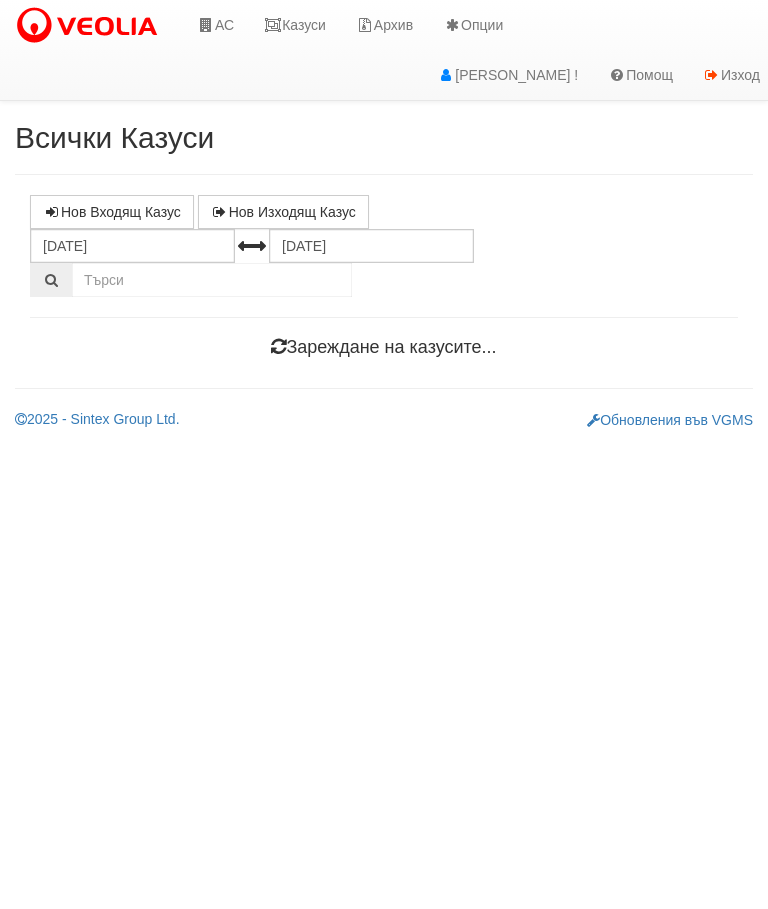 scroll, scrollTop: 0, scrollLeft: 0, axis: both 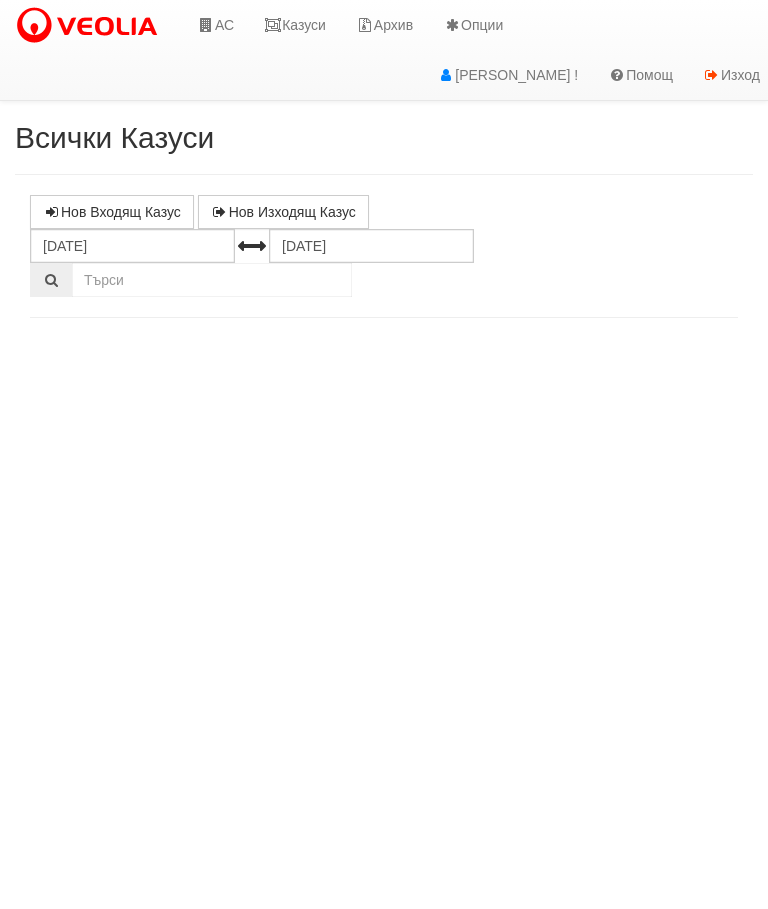 select on "10" 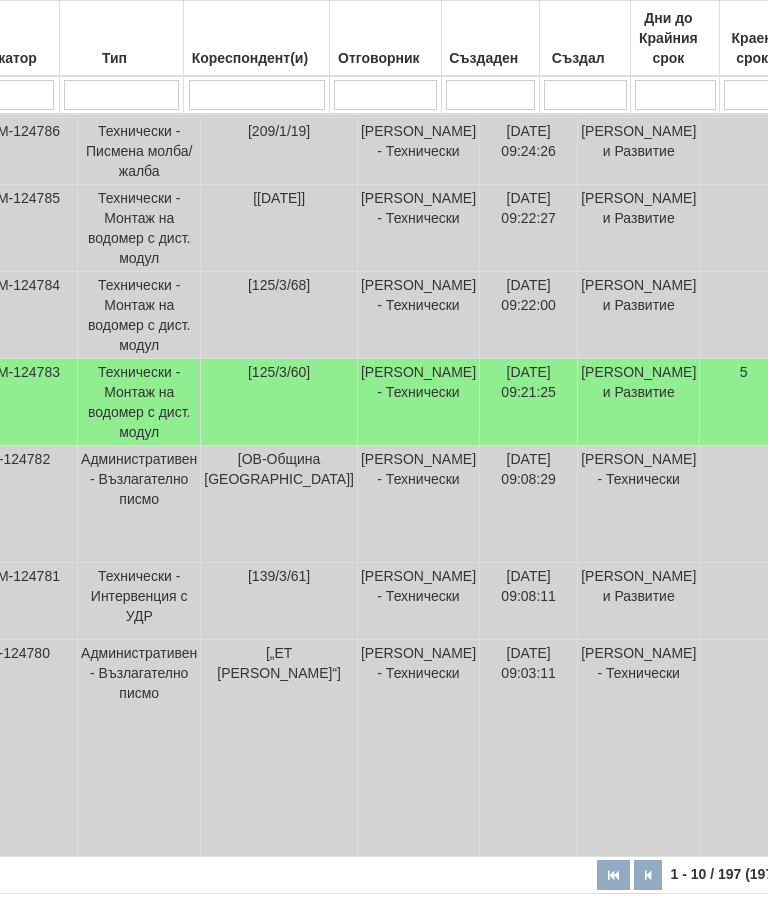 scroll, scrollTop: 769, scrollLeft: 0, axis: vertical 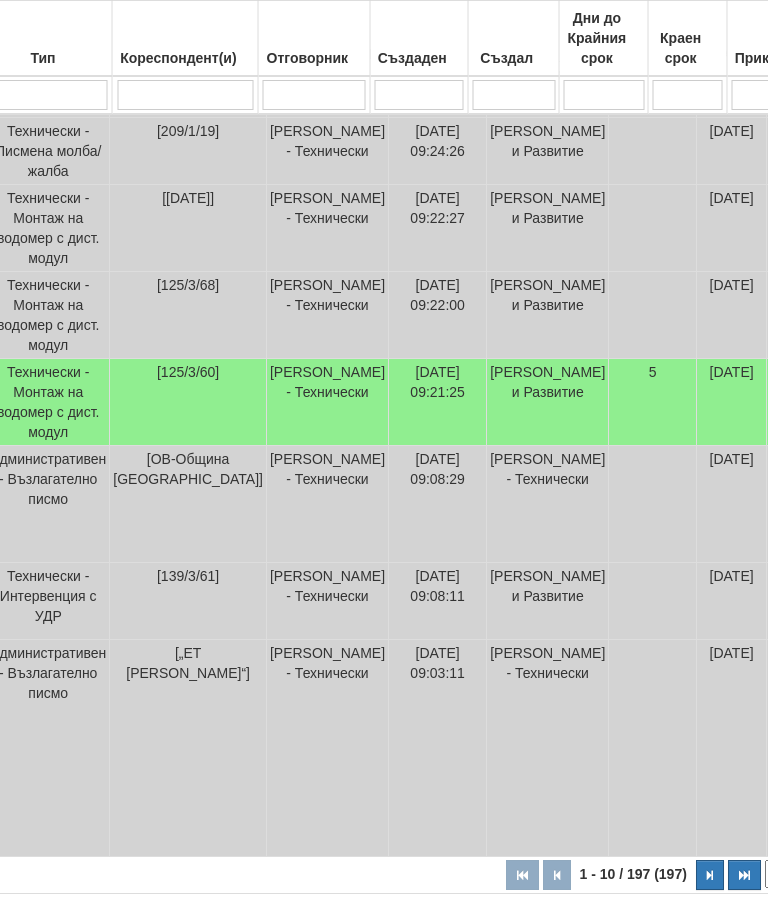 click at bounding box center [711, 875] 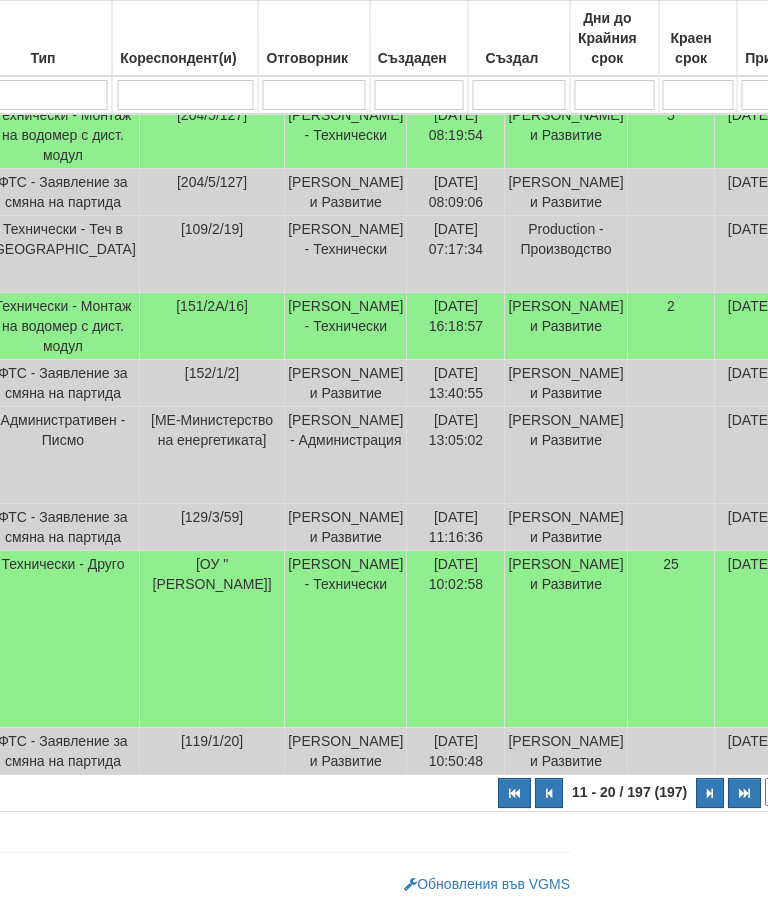 select on "2" 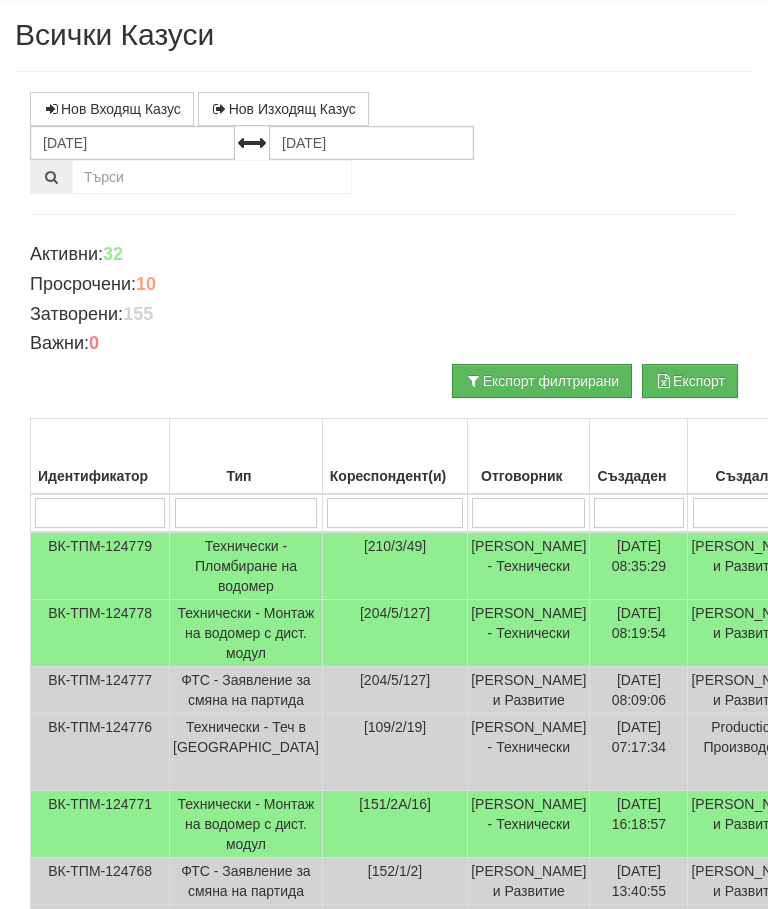scroll, scrollTop: 0, scrollLeft: 0, axis: both 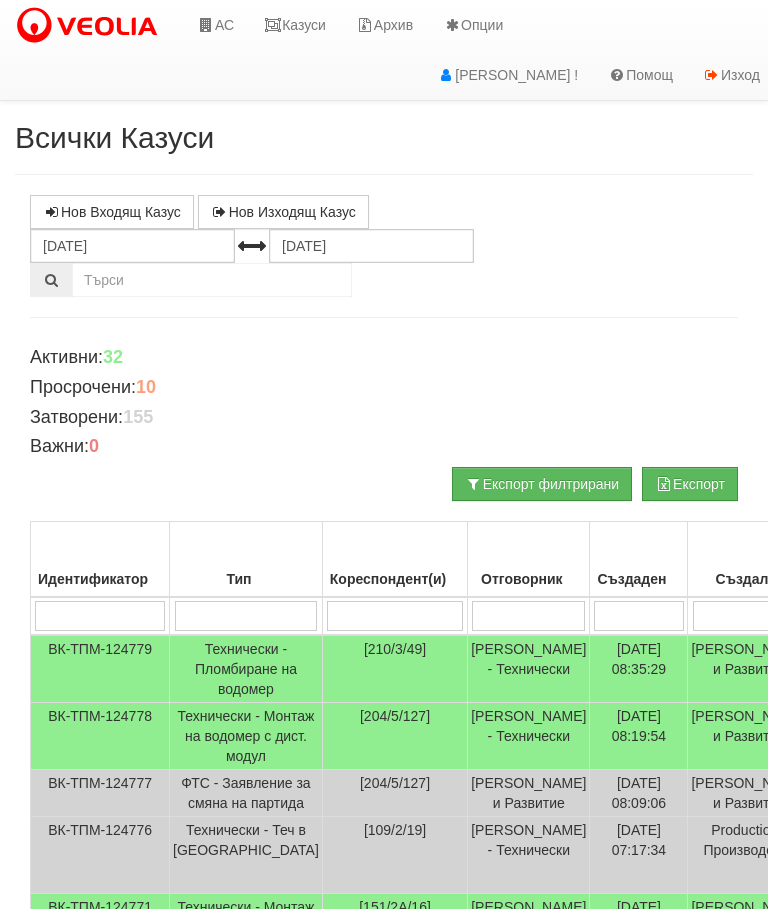 click on "Казуси" at bounding box center [295, 25] 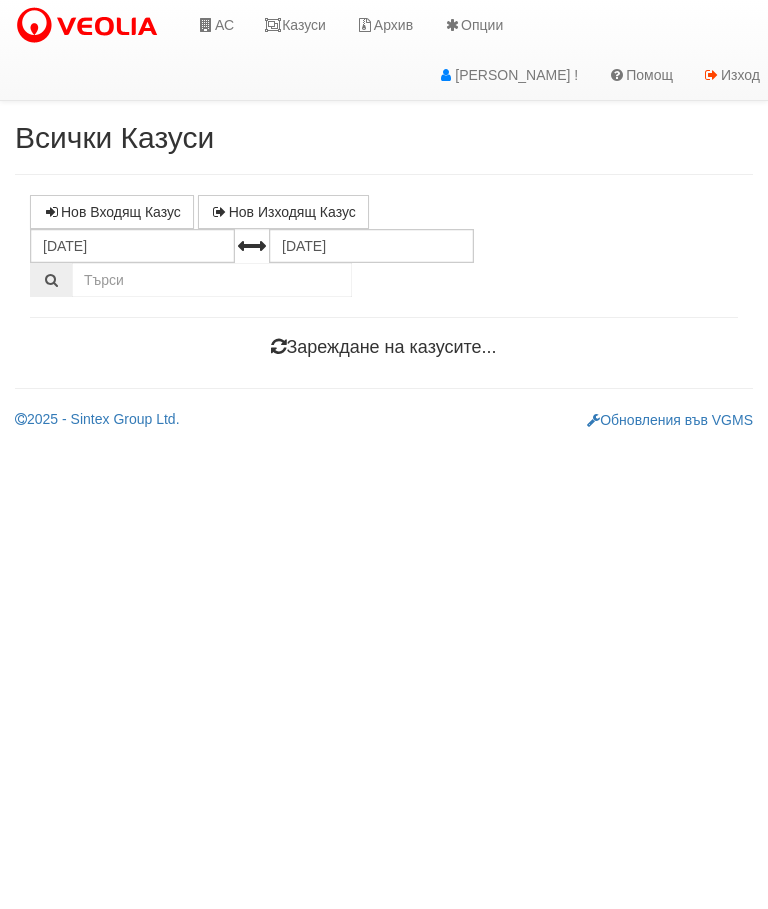 scroll, scrollTop: 0, scrollLeft: 0, axis: both 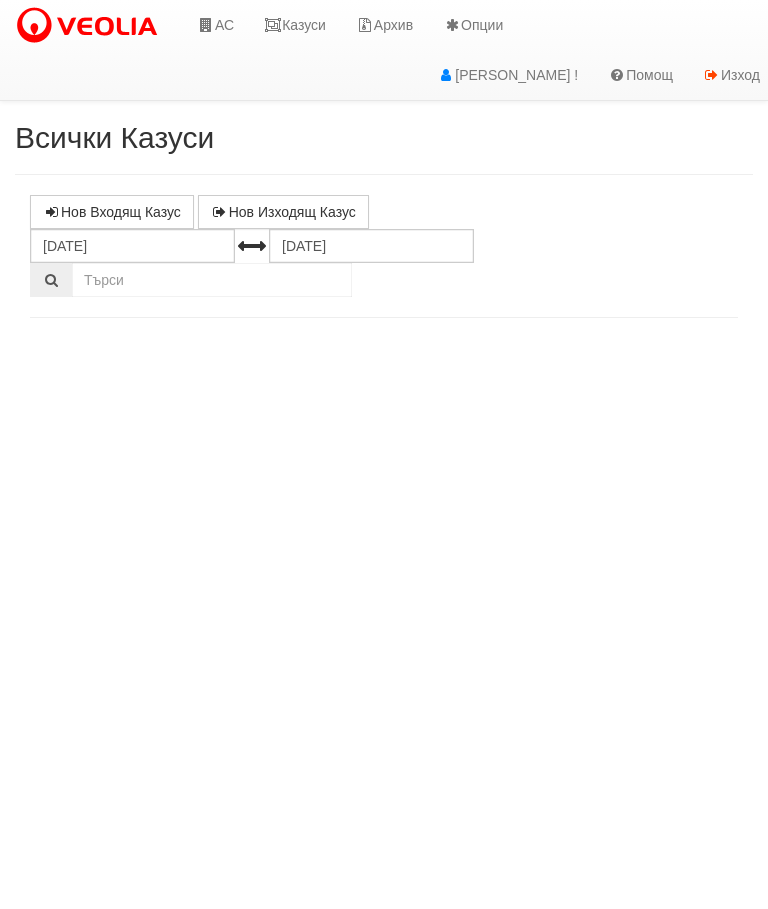 select on "10" 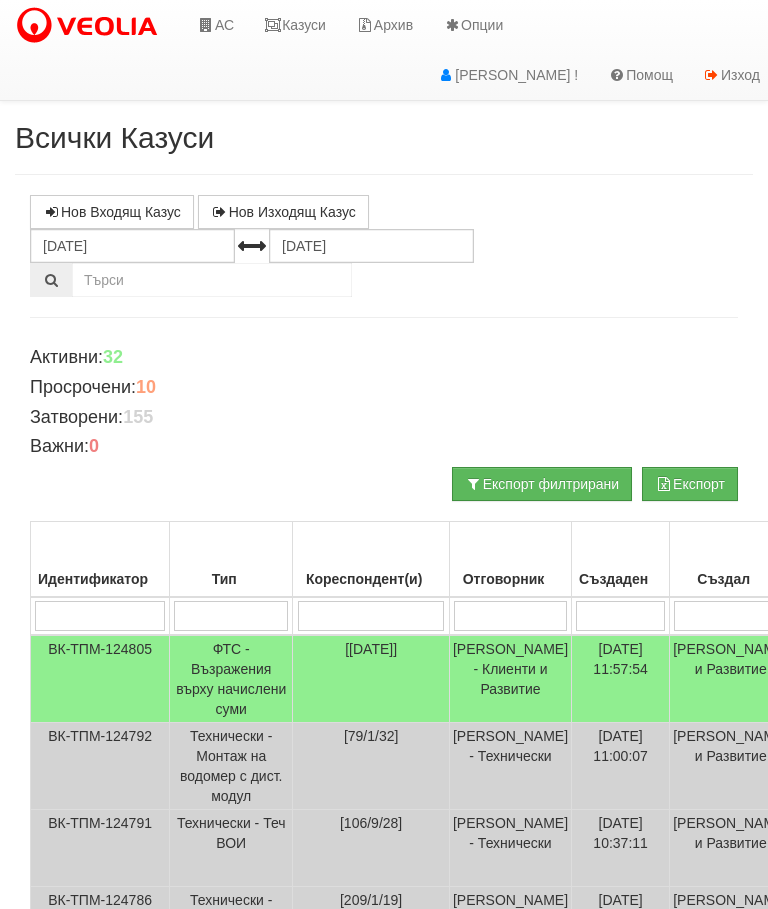 click at bounding box center (206, 25) 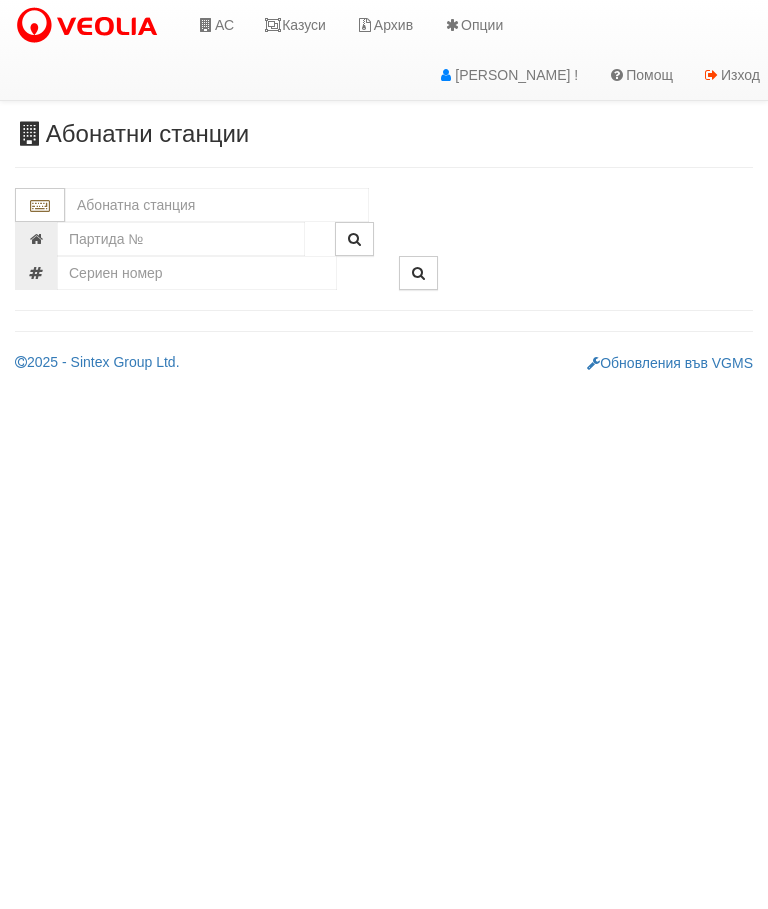 scroll, scrollTop: 0, scrollLeft: 0, axis: both 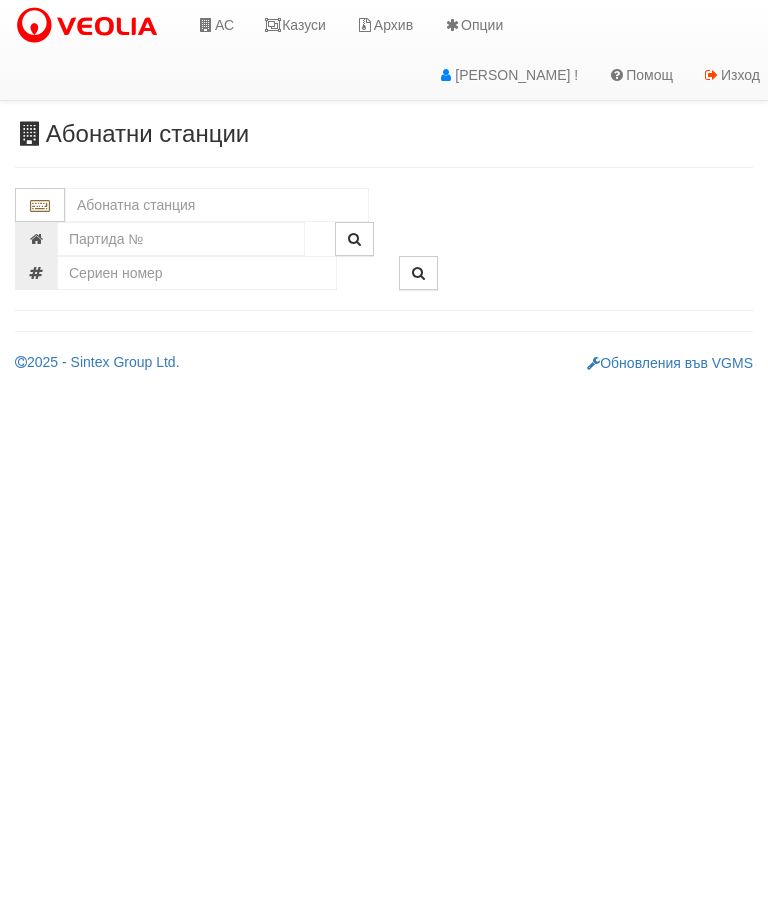 click at bounding box center (217, 205) 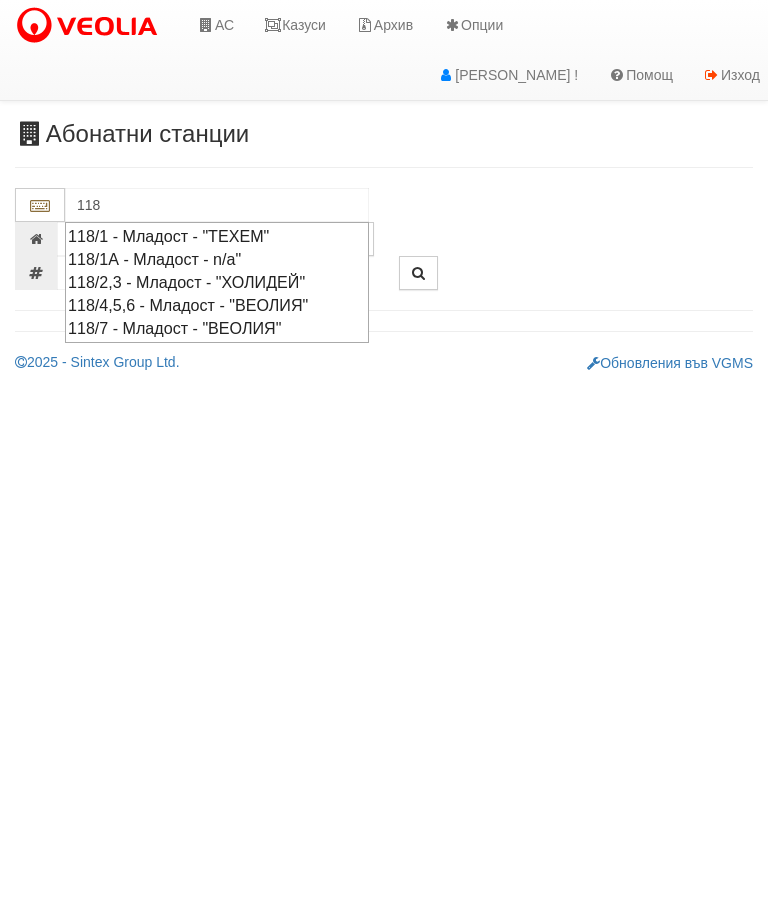 click on "118/2,3 - Младост - "ХОЛИДЕЙ"" at bounding box center (217, 282) 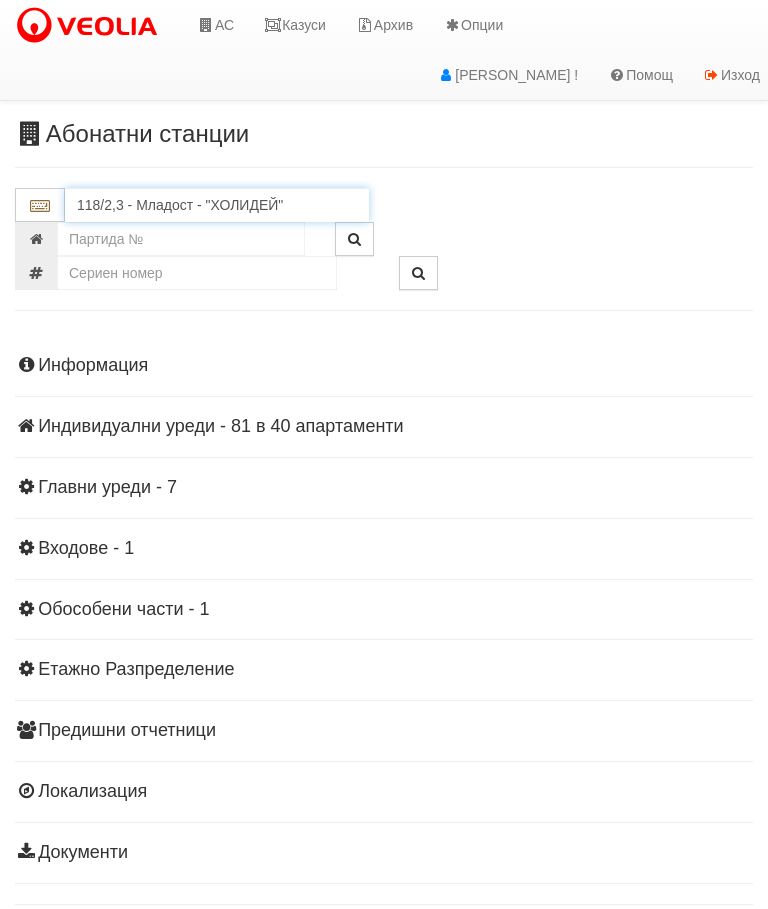click on "118/2,3 - Младост - "ХОЛИДЕЙ"" at bounding box center [217, 205] 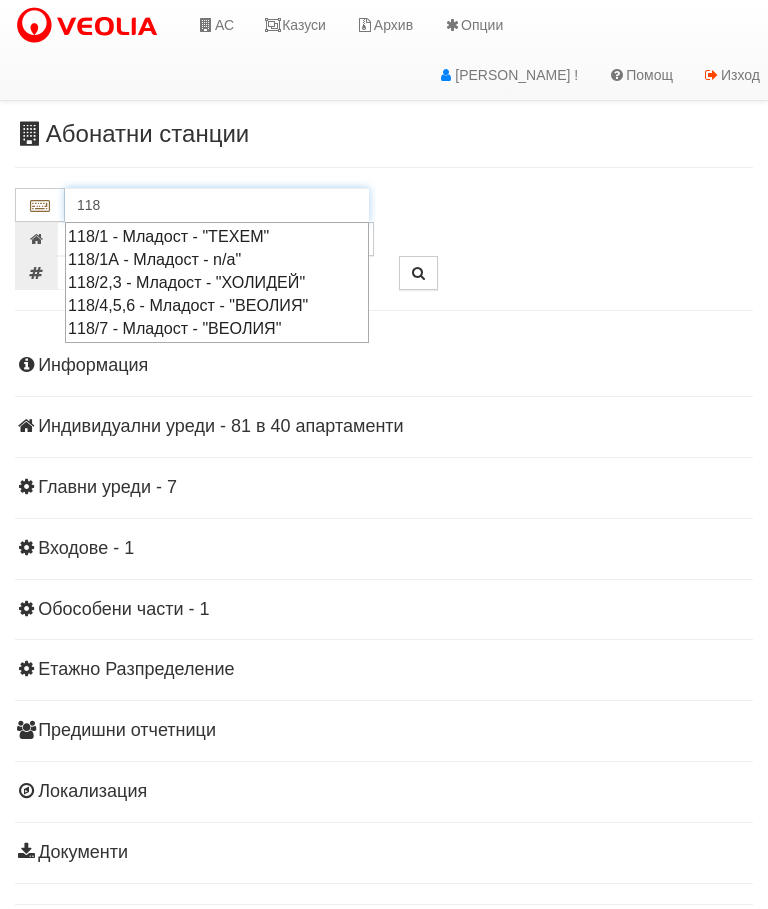 click on "118/4,5,6 - Младост - "ВЕОЛИЯ"" at bounding box center [217, 305] 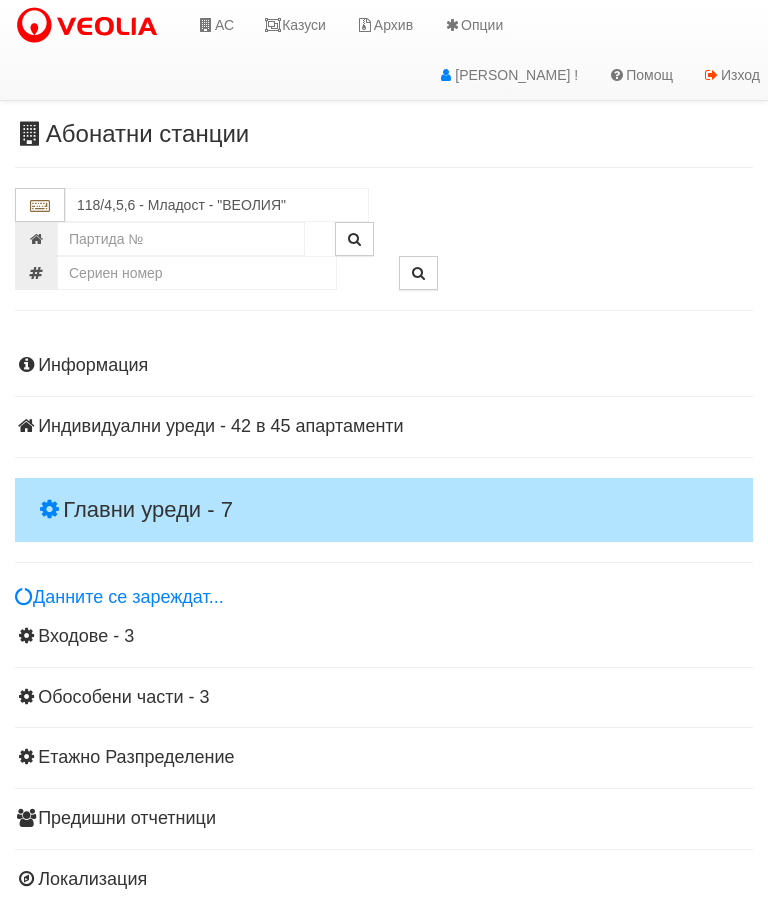 click on "Главни уреди - 7" at bounding box center (384, 510) 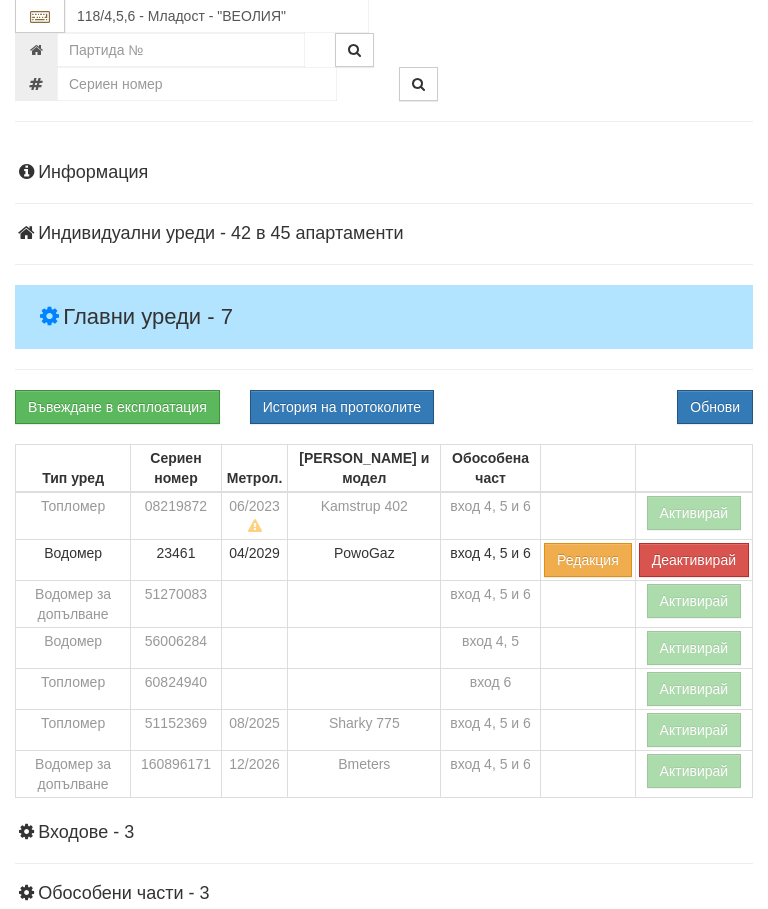 scroll, scrollTop: 193, scrollLeft: 0, axis: vertical 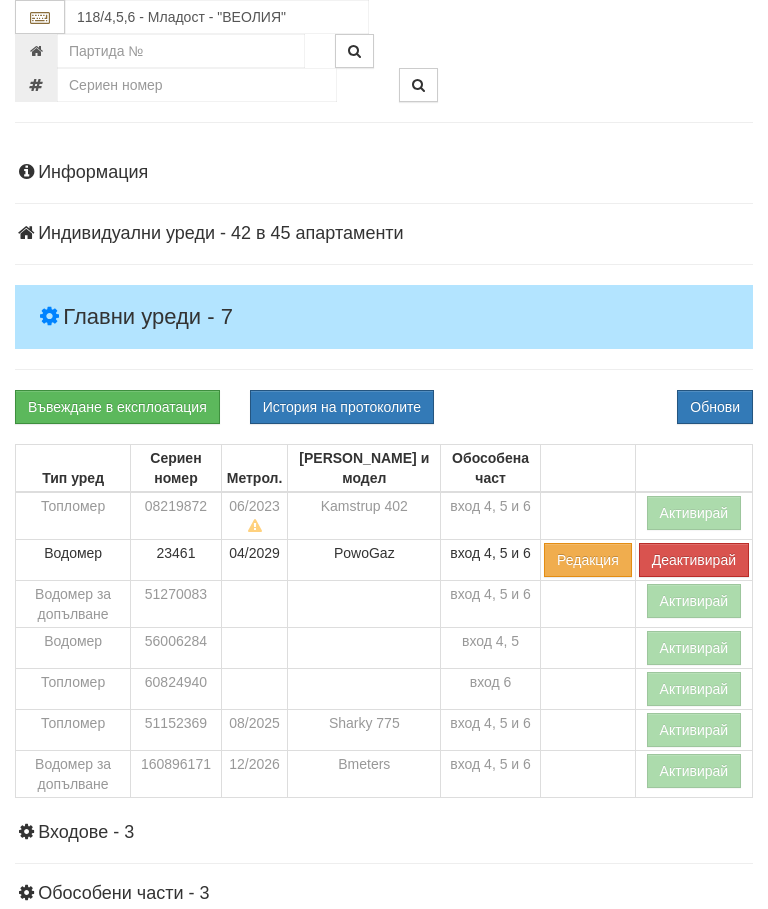 click on "Активирай" at bounding box center [694, 730] 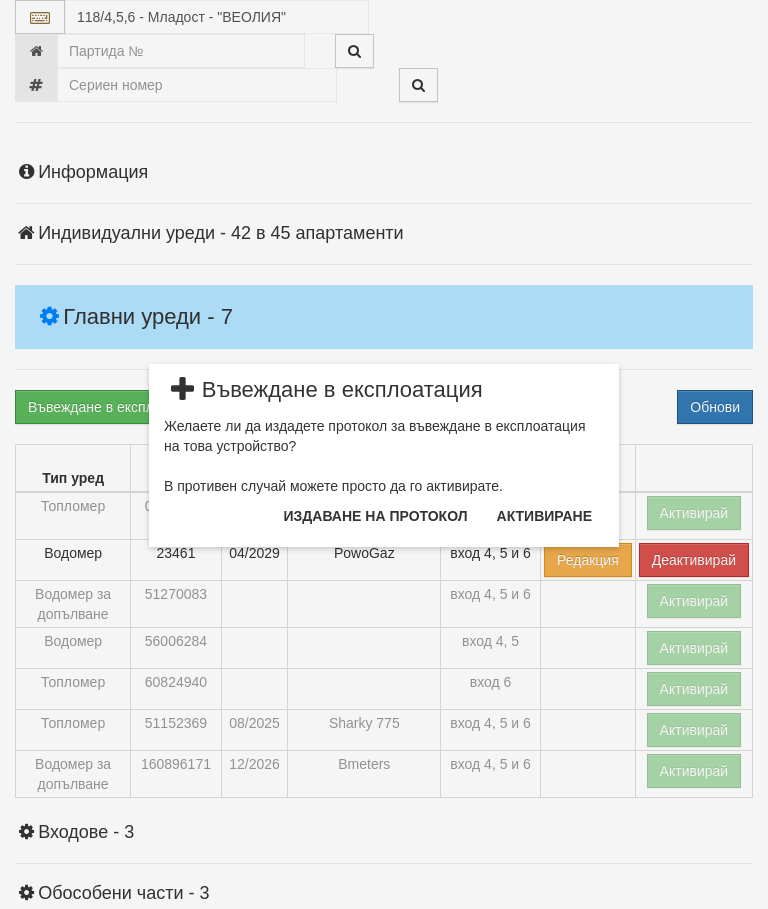 click on "Издаване на протокол" at bounding box center [376, 516] 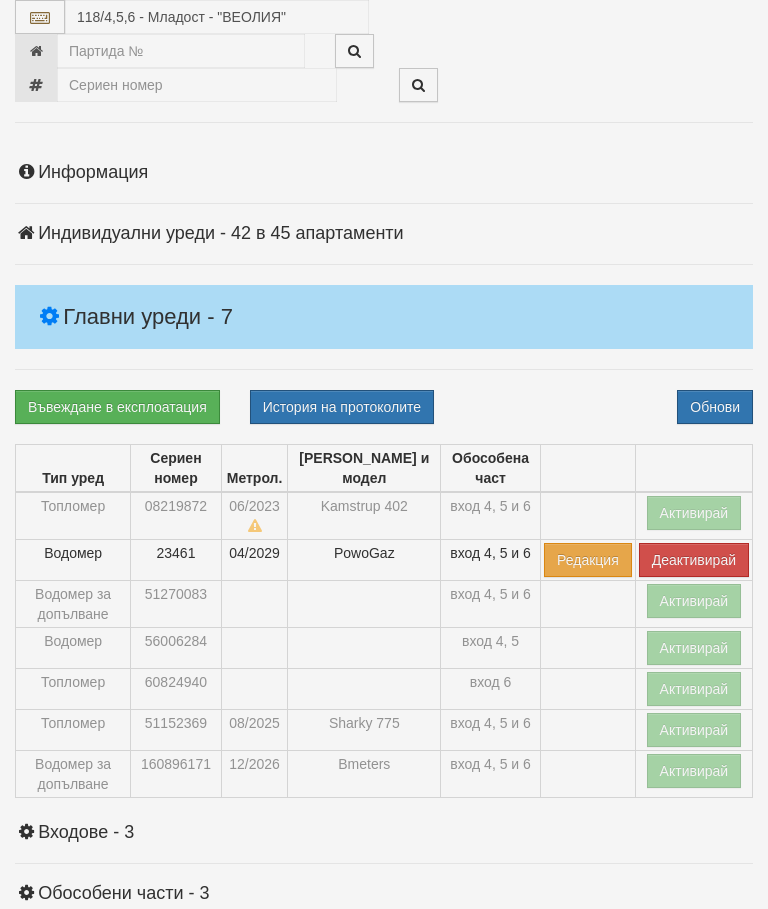 scroll, scrollTop: 268, scrollLeft: 0, axis: vertical 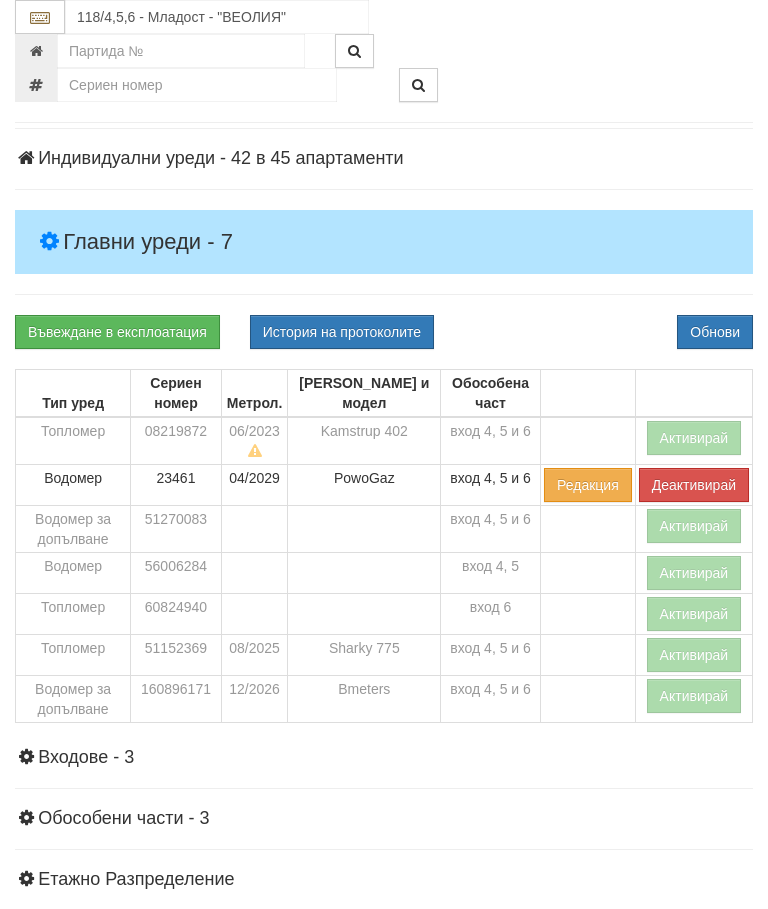 click on "Обнови" at bounding box center [715, 332] 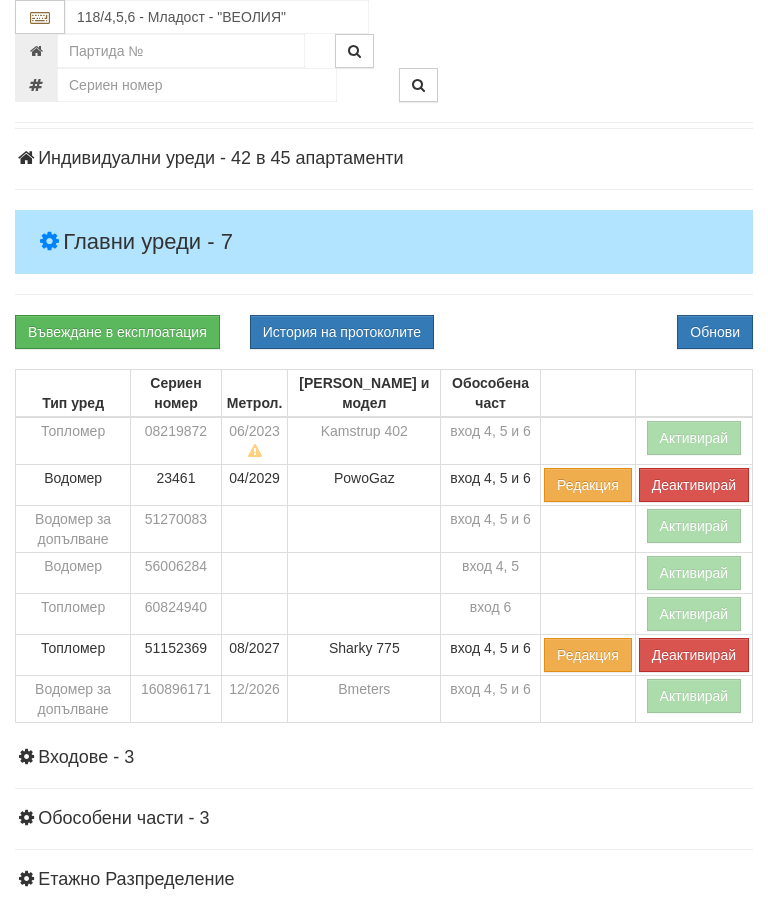 click on "Активирай" at bounding box center [694, 696] 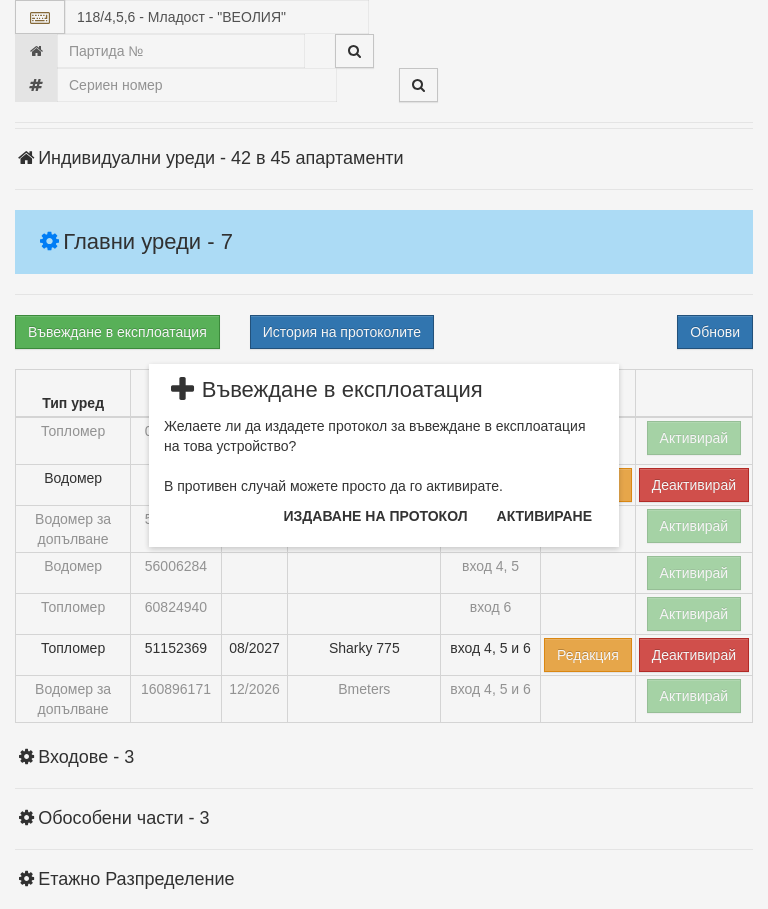 click on "Издаване на протокол" at bounding box center [376, 516] 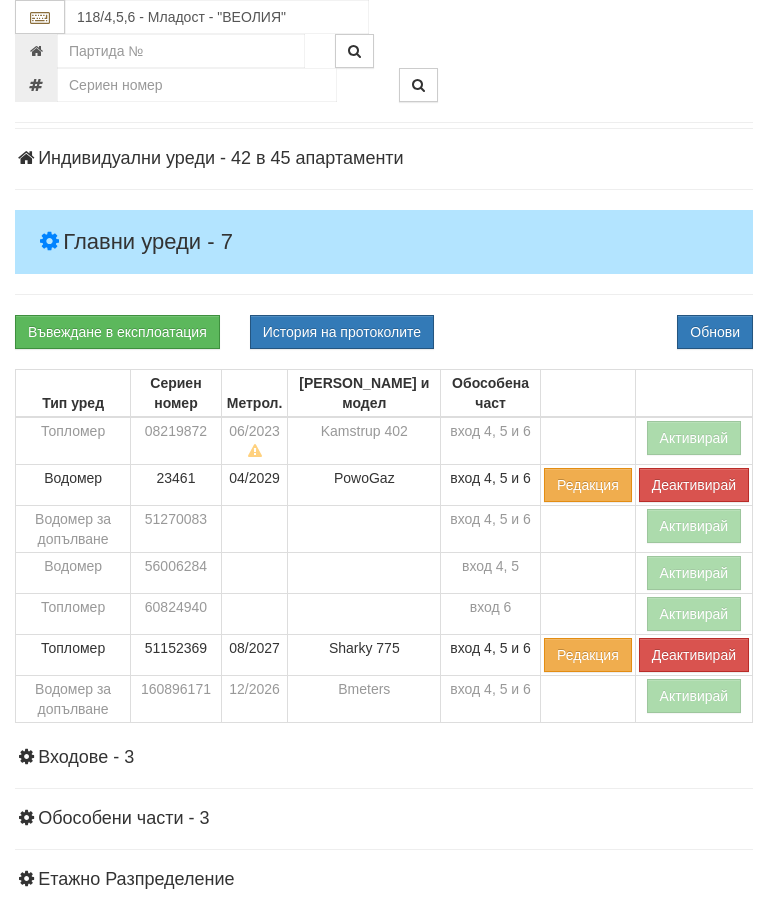 click on "Обнови" at bounding box center (715, 332) 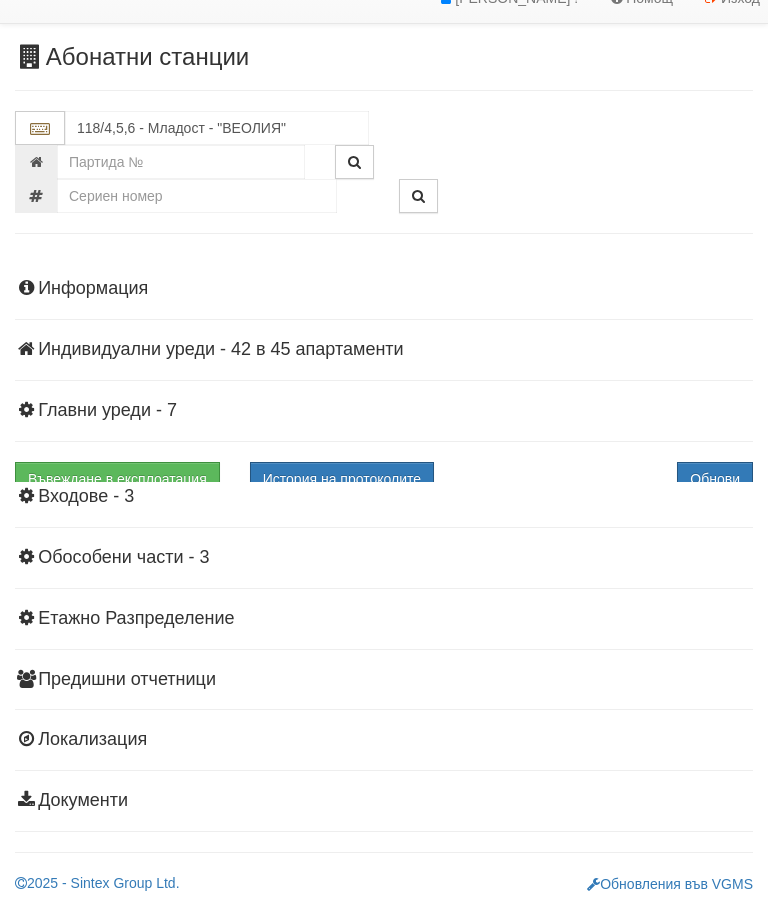 scroll, scrollTop: 44, scrollLeft: 0, axis: vertical 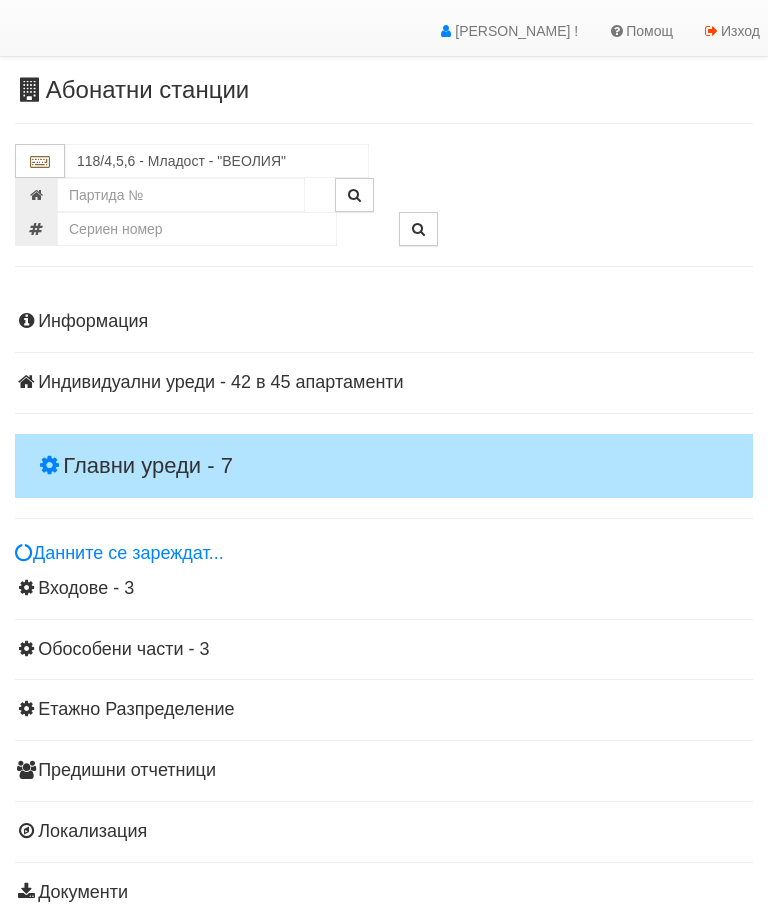 click on "Главни уреди - 7" at bounding box center (384, 466) 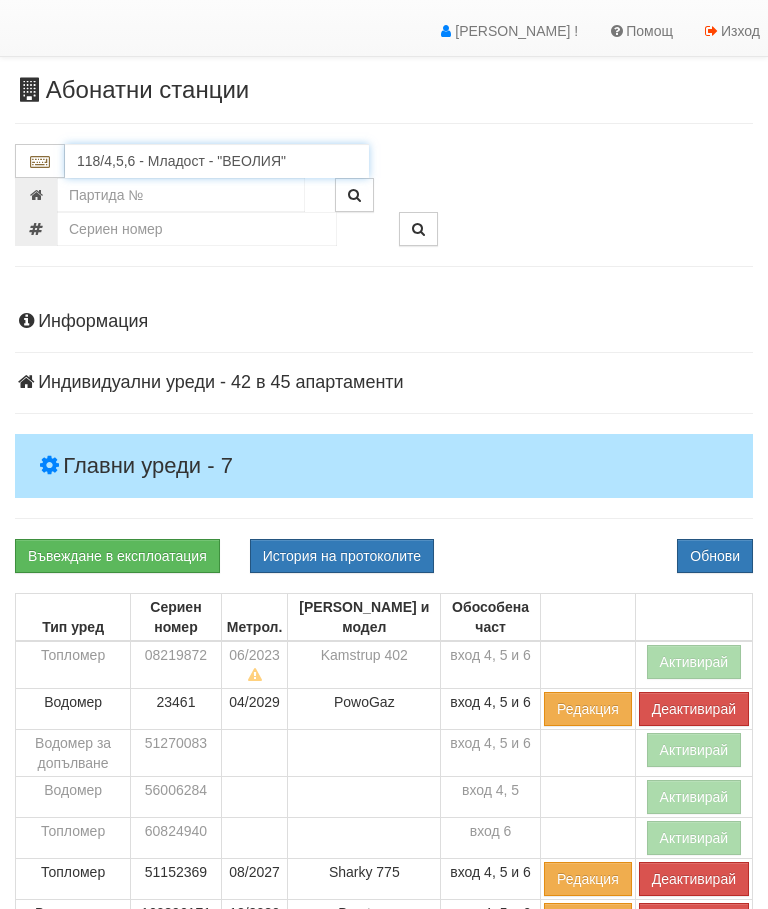 click on "118/4,5,6 - Младост - "ВЕОЛИЯ"" at bounding box center (217, 161) 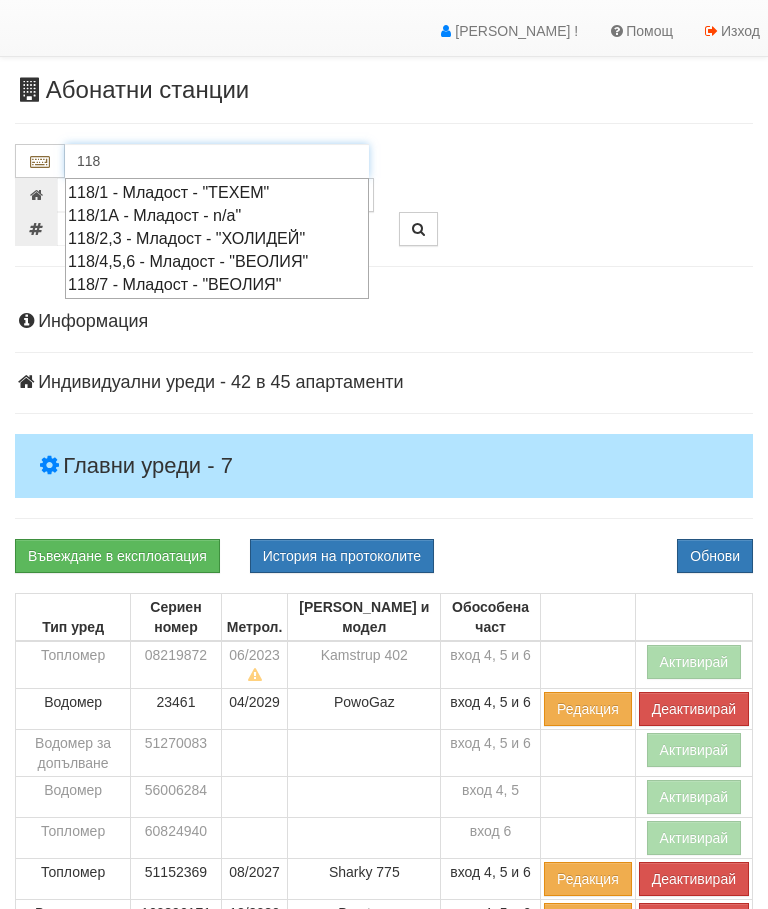 click on "118/7 - Младост - "ВЕОЛИЯ"" at bounding box center (217, 284) 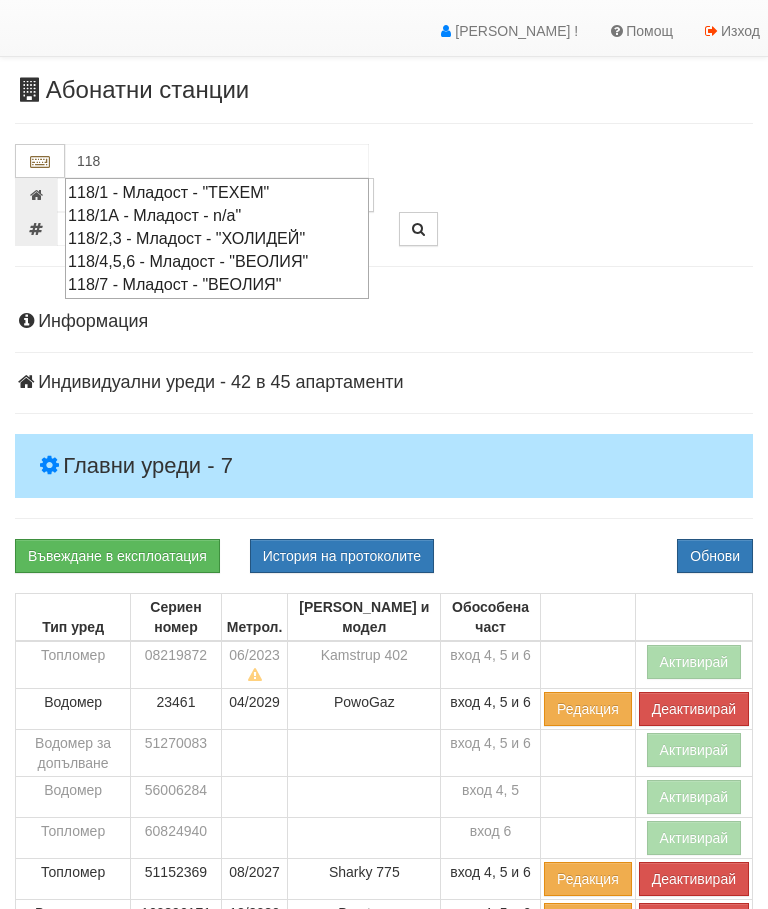type on "118/7 - Младост - "ВЕОЛИЯ"" 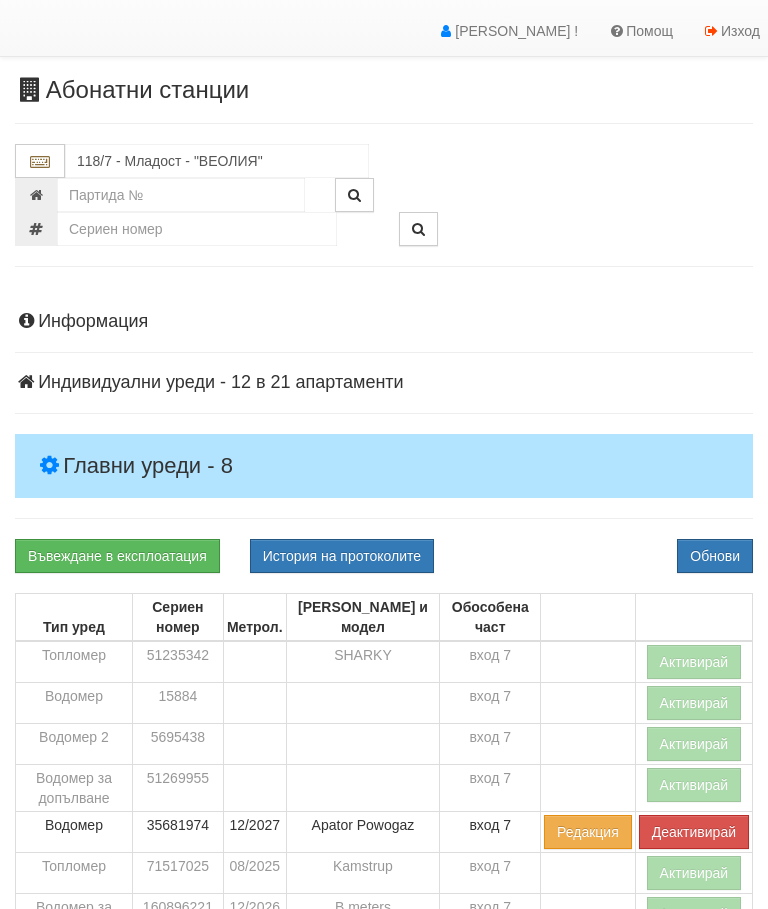 click on "Главни уреди - 8" at bounding box center [384, 466] 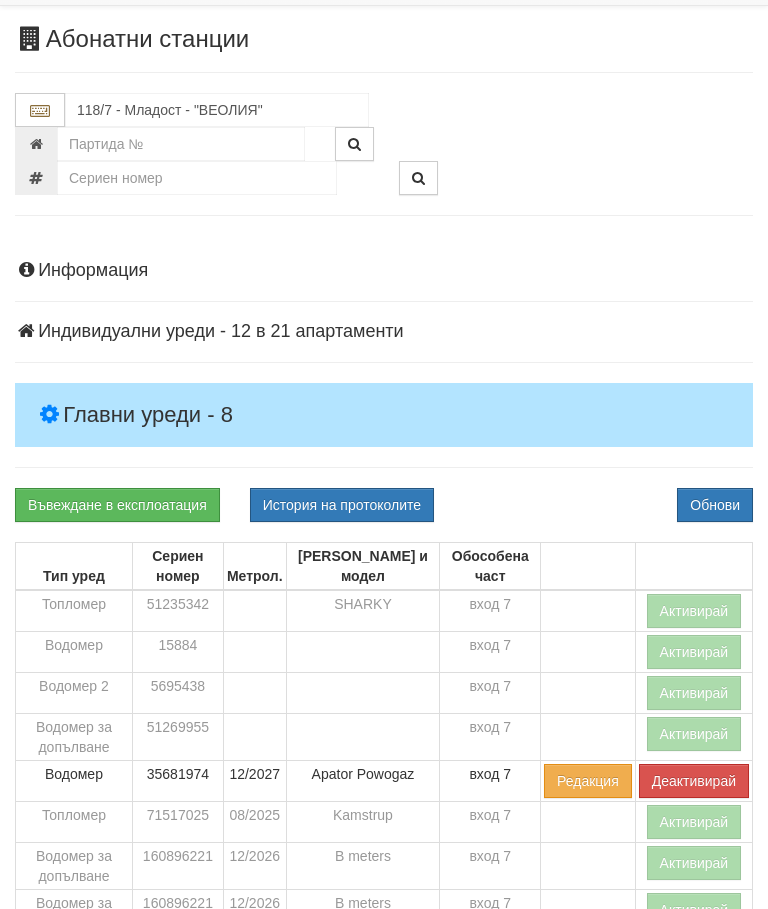 scroll, scrollTop: 95, scrollLeft: 0, axis: vertical 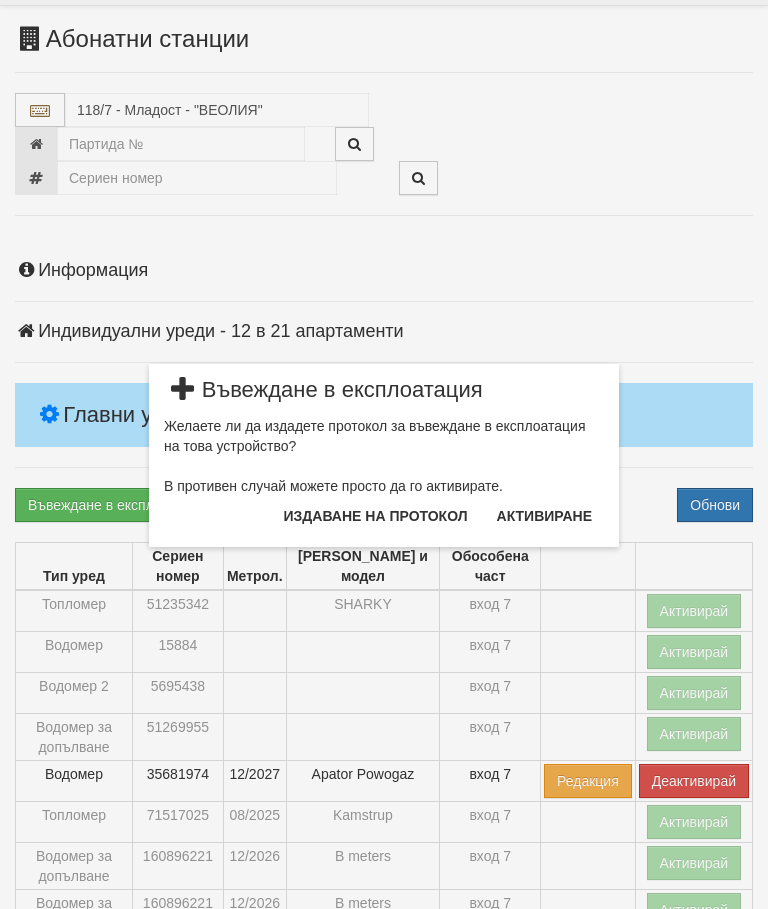 click on "Издаване на протокол" at bounding box center (376, 516) 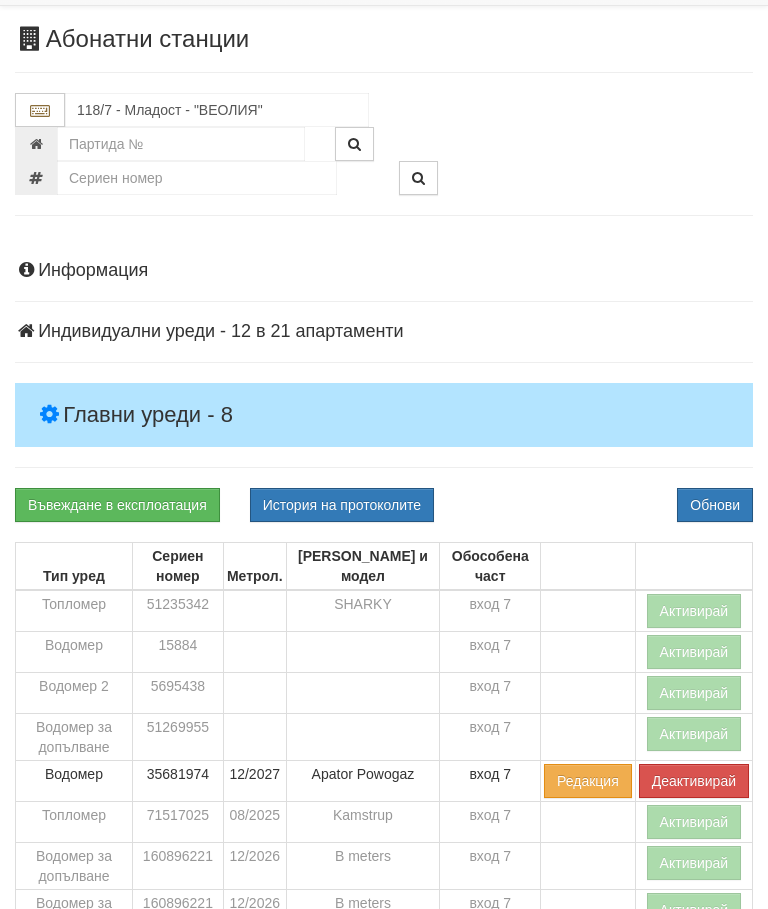 scroll, scrollTop: 170, scrollLeft: 0, axis: vertical 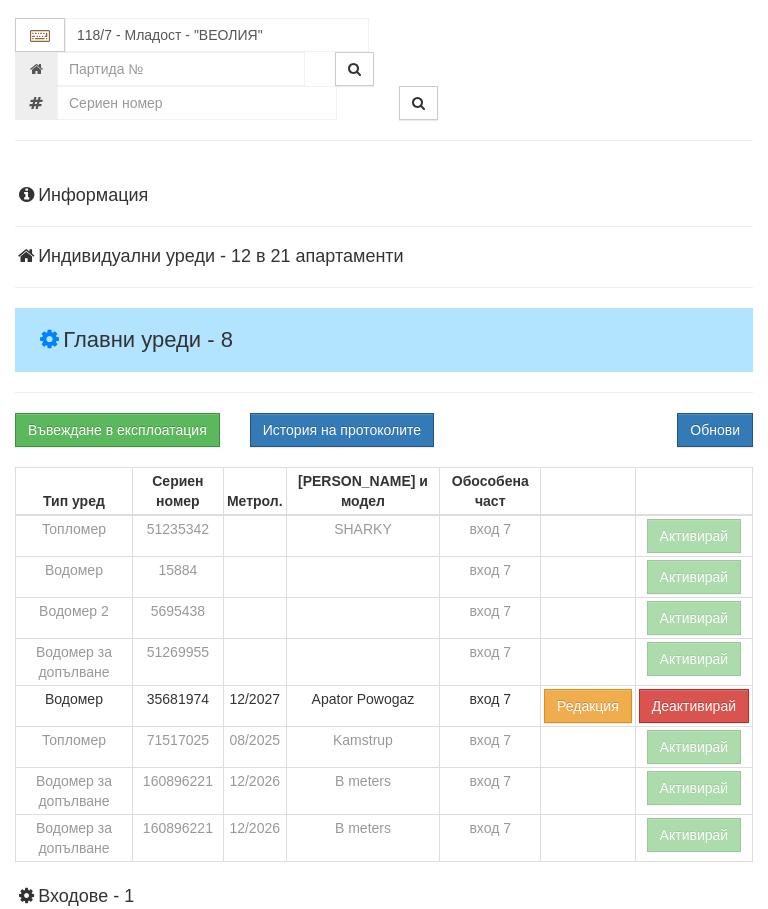 click on "Обнови" at bounding box center (715, 430) 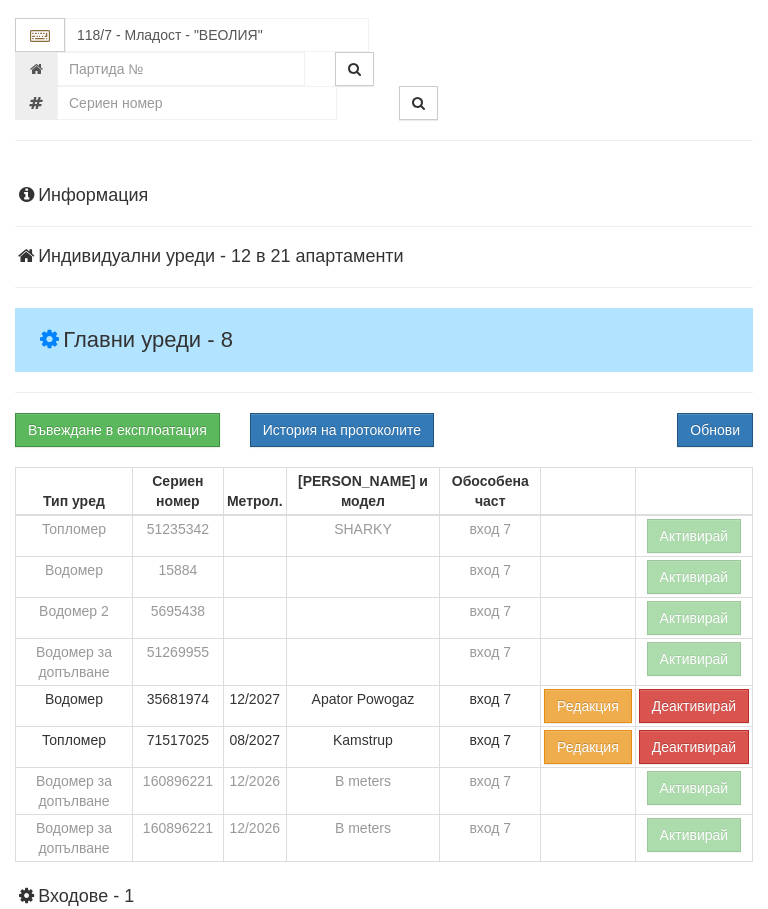 click on "Активирай" at bounding box center [694, 788] 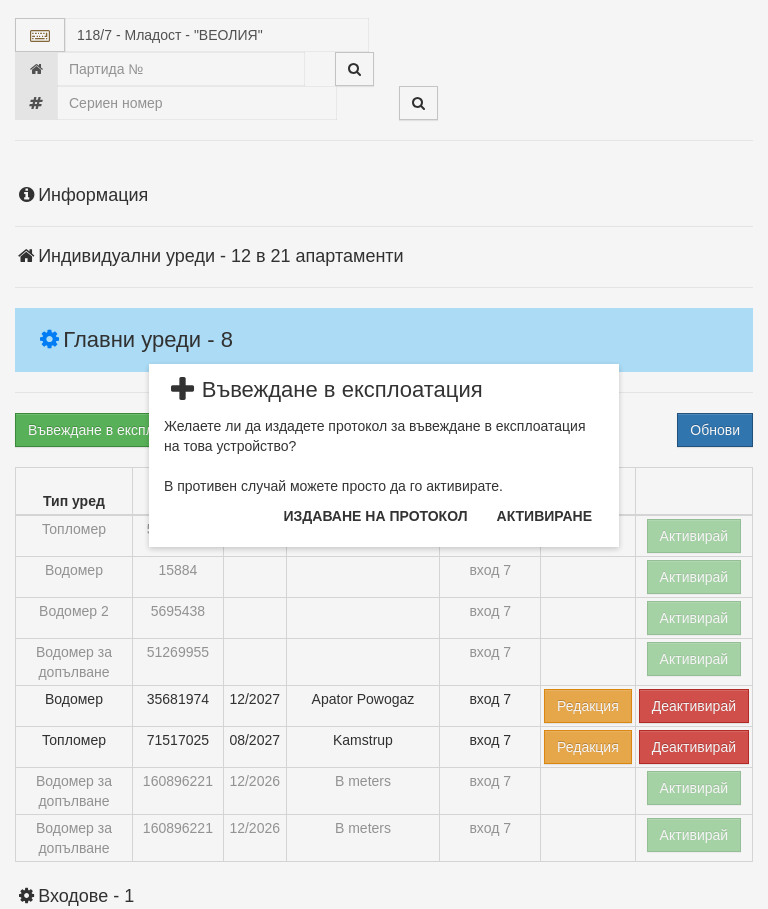 click on "Издаване на протокол" at bounding box center (376, 516) 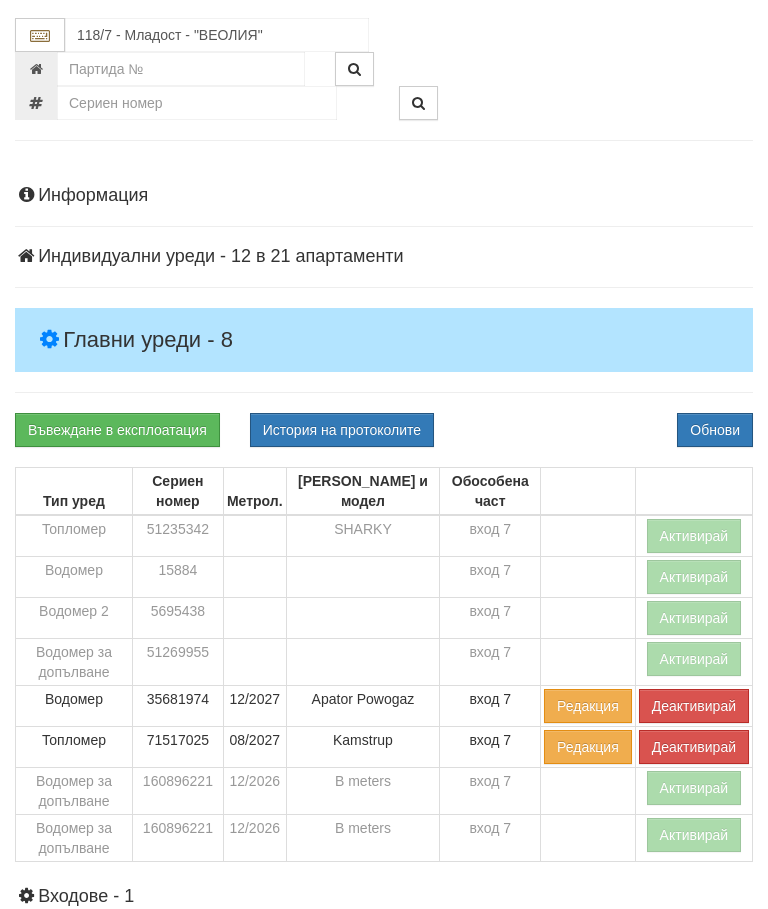click on "Обнови" at bounding box center [715, 430] 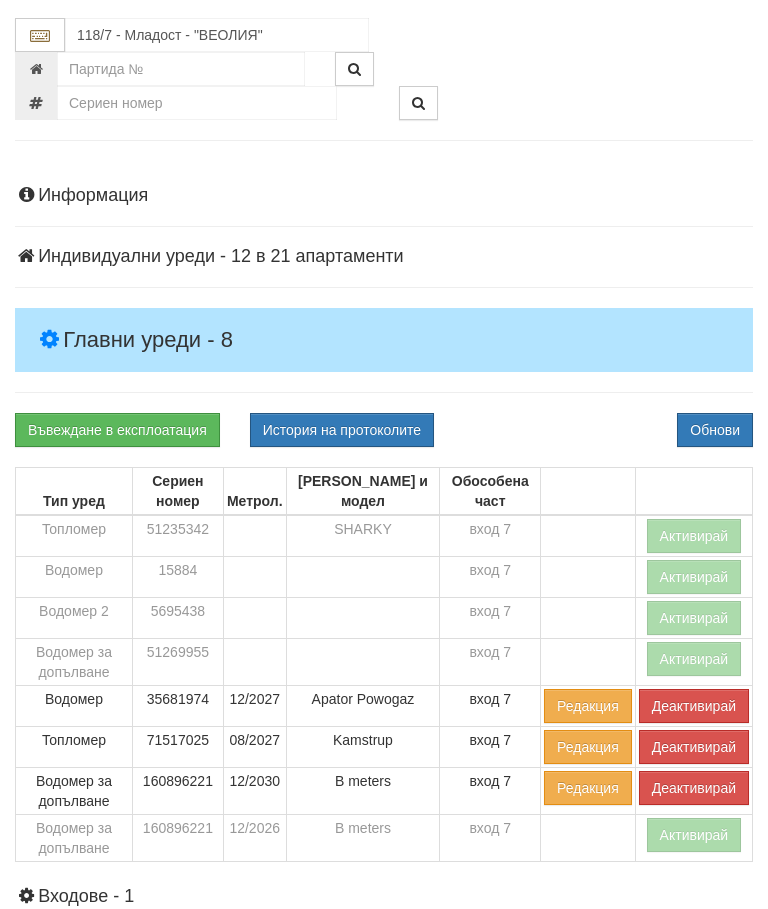 scroll, scrollTop: 0, scrollLeft: 0, axis: both 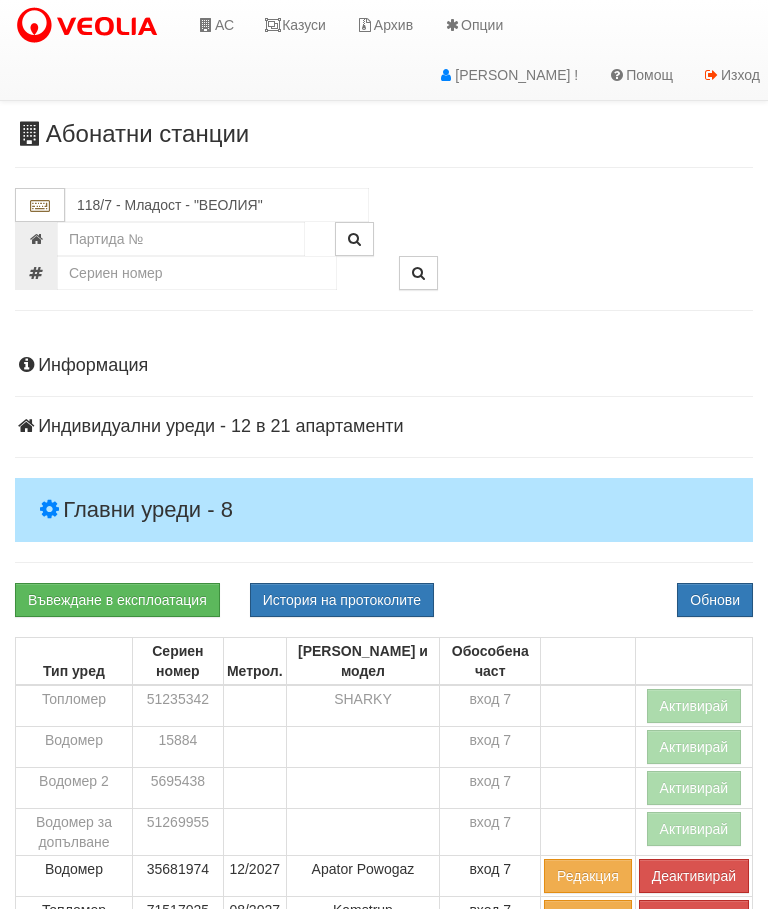 click on "Казуси" at bounding box center (295, 25) 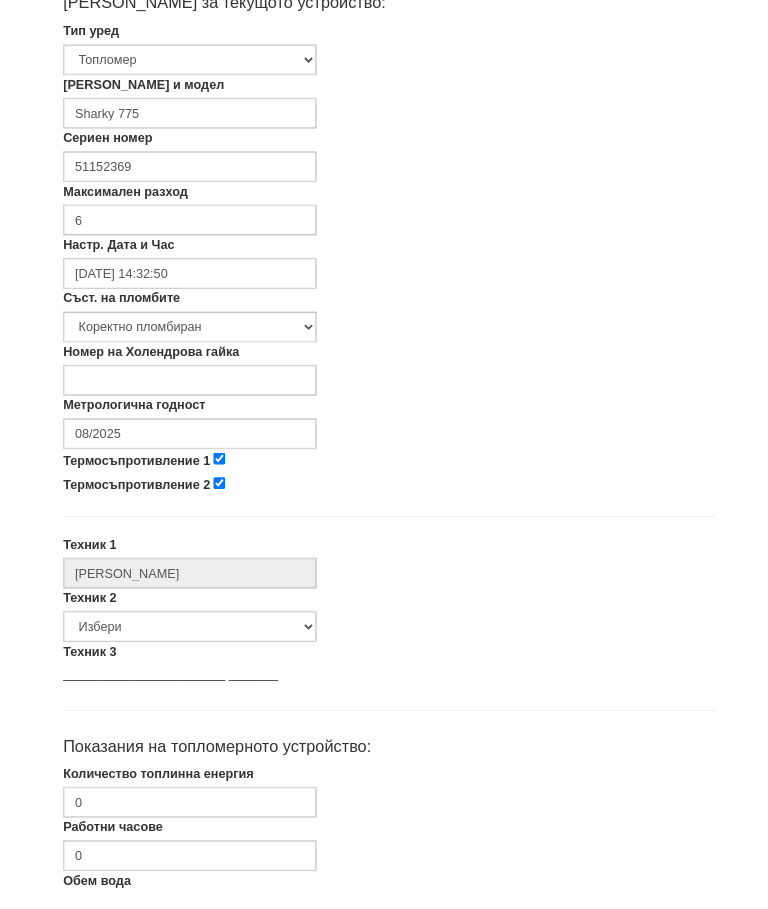 scroll, scrollTop: 489, scrollLeft: 0, axis: vertical 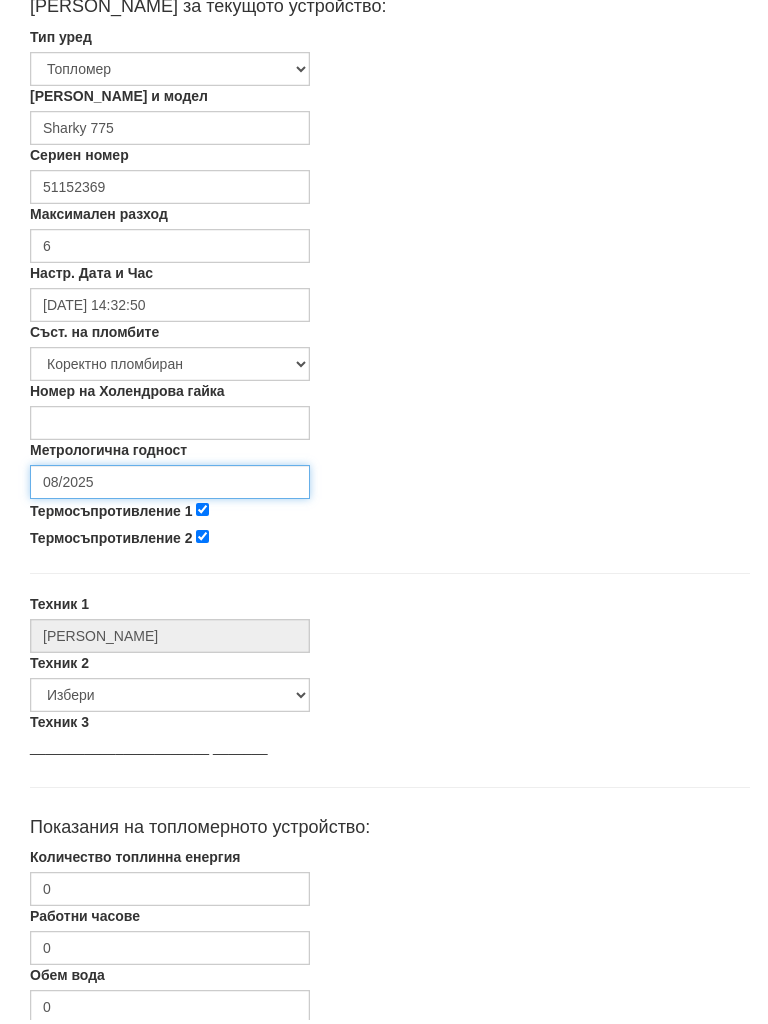 click on "08/2025" at bounding box center [170, 486] 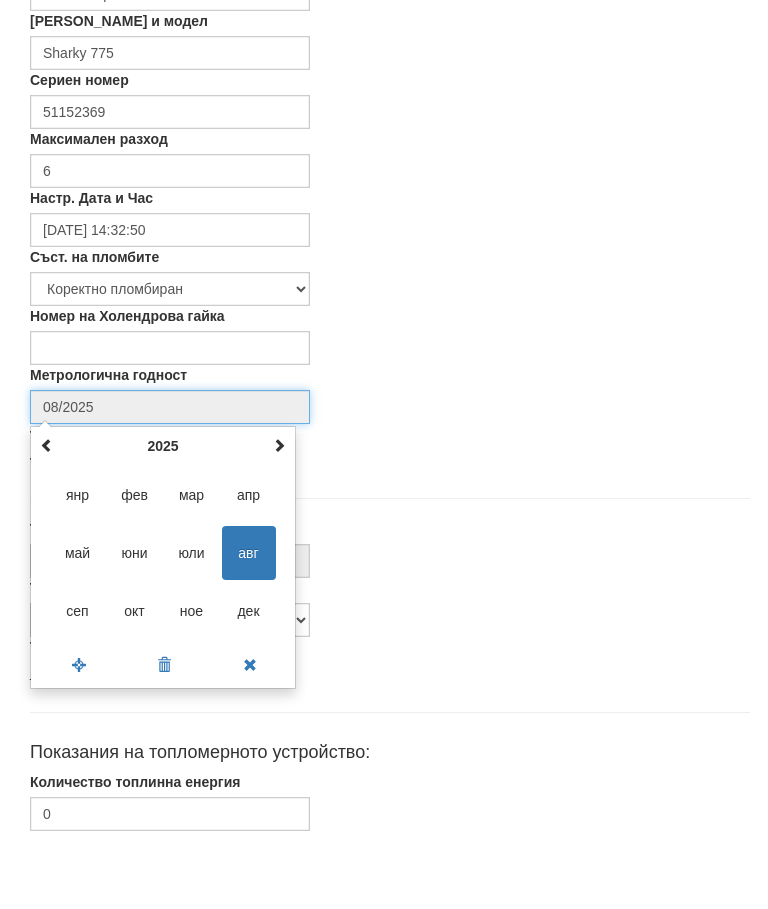 click at bounding box center [279, 524] 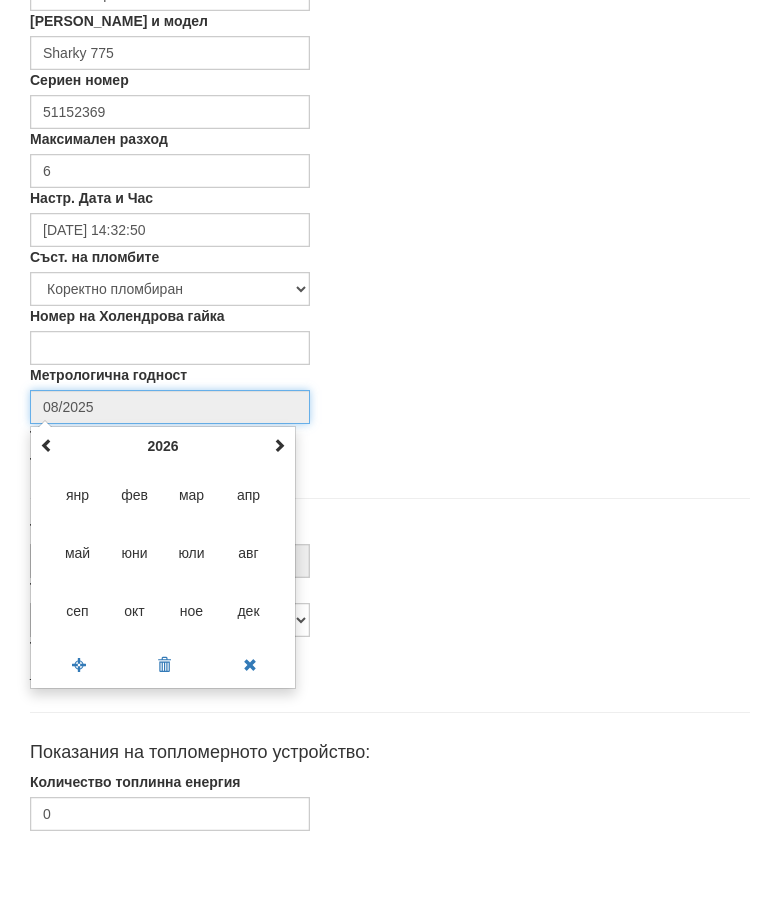 click at bounding box center (279, 524) 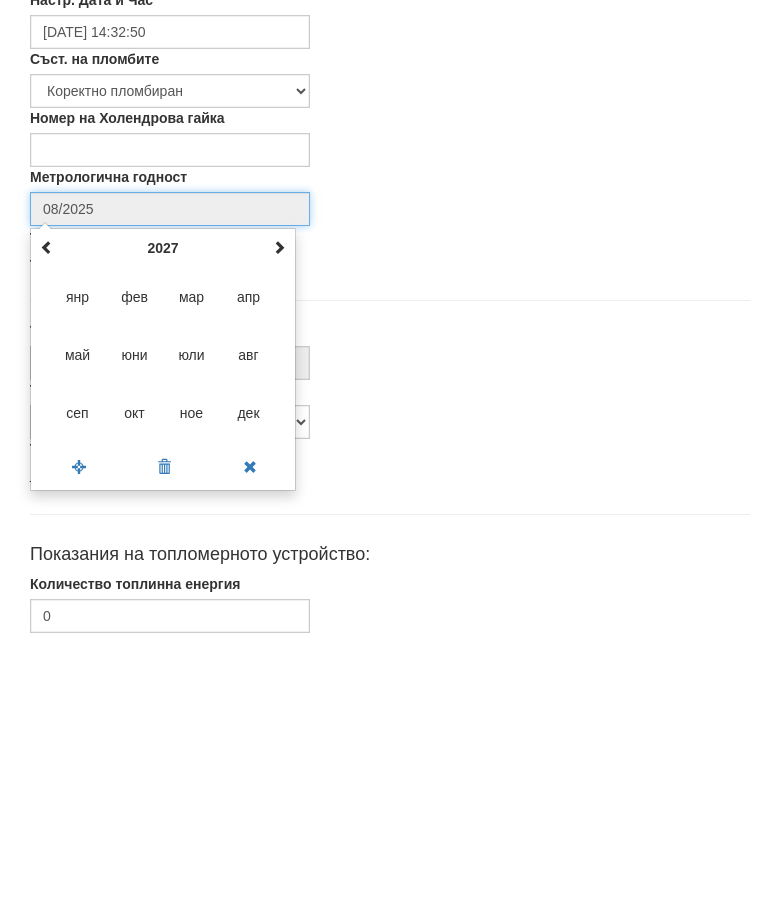 click on "авг" at bounding box center (249, 632) 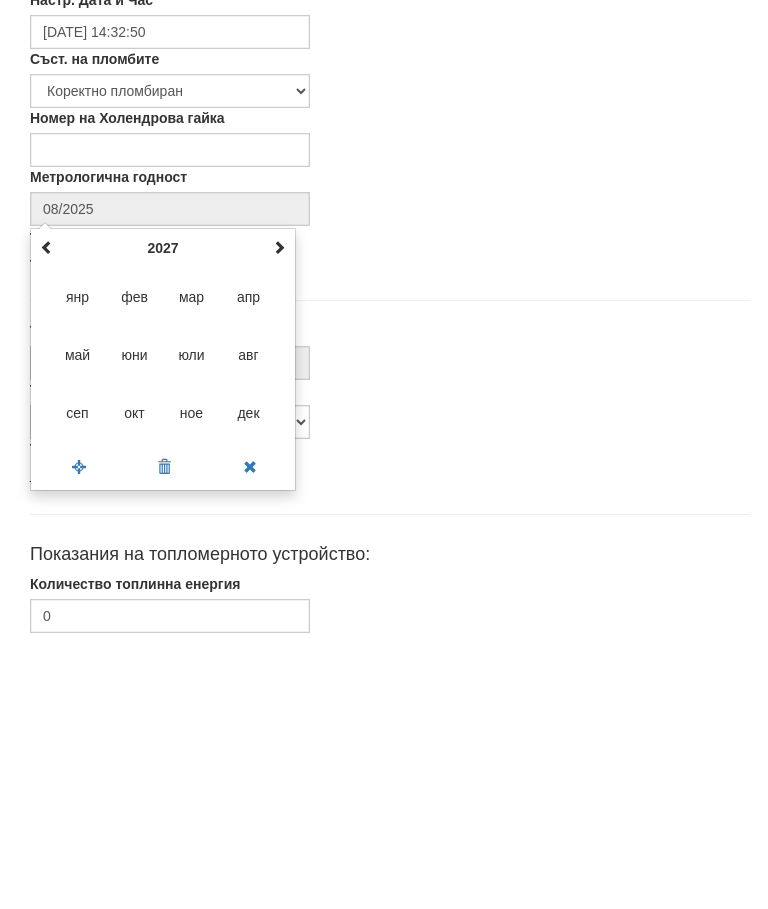 type on "08/2027" 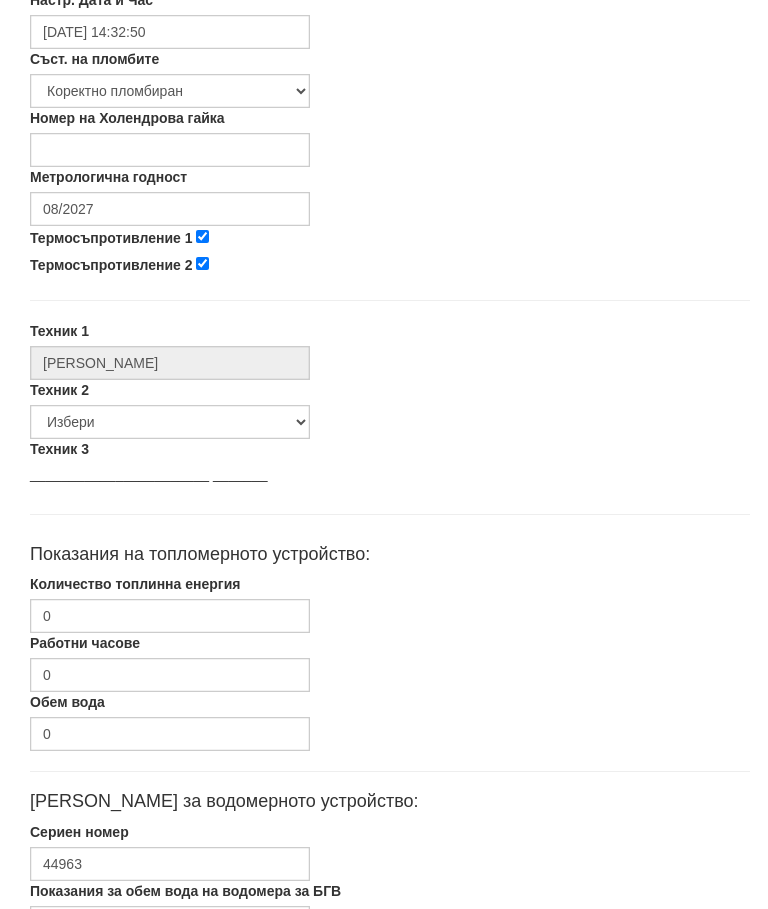 scroll, scrollTop: 831, scrollLeft: 0, axis: vertical 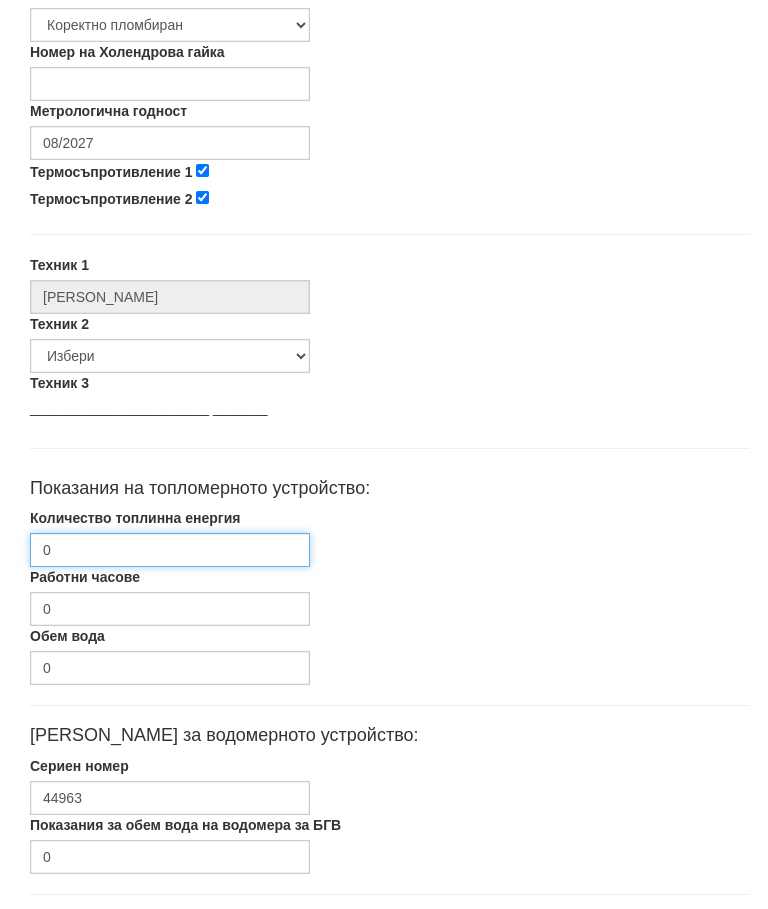 click on "0" at bounding box center (170, 551) 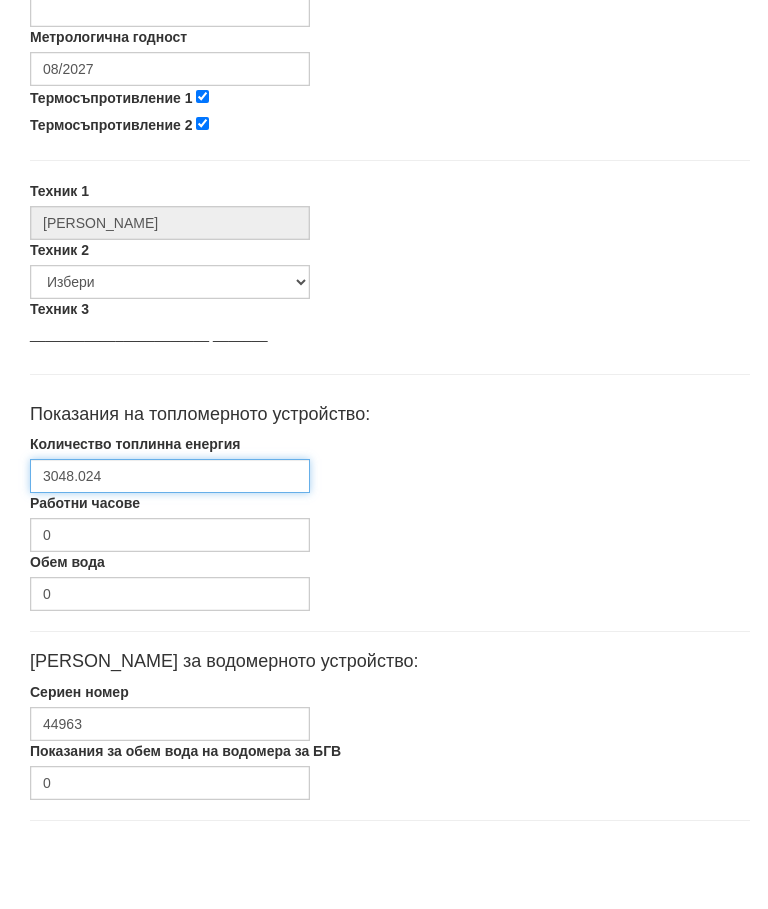 scroll, scrollTop: 948, scrollLeft: 0, axis: vertical 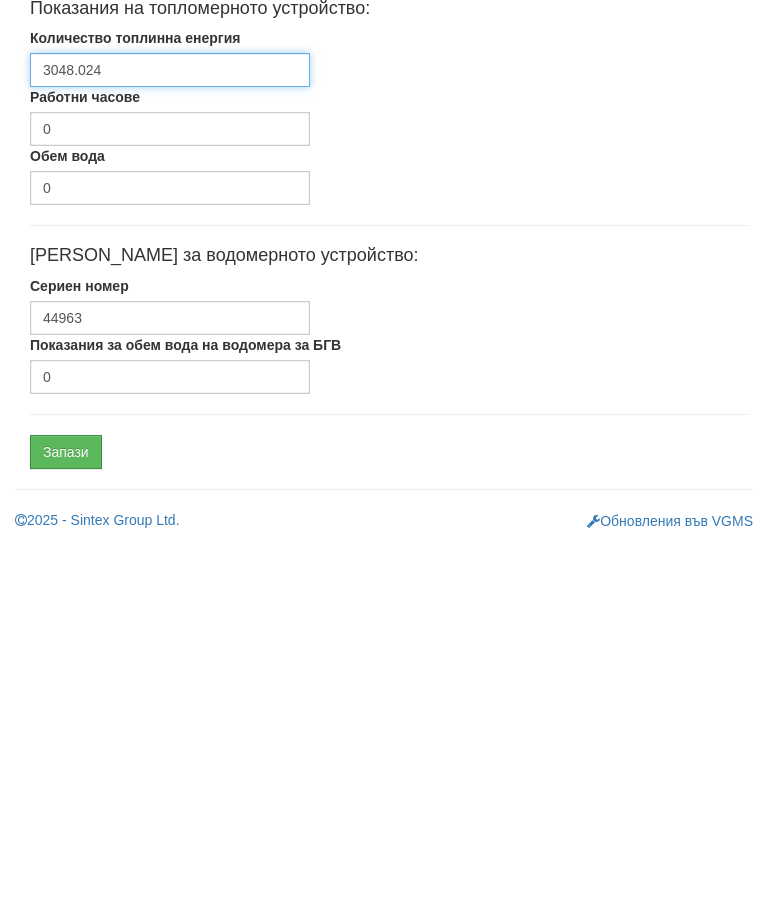 type on "3048.024" 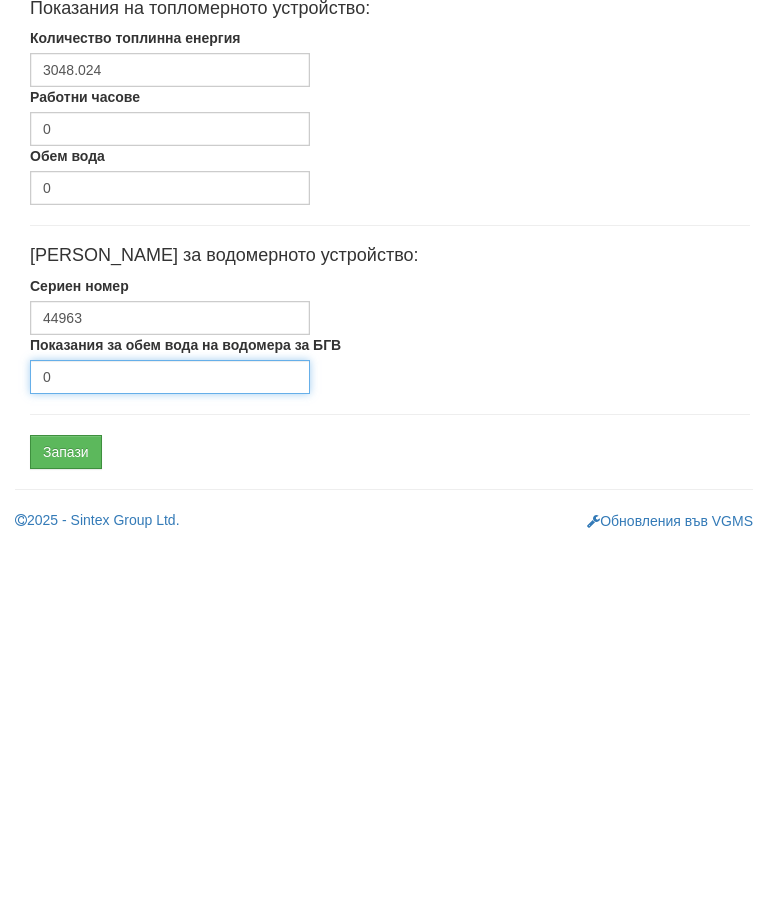 click on "0" at bounding box center (170, 741) 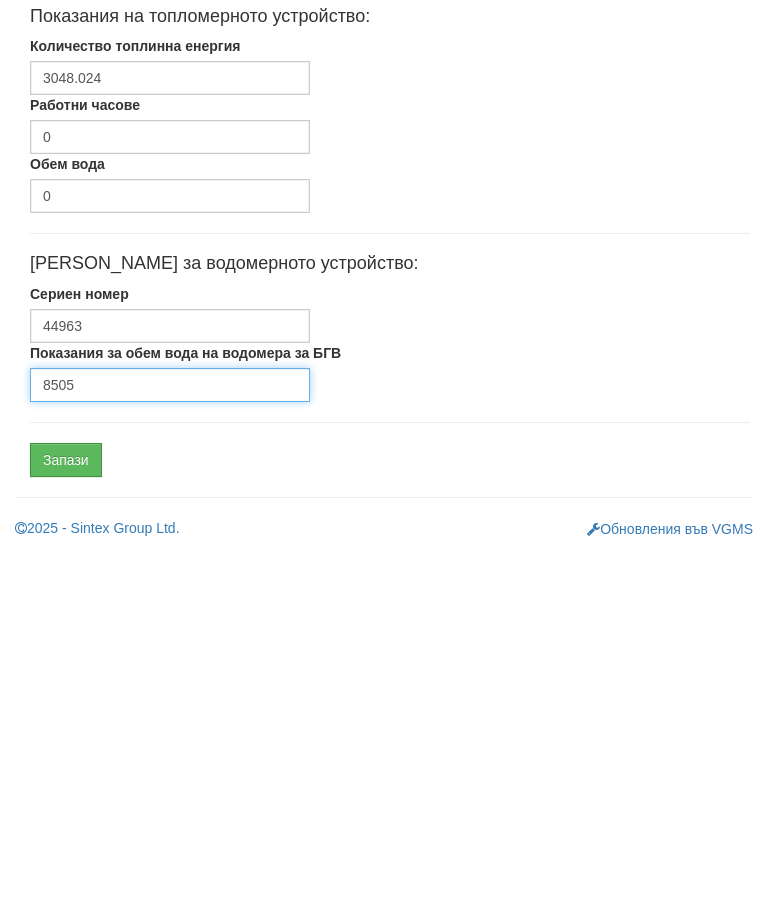 scroll, scrollTop: 948, scrollLeft: 0, axis: vertical 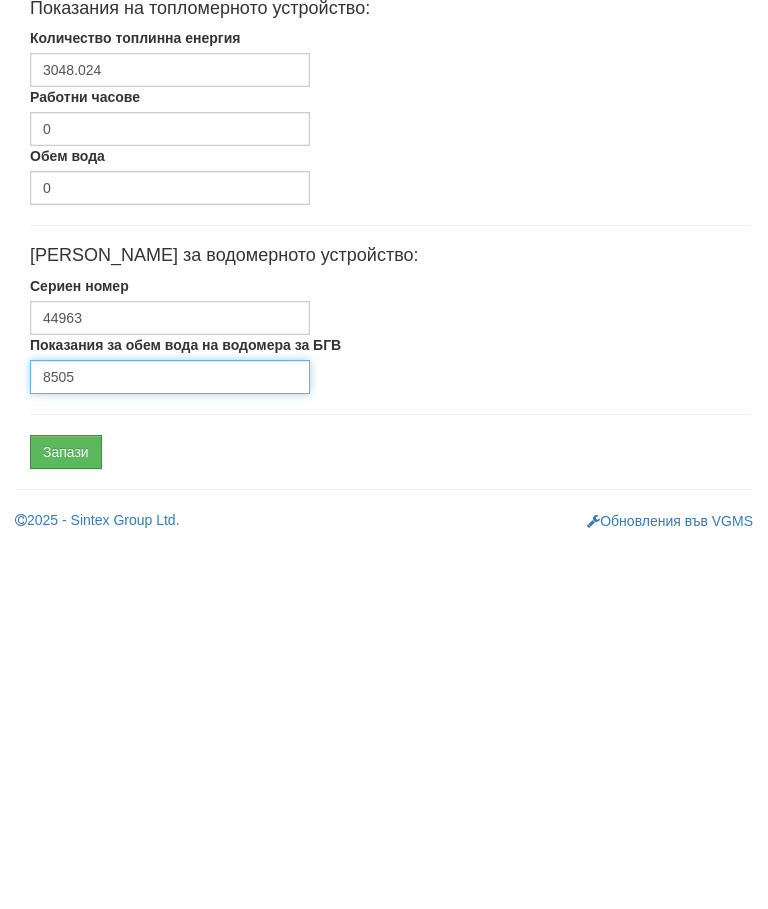 type on "8505" 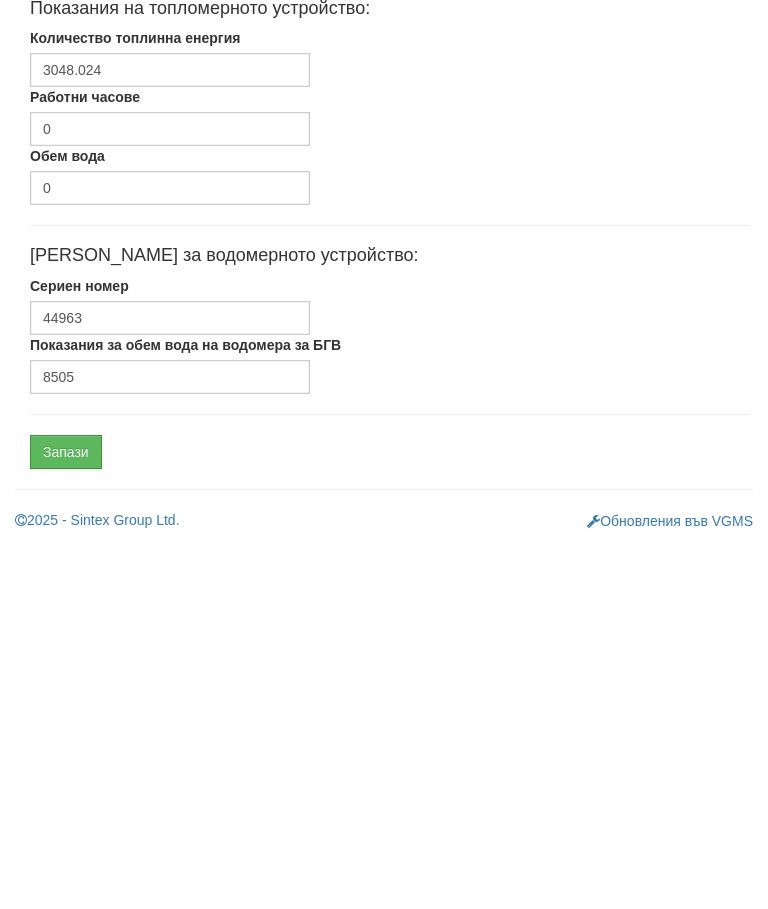 click on "Запази" at bounding box center [66, 816] 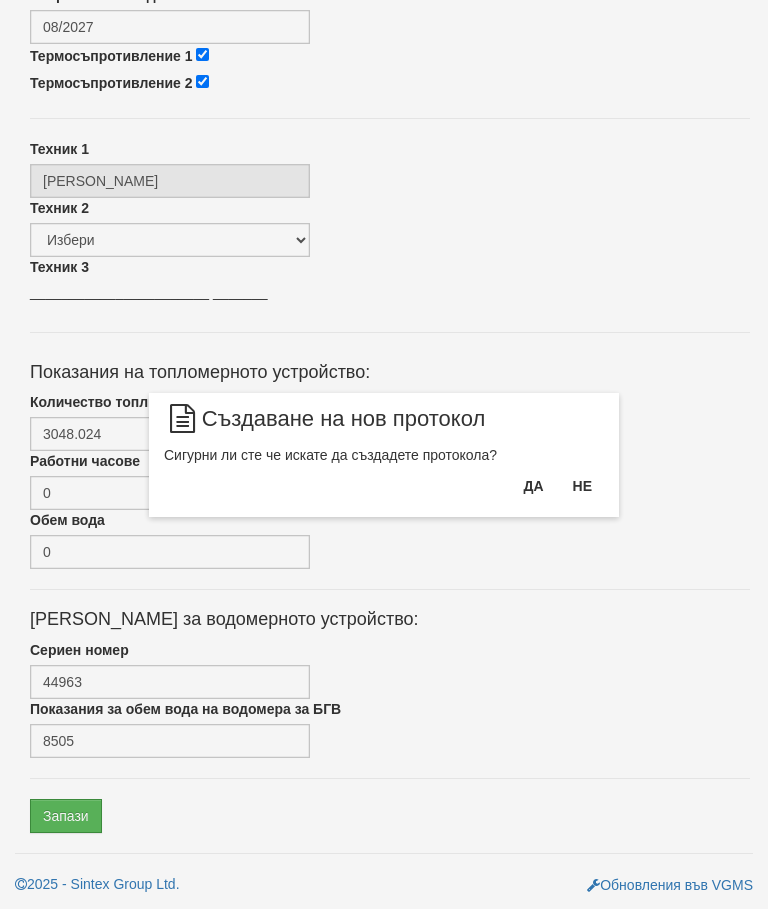 click on "Да" at bounding box center (533, 486) 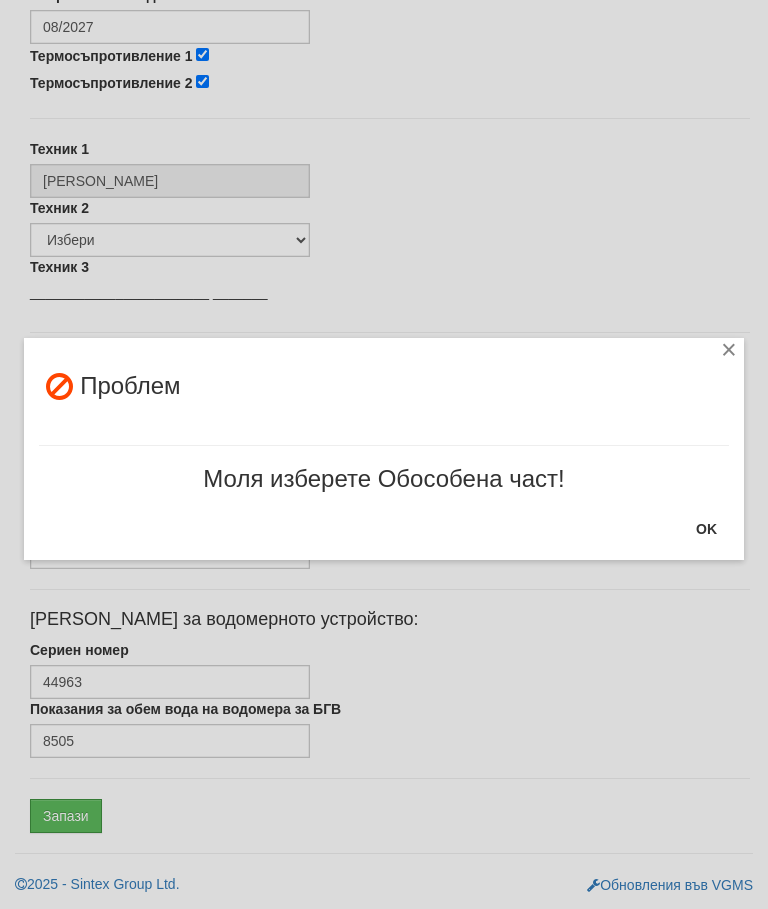click on "OK" at bounding box center [706, 529] 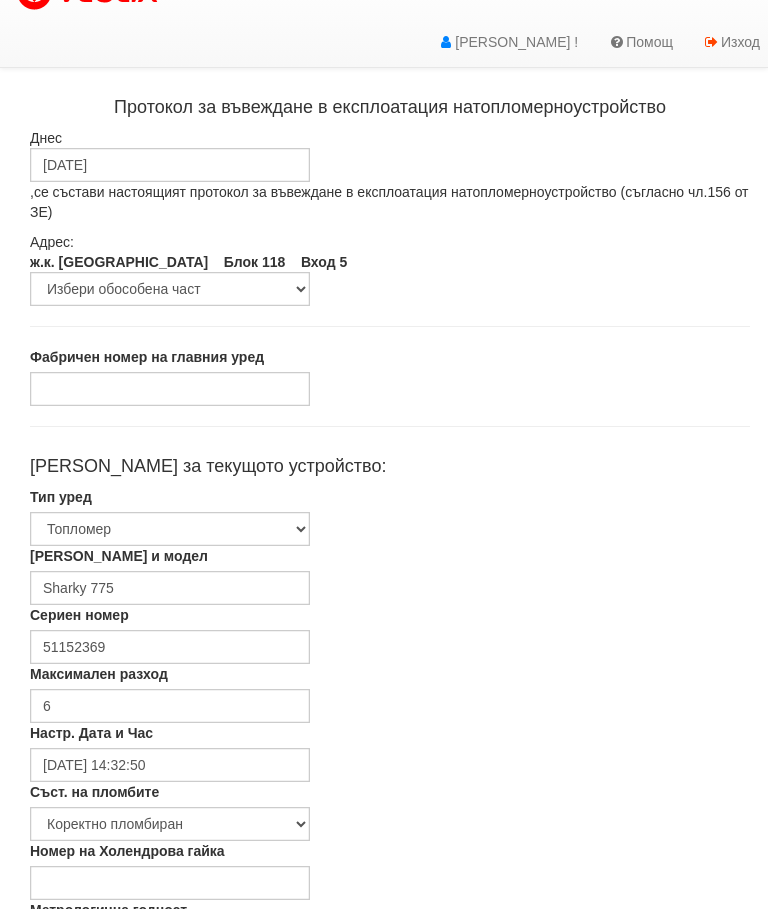 scroll, scrollTop: 0, scrollLeft: 0, axis: both 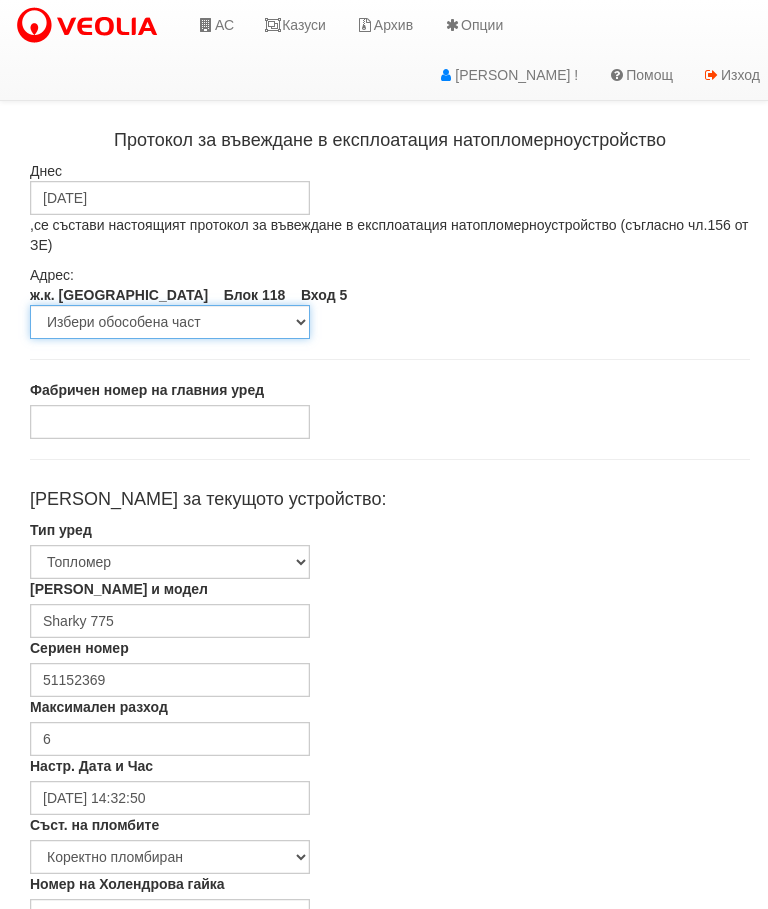 click on "Избери обособена част
вход 4, 5 и 6
вход 4, 5
вход 6" at bounding box center [170, 322] 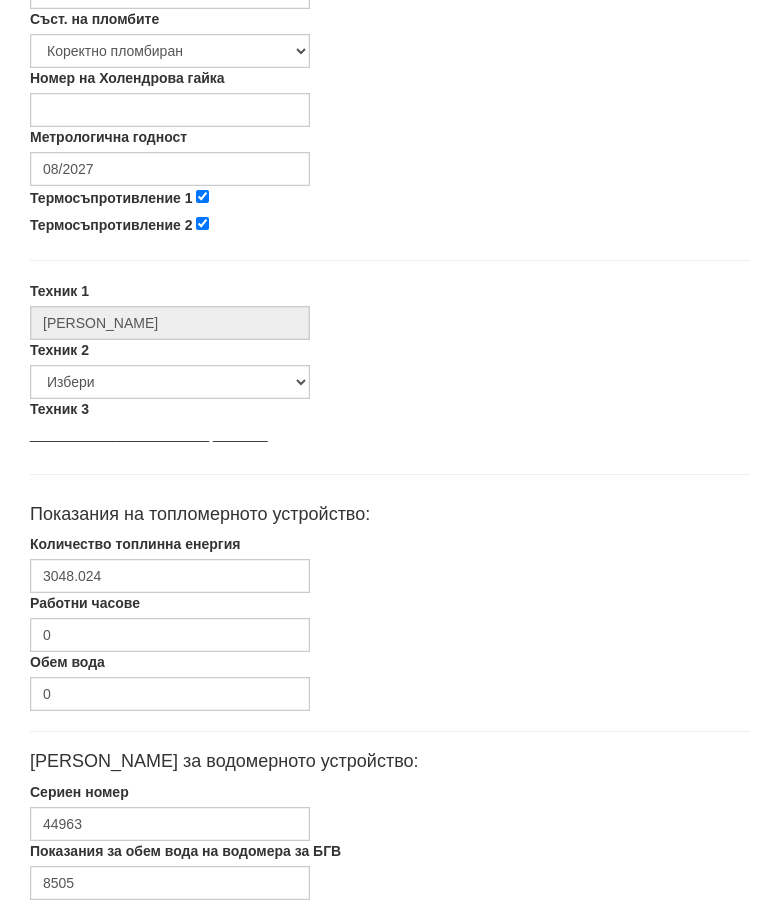 scroll, scrollTop: 873, scrollLeft: 0, axis: vertical 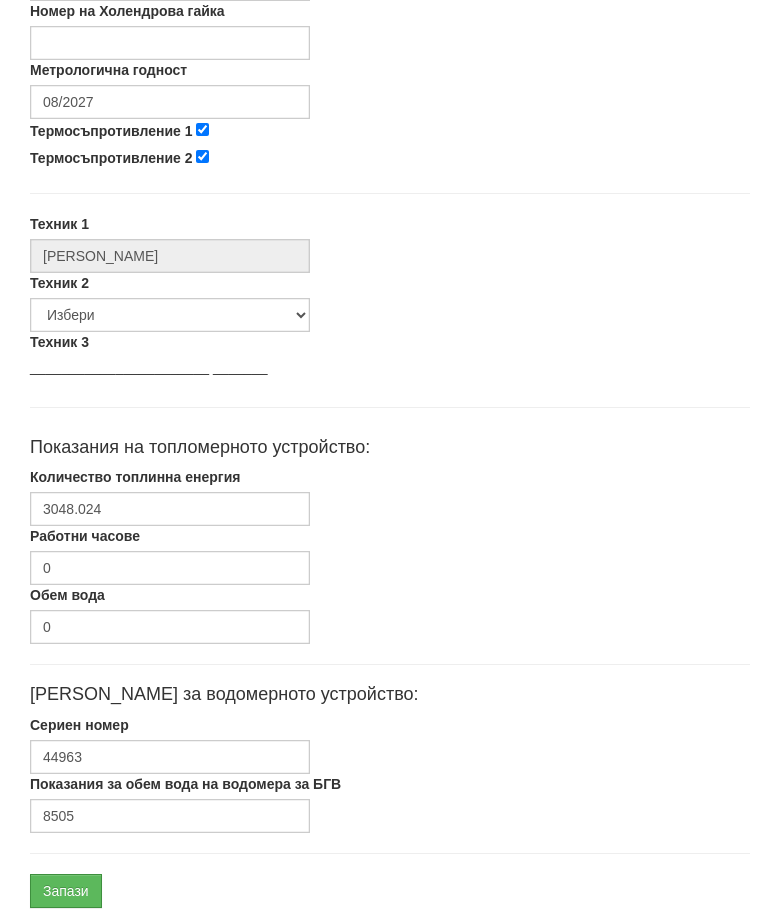 click on "Запази" at bounding box center (66, 891) 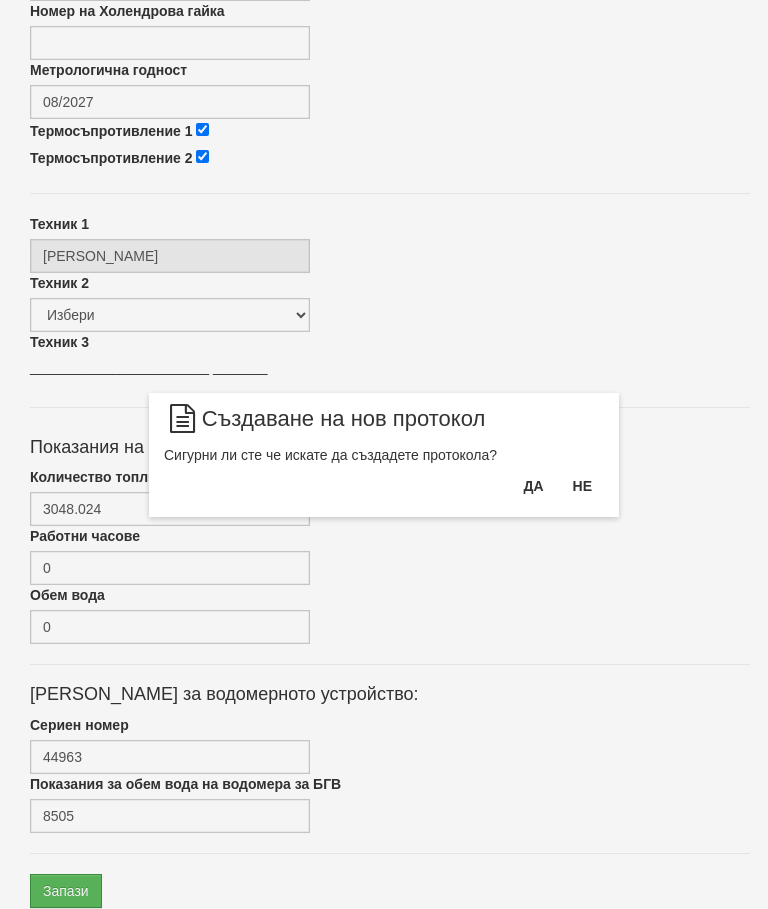 click on "Да" at bounding box center (533, 486) 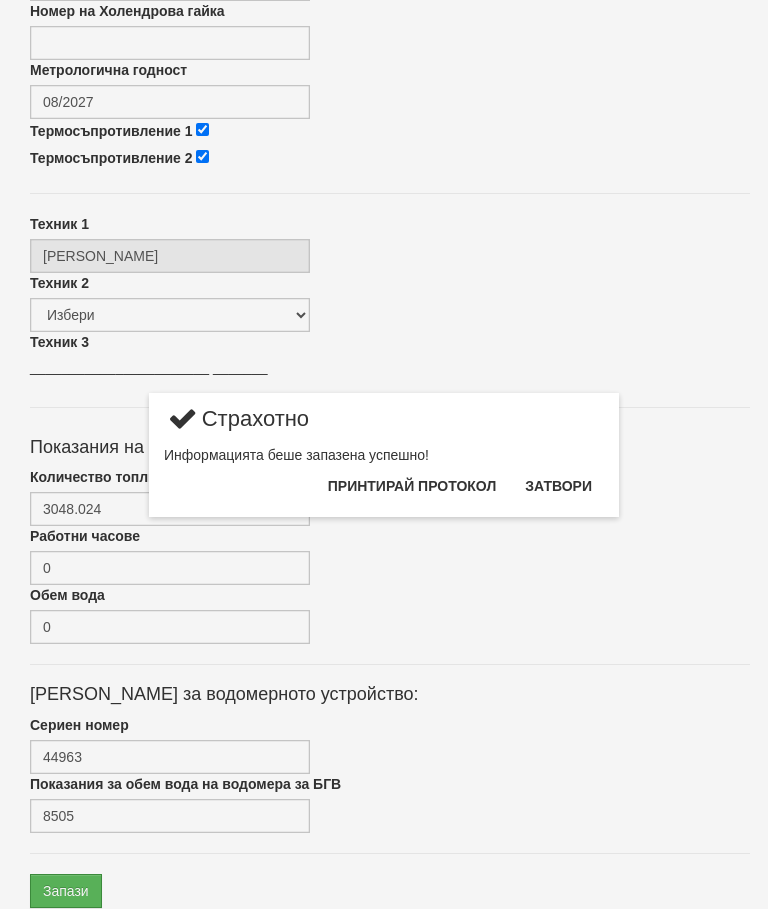 click on "Затвори" at bounding box center (558, 486) 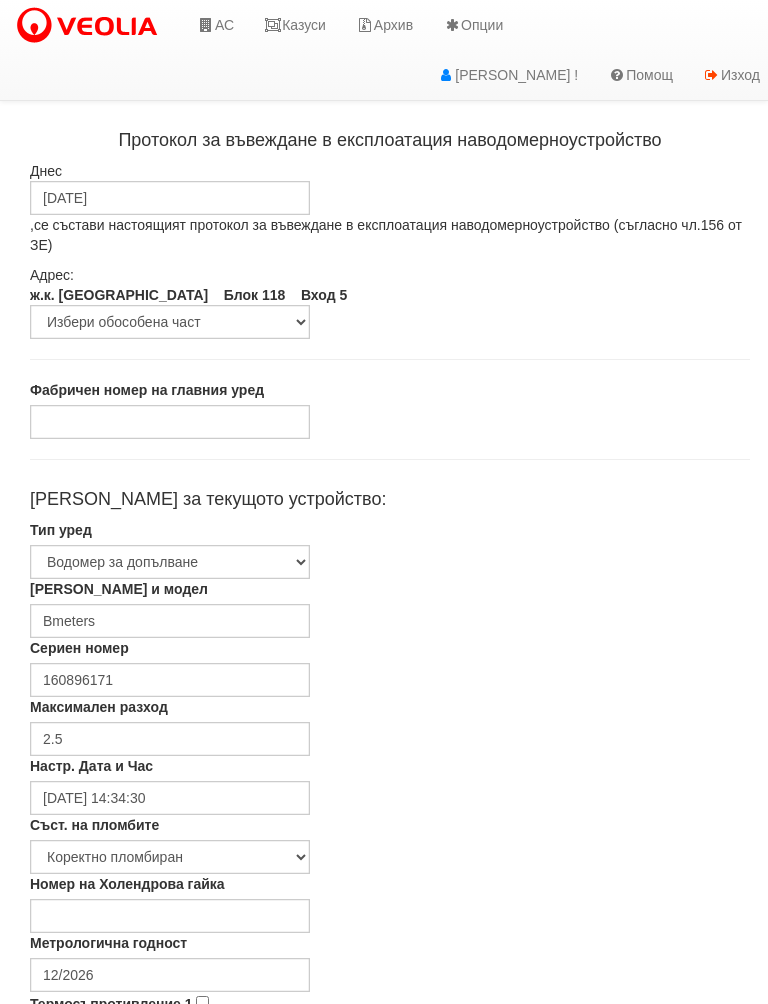 scroll, scrollTop: 0, scrollLeft: 0, axis: both 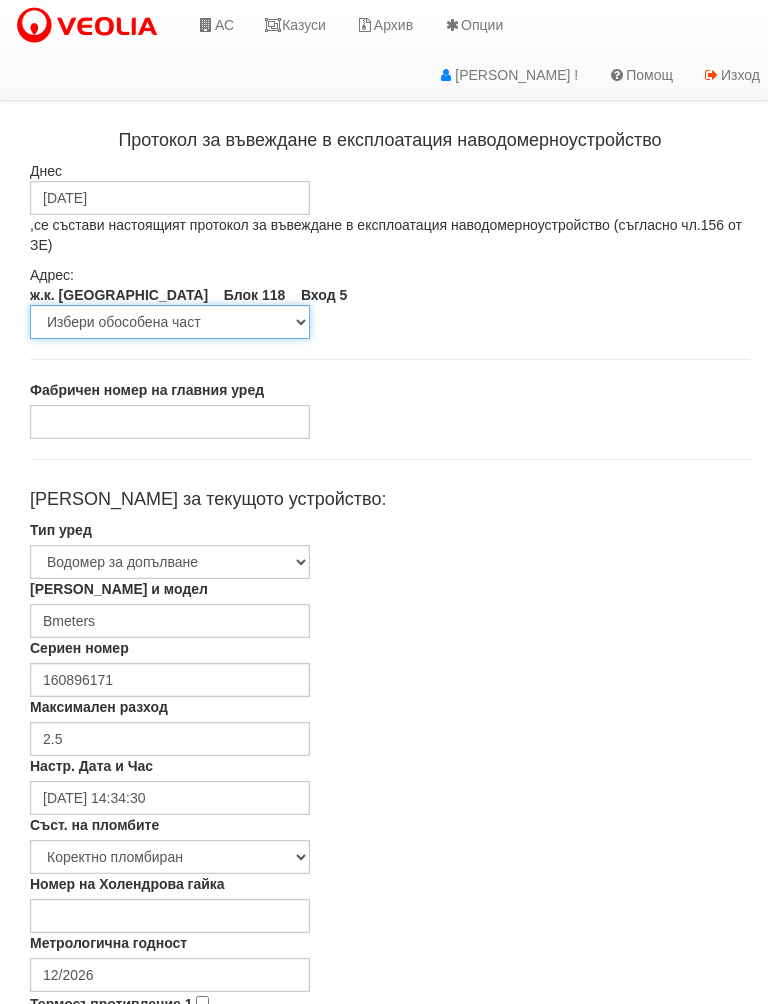 click on "Избери обособена част
вход 4, 5 и 6
вход 4, 5
вход 6" at bounding box center (170, 322) 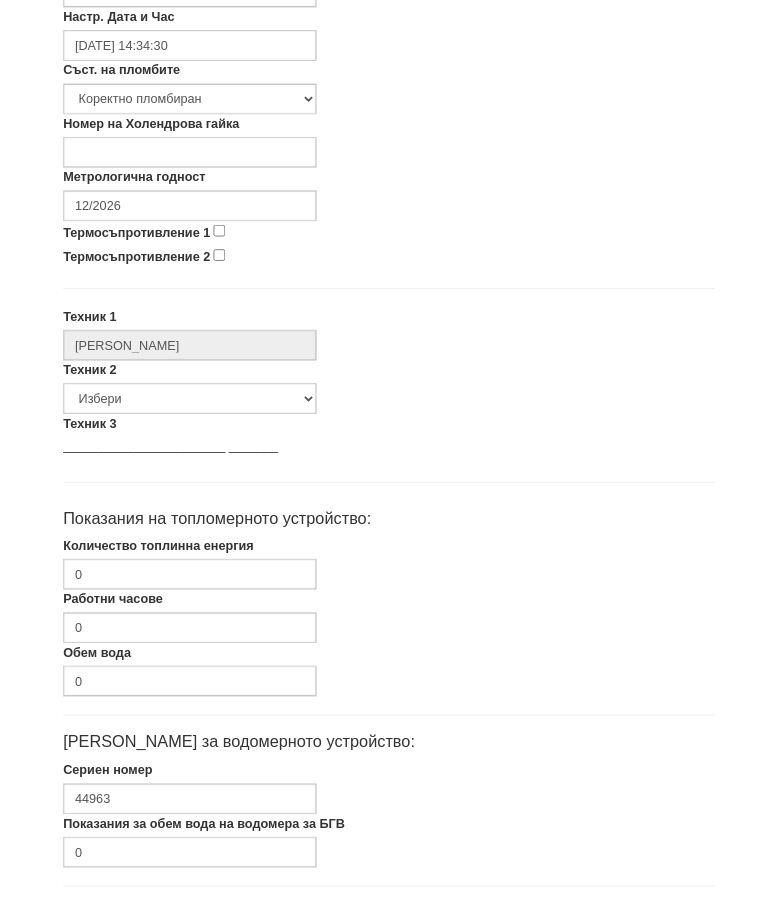 scroll, scrollTop: 837, scrollLeft: 0, axis: vertical 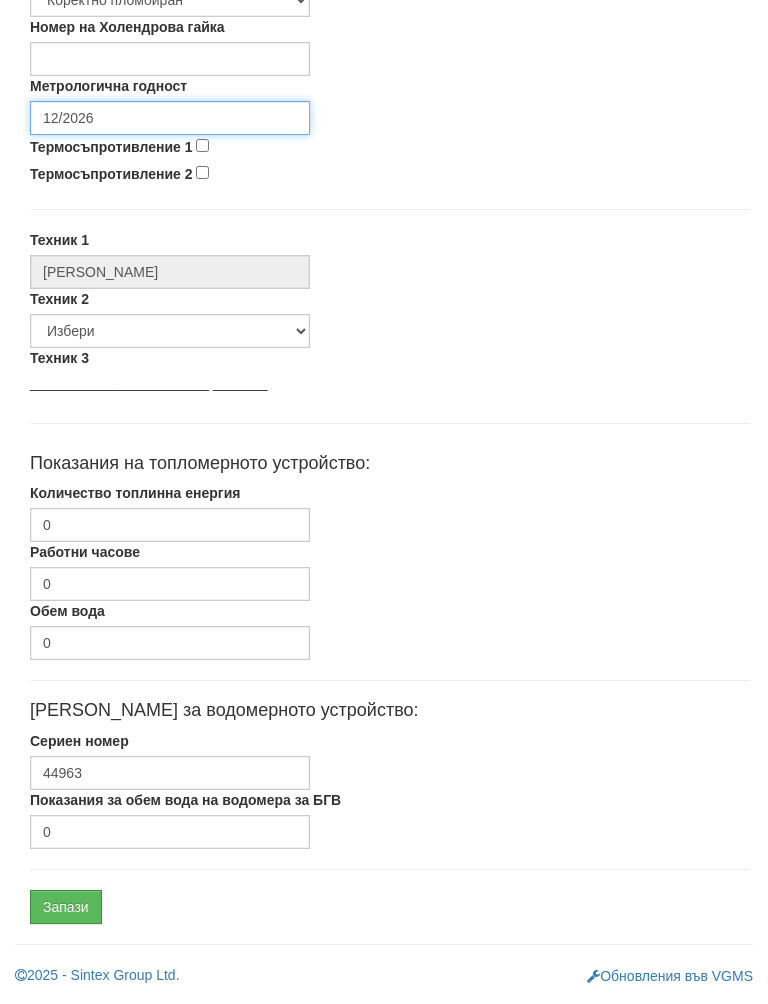 click on "12/2026" at bounding box center [170, 138] 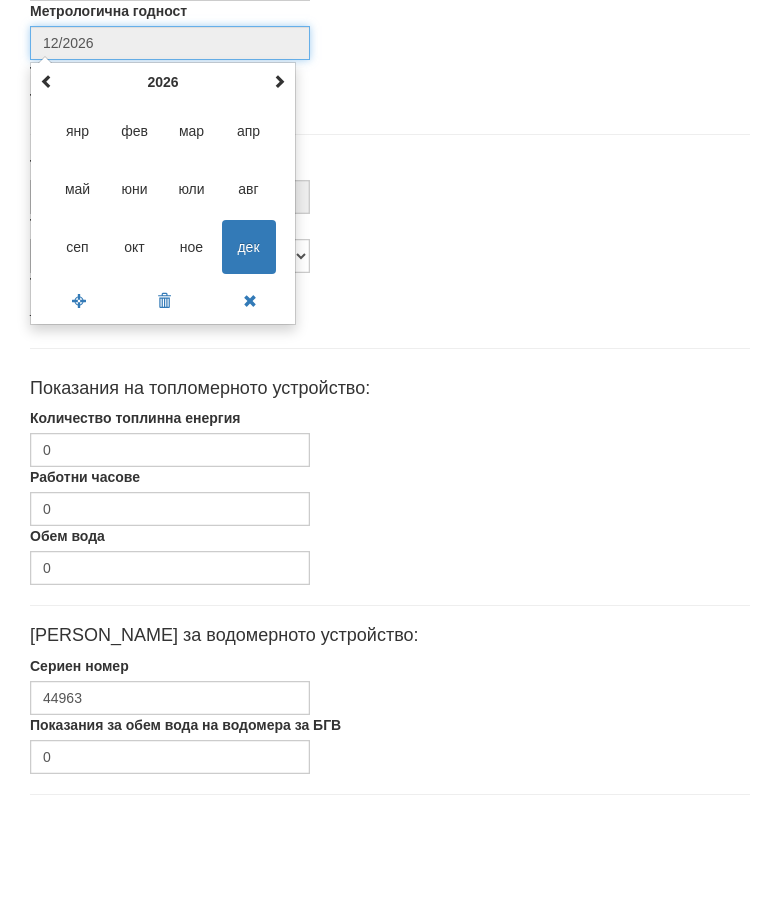 click at bounding box center (279, 177) 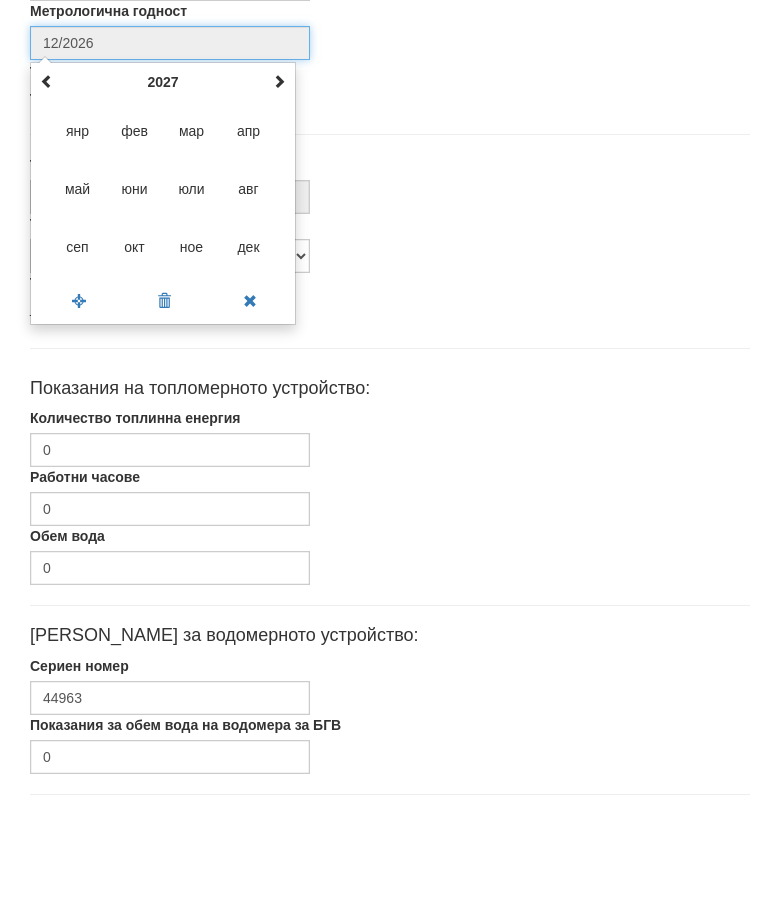 click at bounding box center [279, 176] 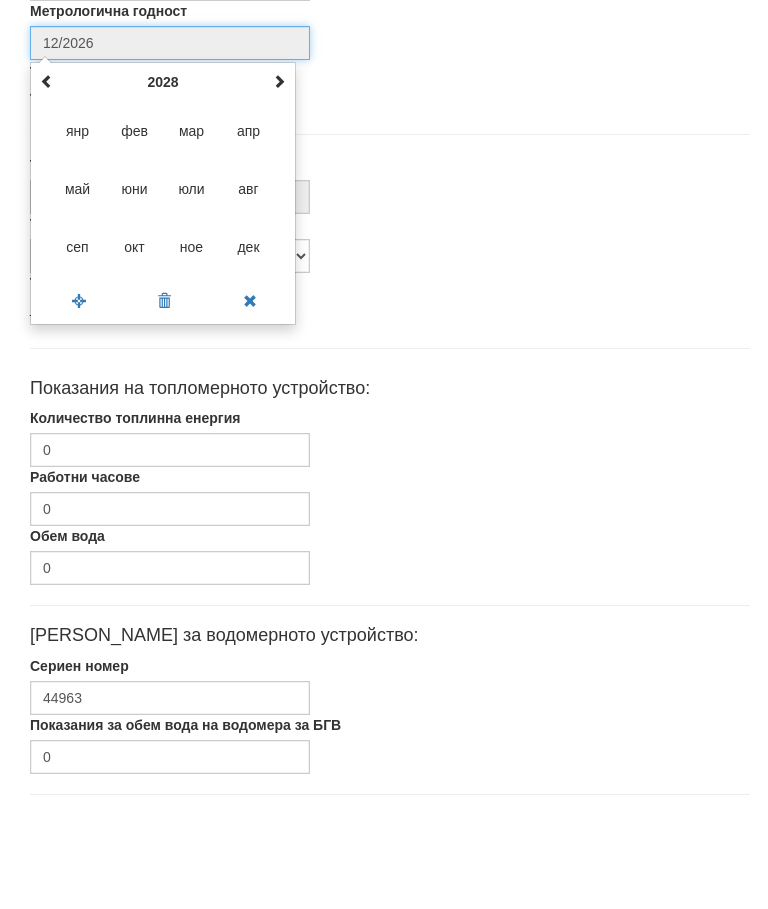 click at bounding box center (279, 176) 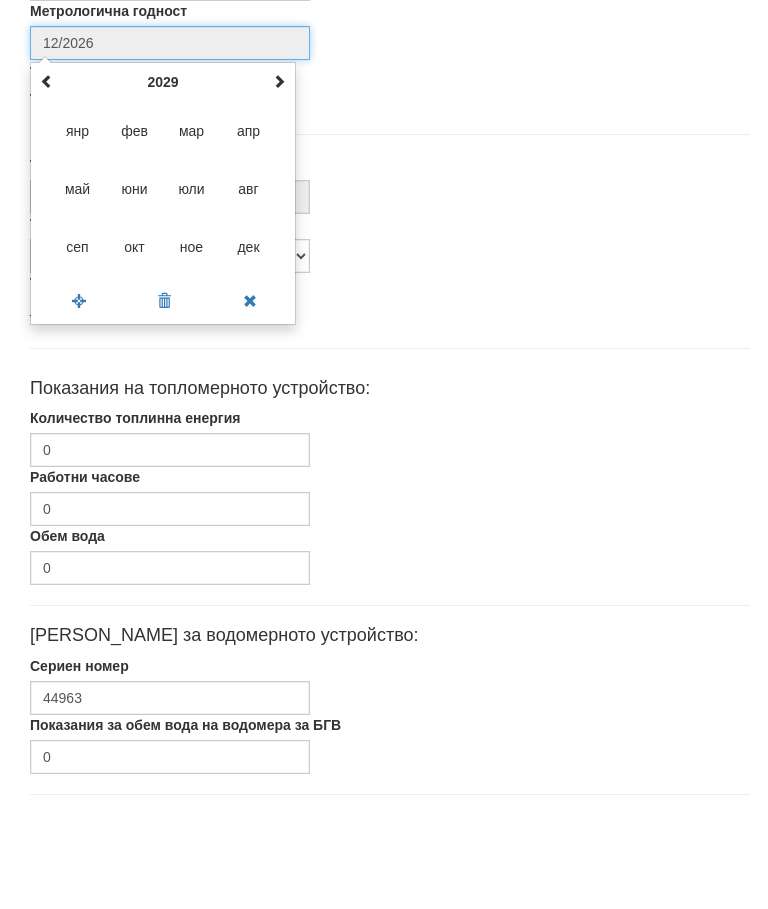 click at bounding box center [279, 176] 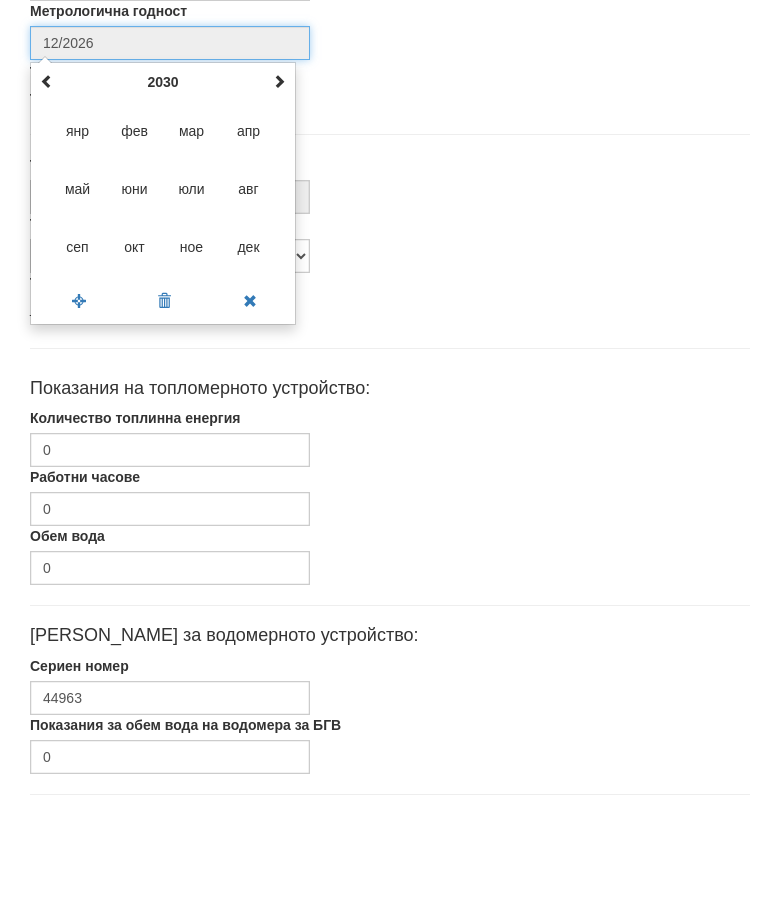 click on "дек" at bounding box center [249, 342] 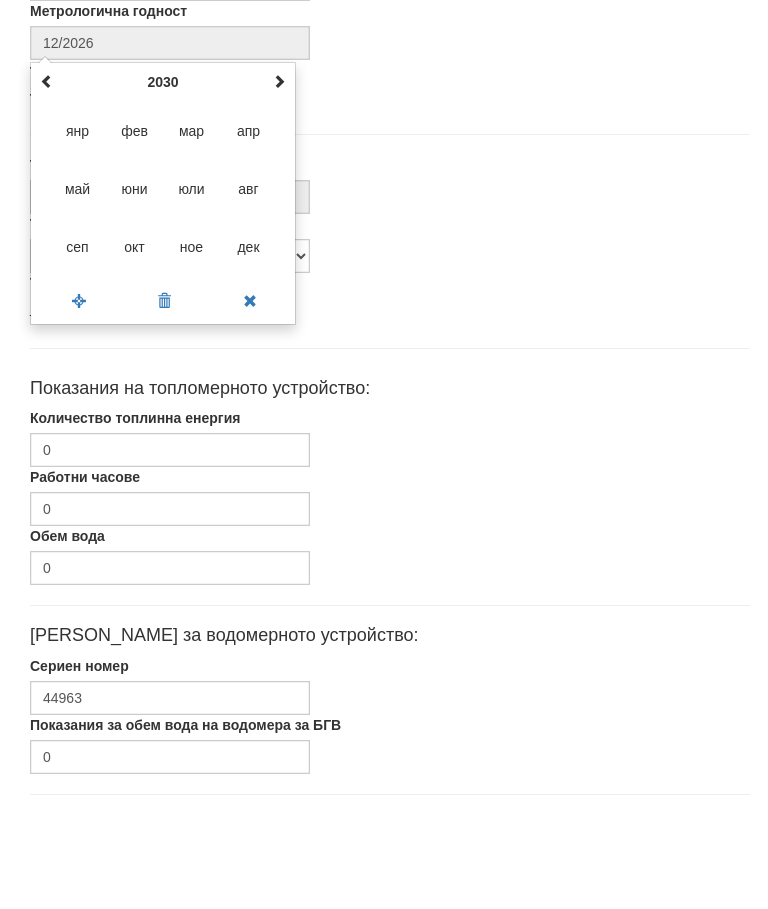 type on "12/2030" 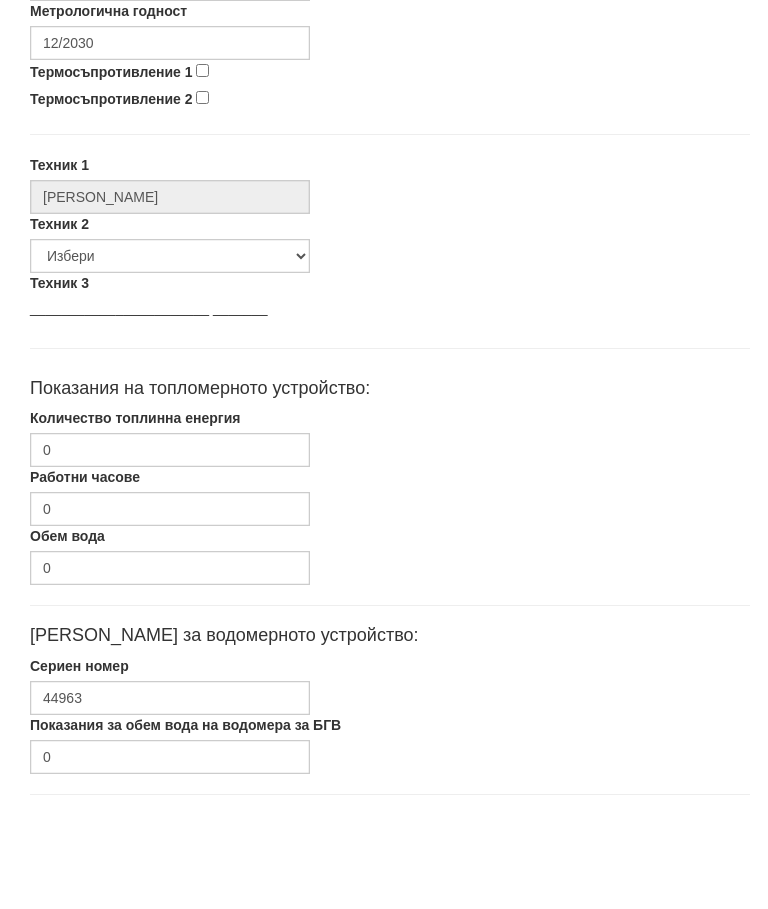 scroll, scrollTop: 932, scrollLeft: 0, axis: vertical 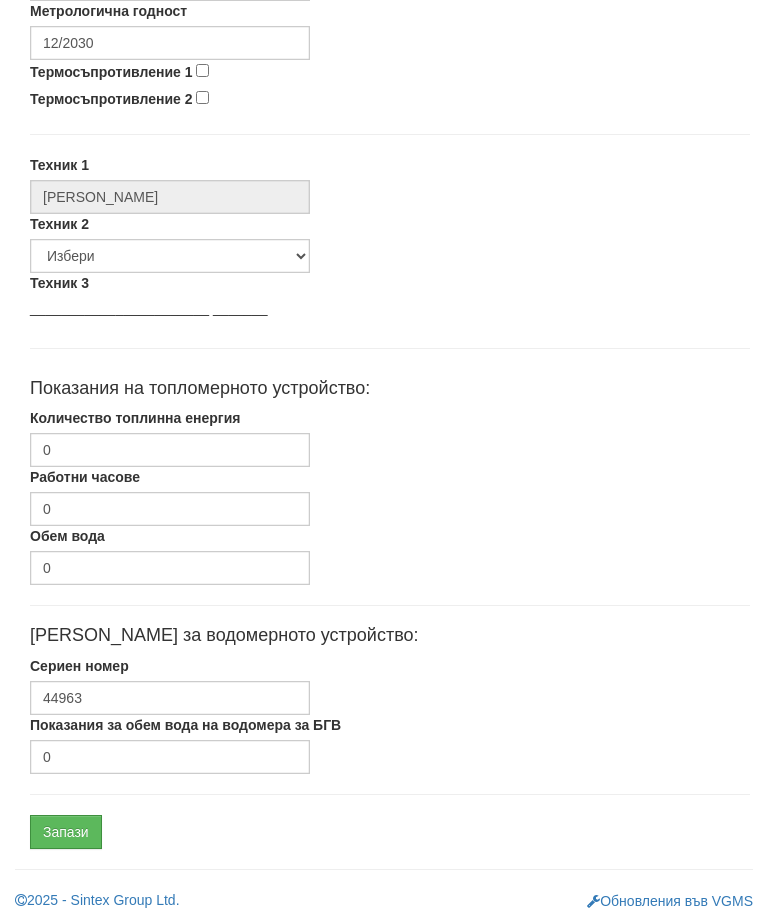 click on "Термосъпротивление 1" at bounding box center [202, 70] 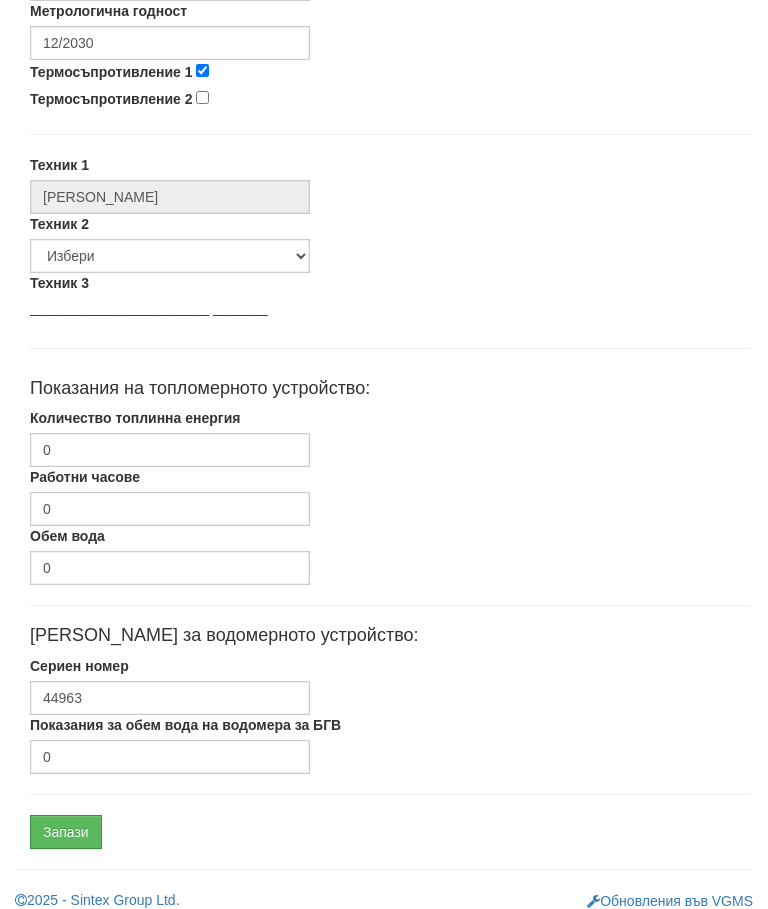 click on "Термосъпротивление 1" at bounding box center [111, 72] 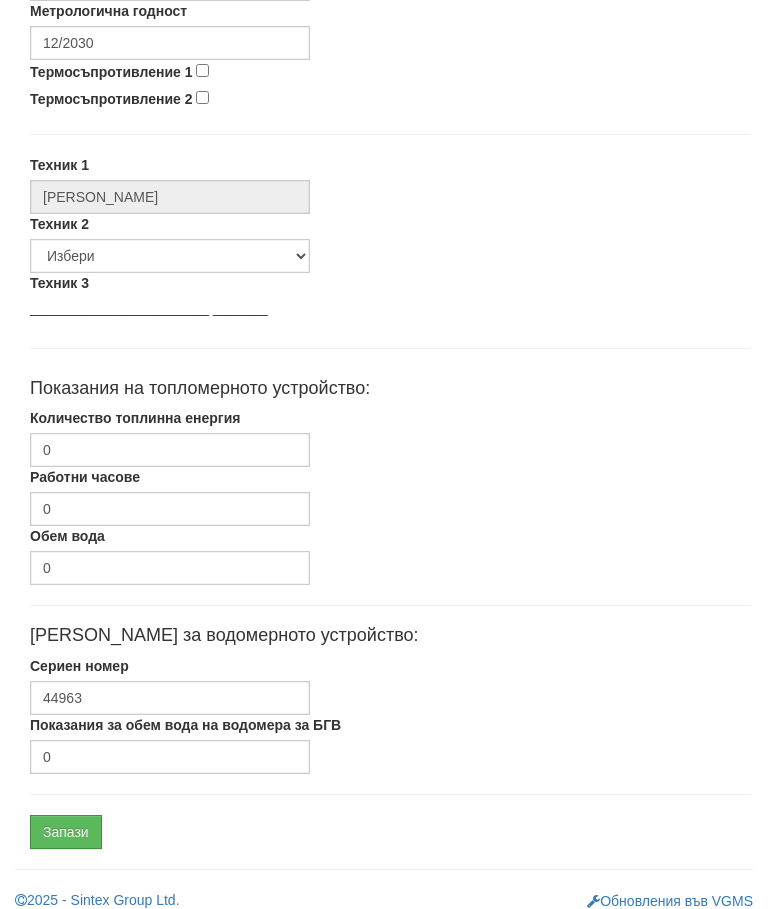 click on "Термосъпротивление 1" at bounding box center (202, 70) 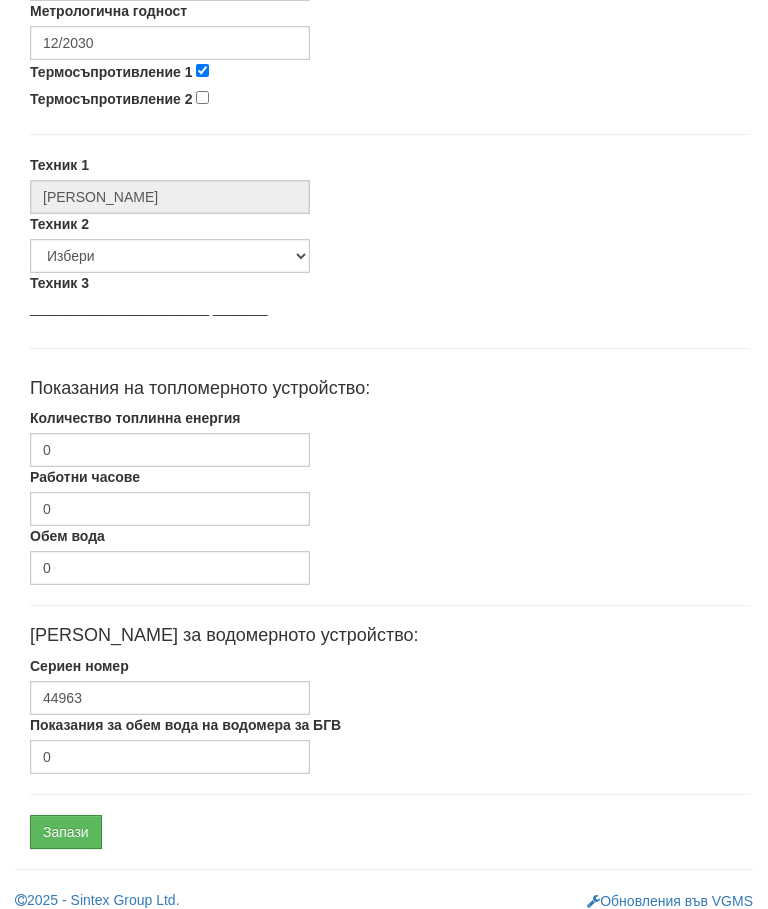 click on "Термосъпротивление 2" at bounding box center [202, 97] 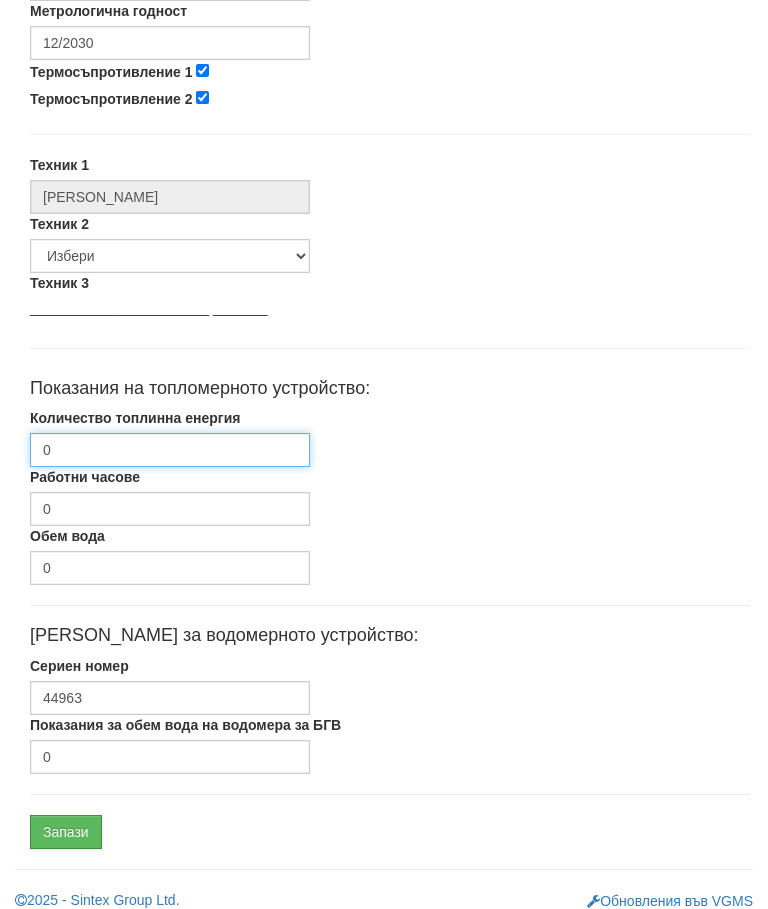 click on "0" at bounding box center (170, 450) 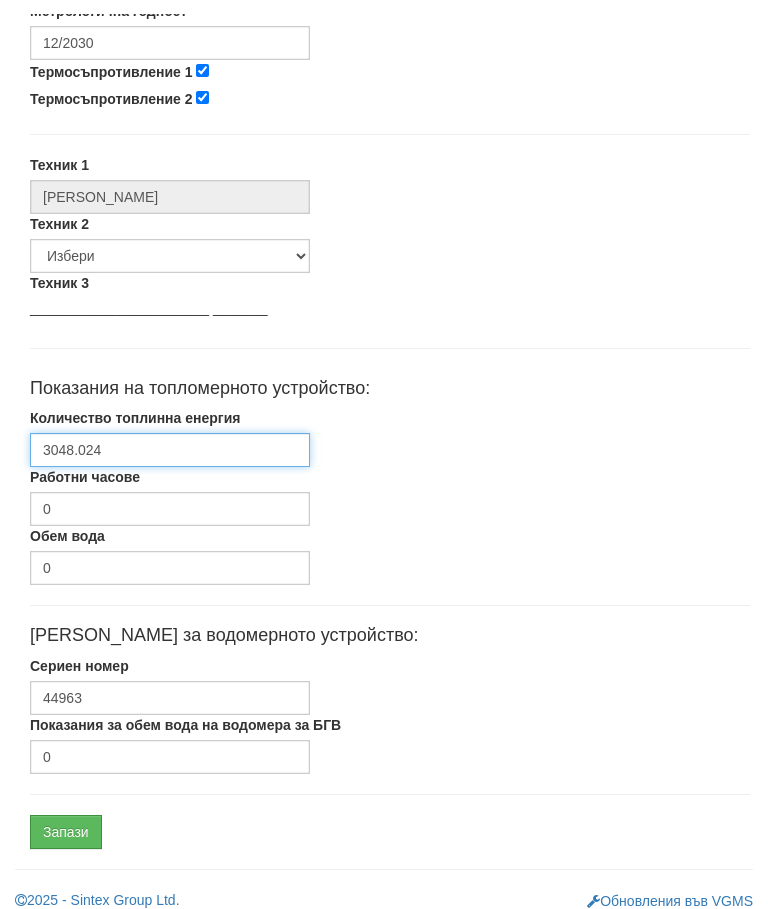 scroll, scrollTop: 948, scrollLeft: 0, axis: vertical 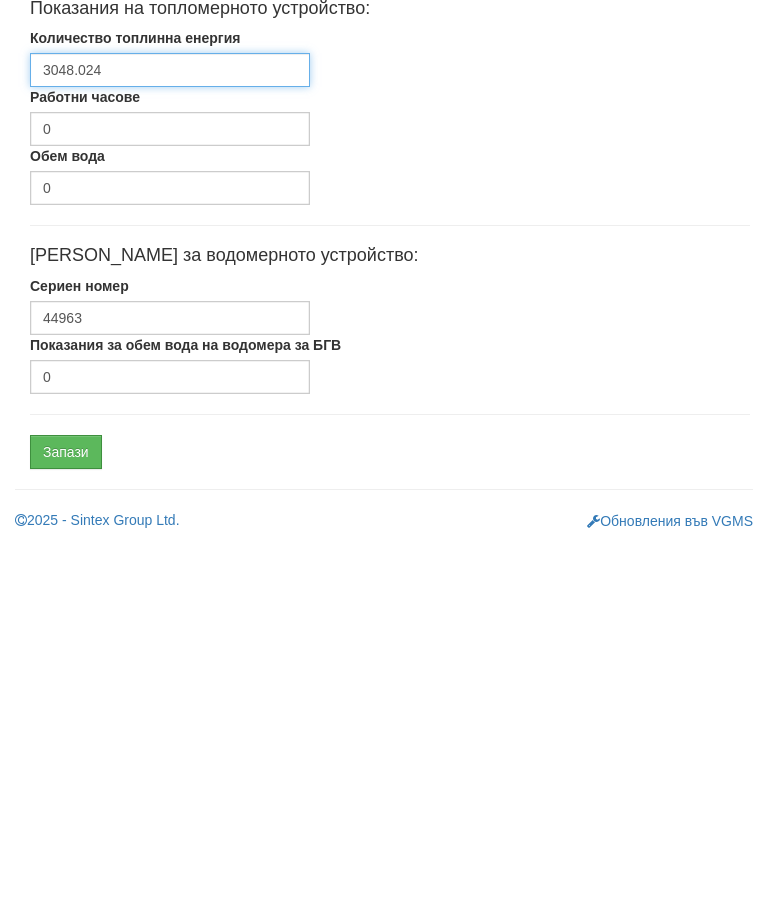 type on "3048.024" 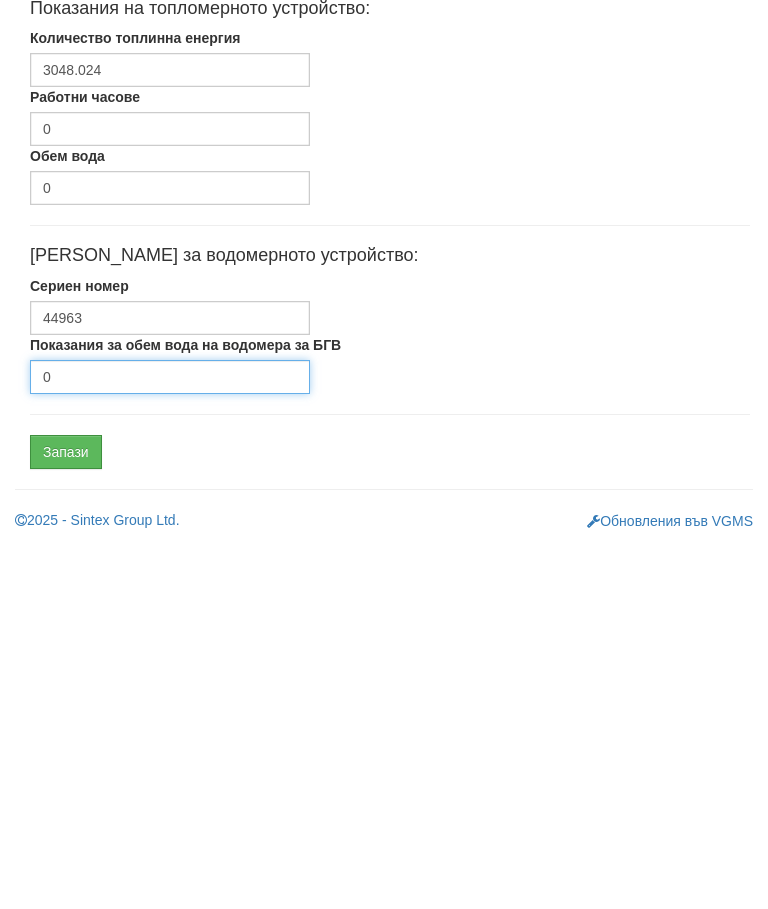 click on "0" at bounding box center (170, 741) 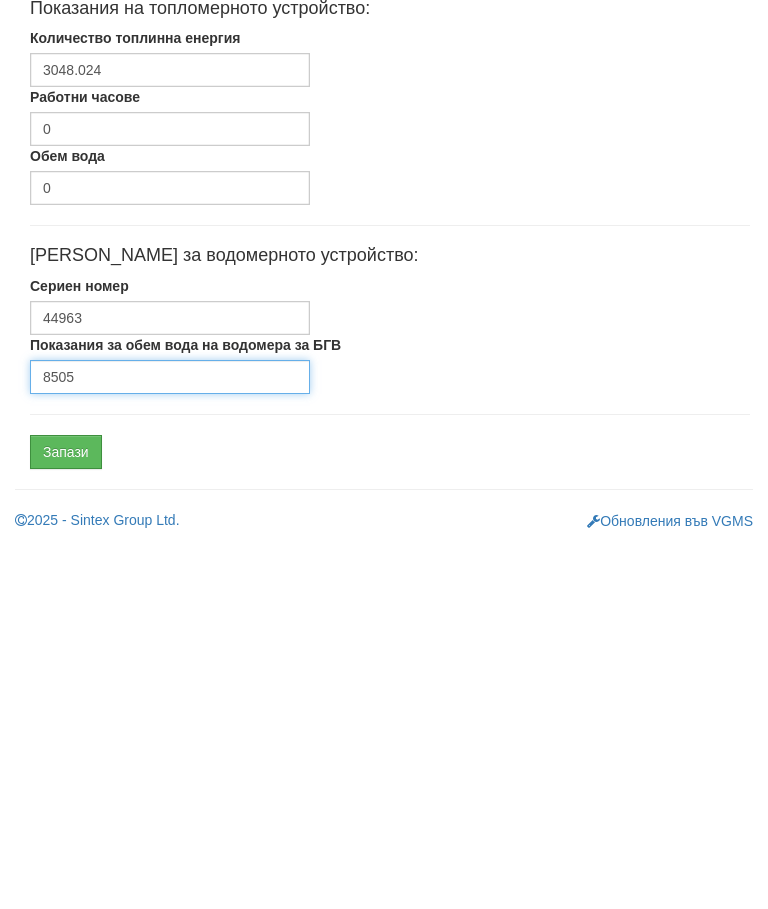 type on "8505" 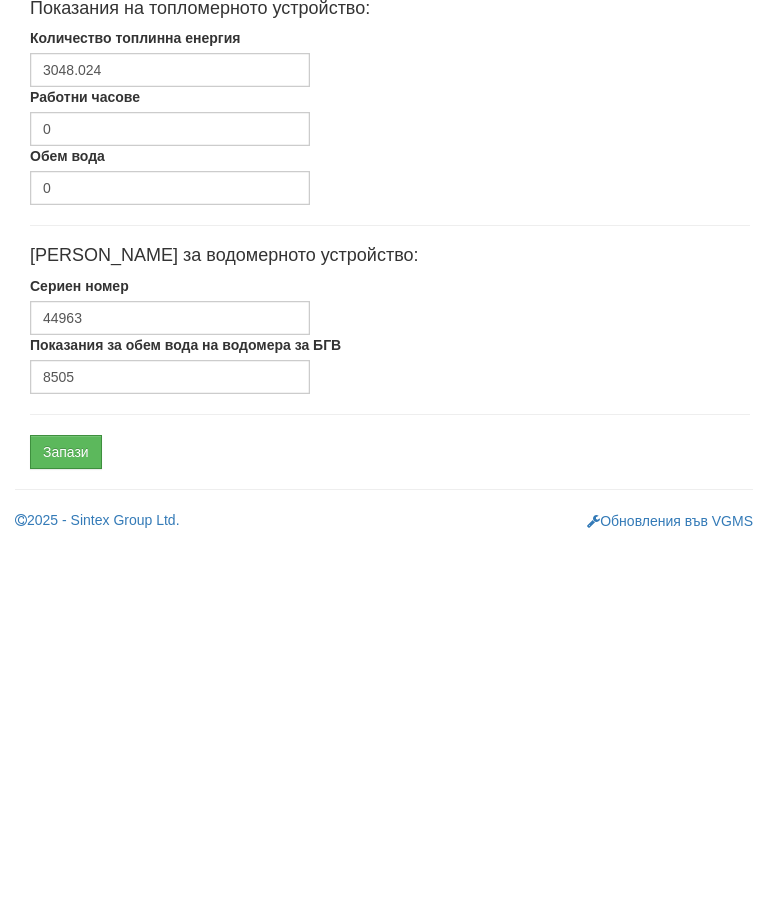 click on "Запази" at bounding box center (66, 816) 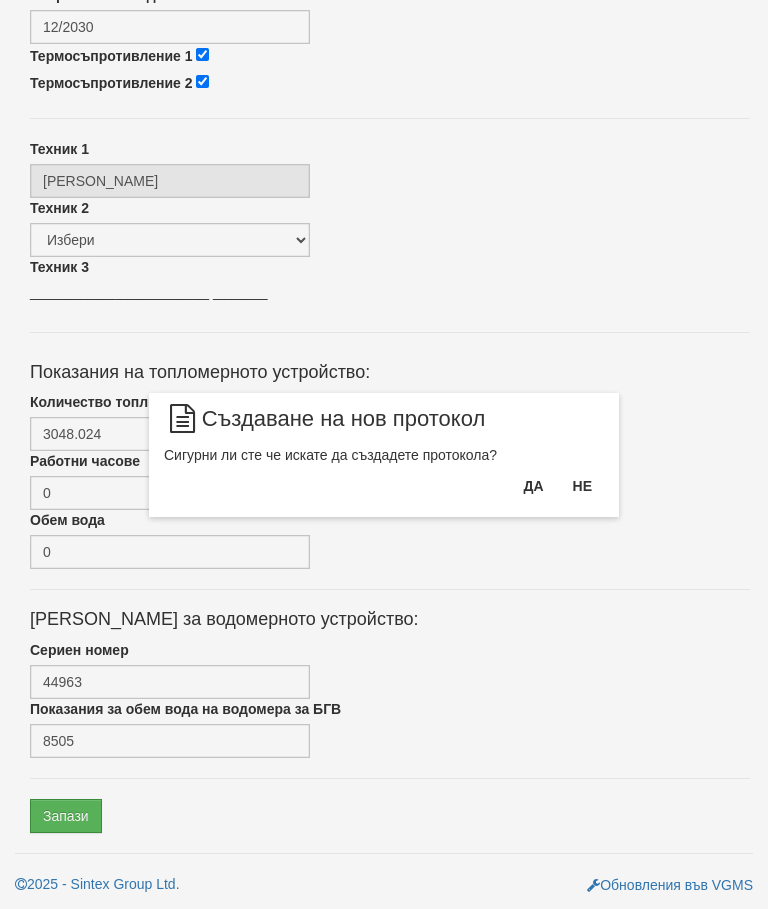click on "Да" at bounding box center [533, 486] 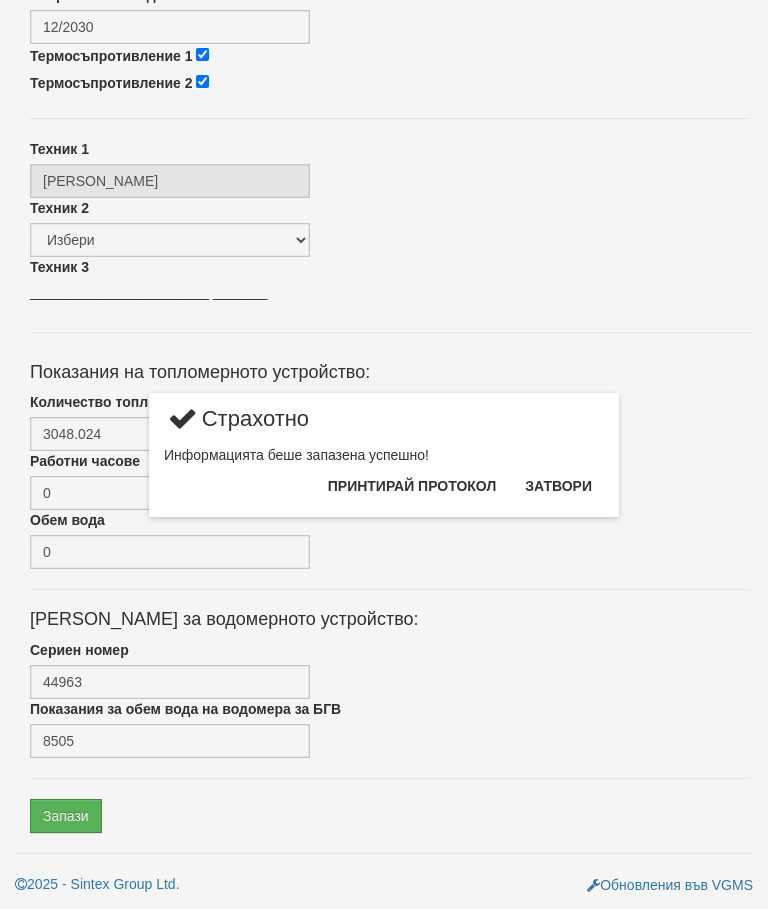 click on "Затвори" at bounding box center (558, 486) 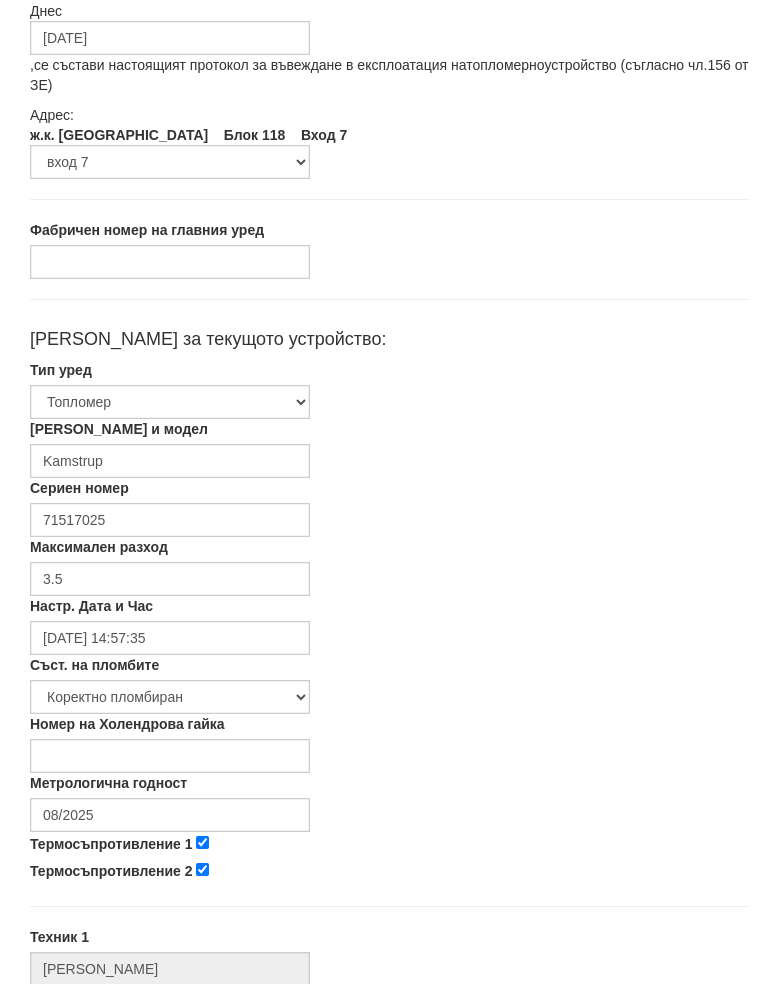 scroll, scrollTop: 167, scrollLeft: 0, axis: vertical 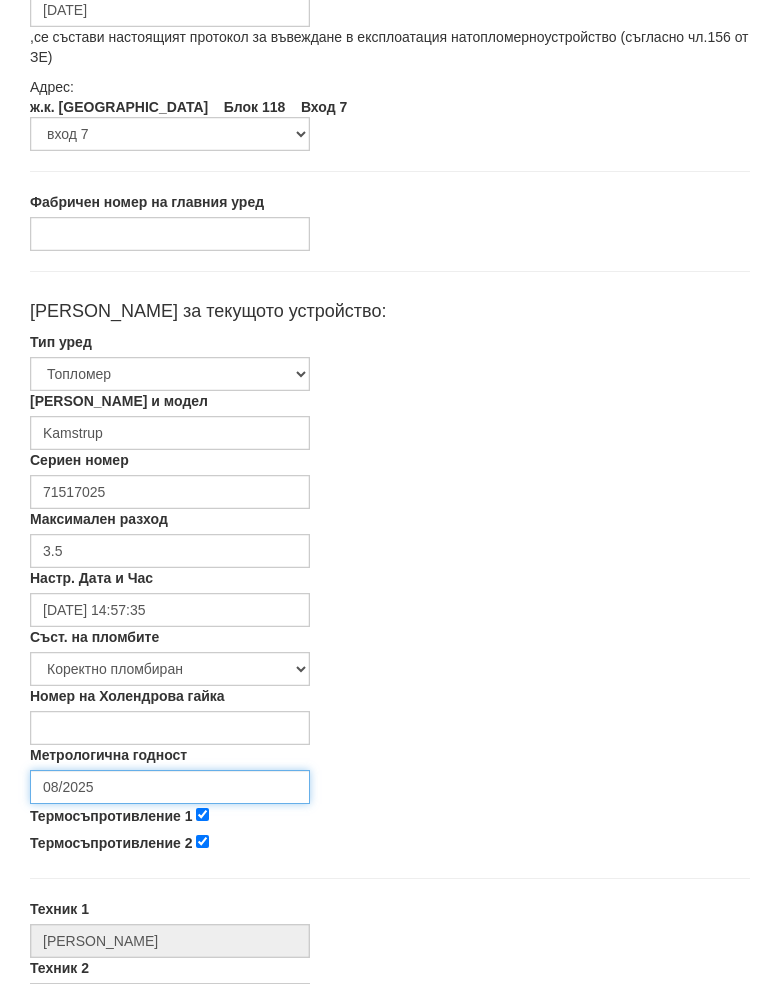click on "08/2025" at bounding box center [170, 808] 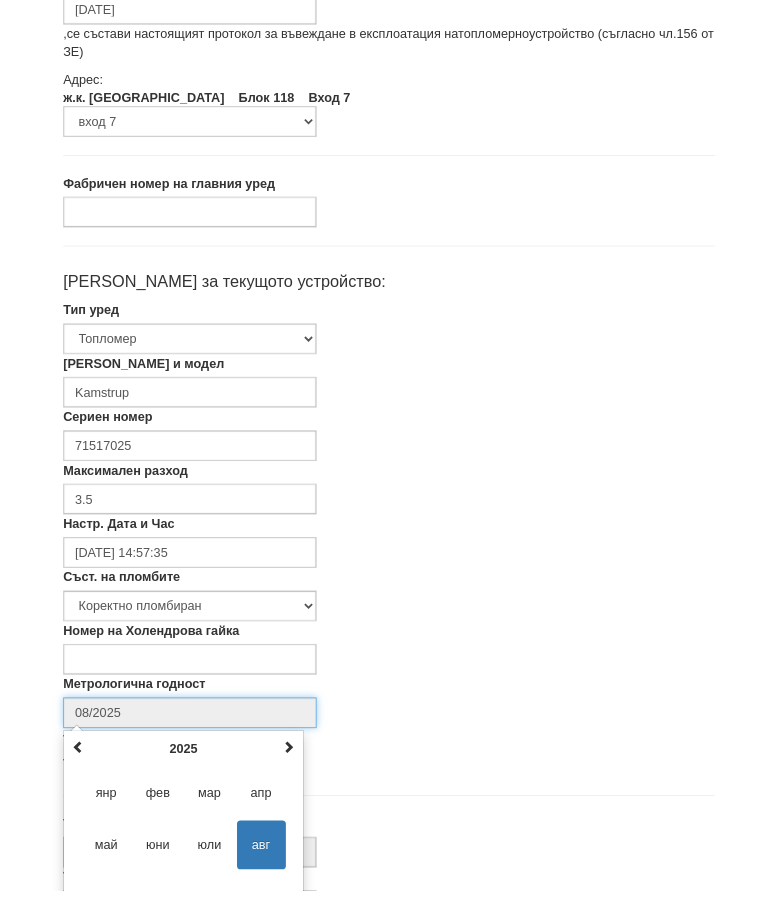 scroll, scrollTop: 336, scrollLeft: 0, axis: vertical 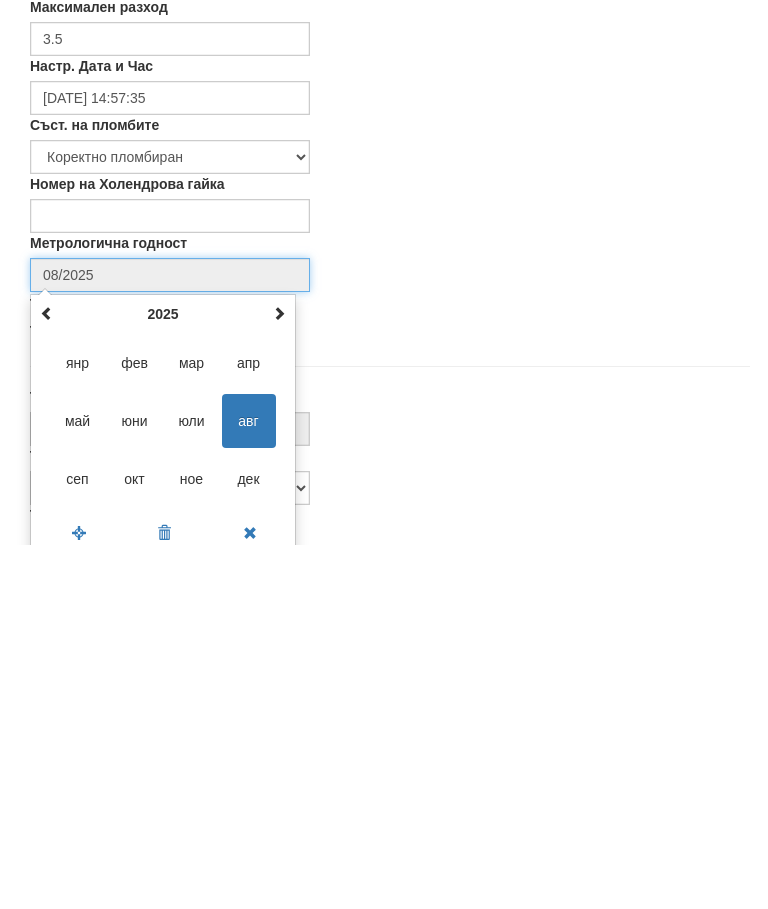 click at bounding box center [279, 677] 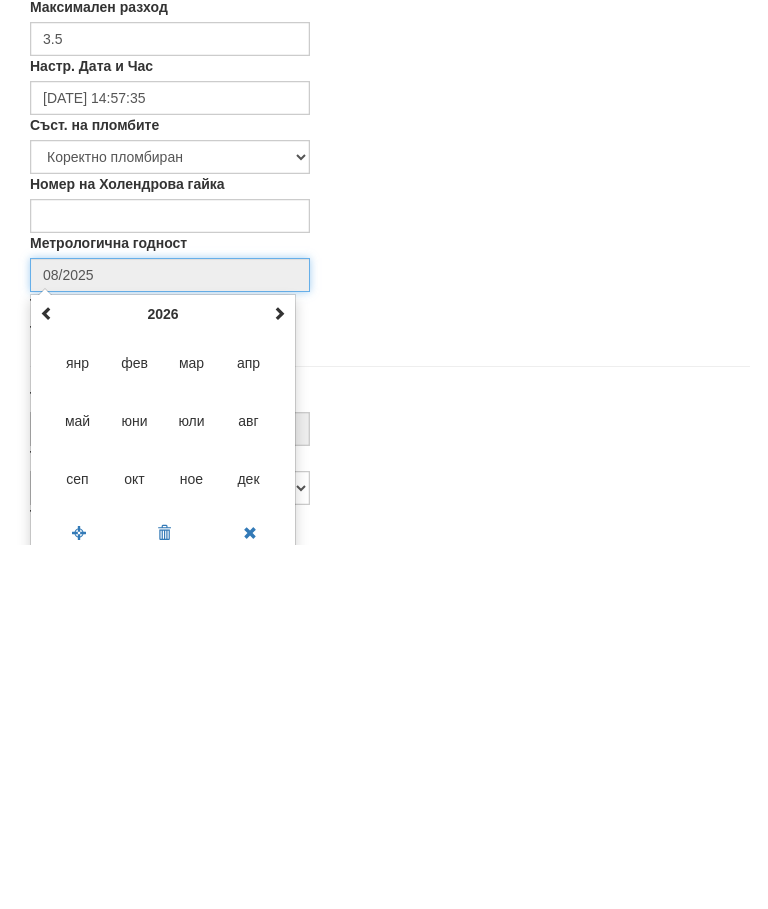 click at bounding box center (279, 677) 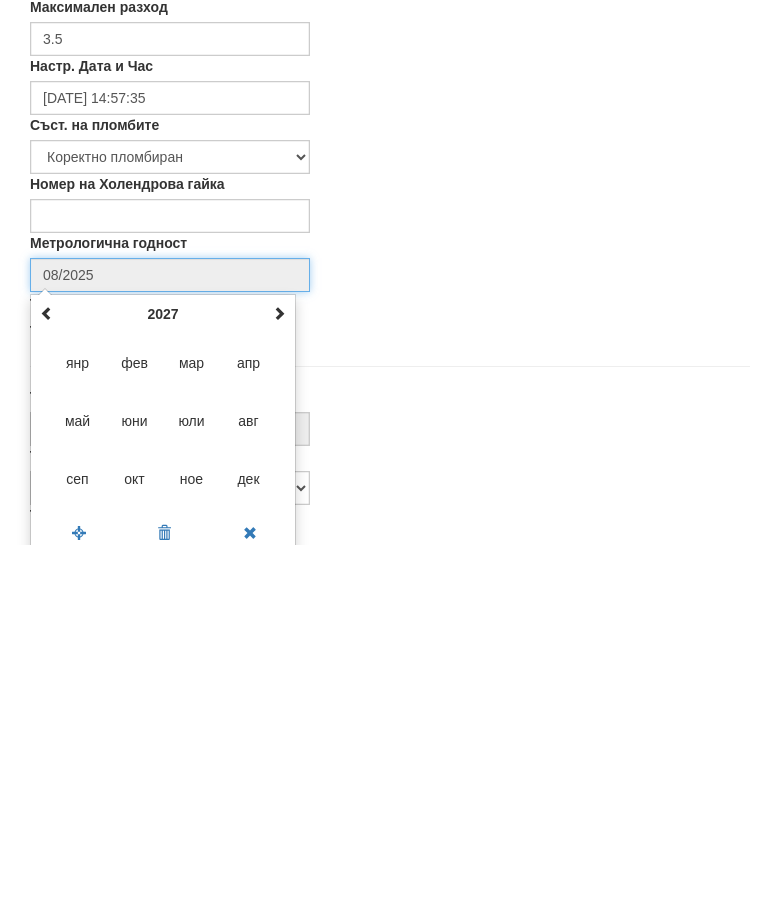 click on "авг" at bounding box center (249, 785) 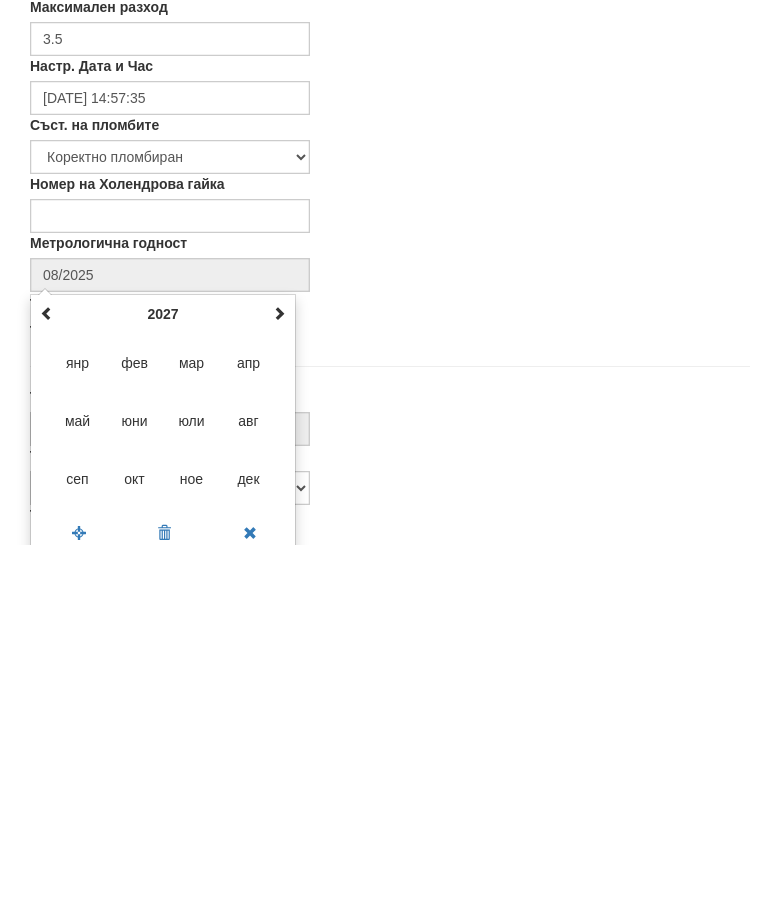 type on "08/2027" 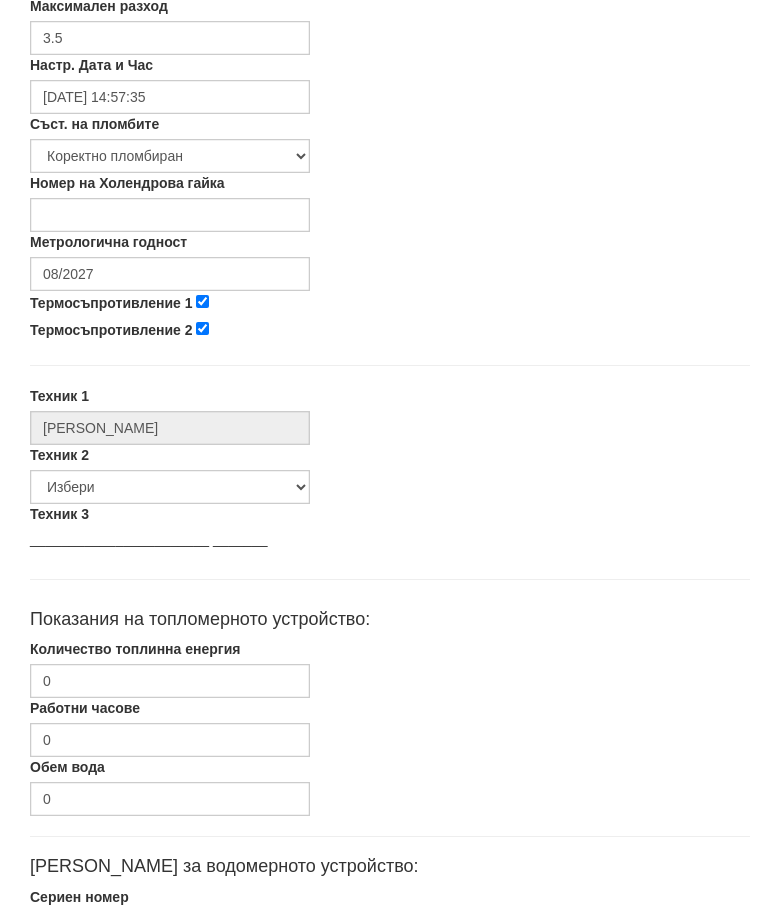 scroll, scrollTop: 714, scrollLeft: 0, axis: vertical 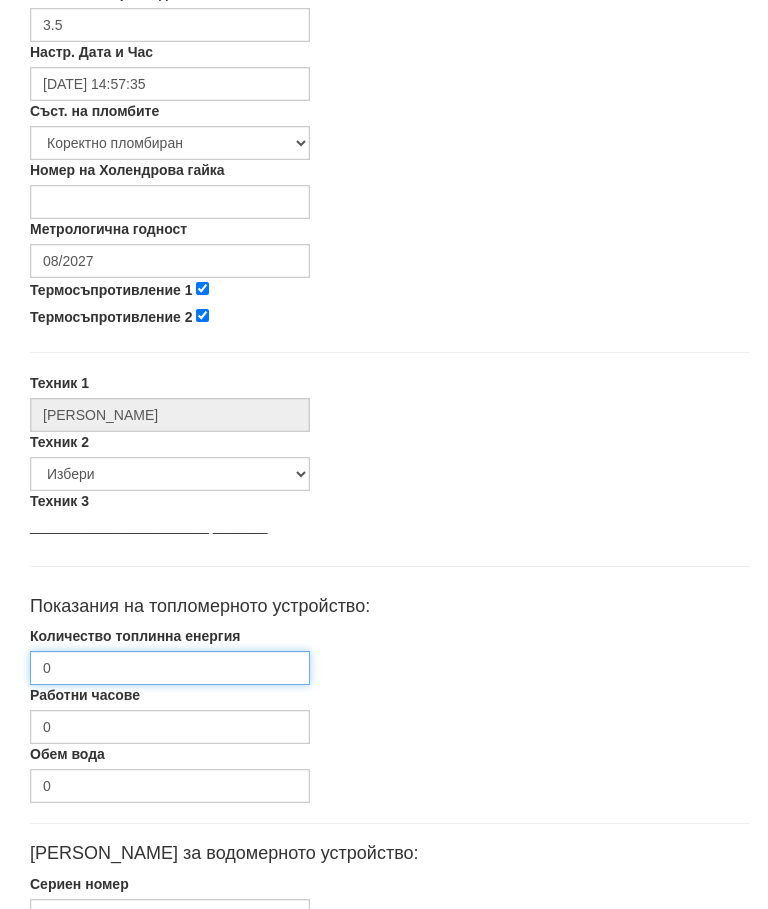 click on "0" at bounding box center (170, 668) 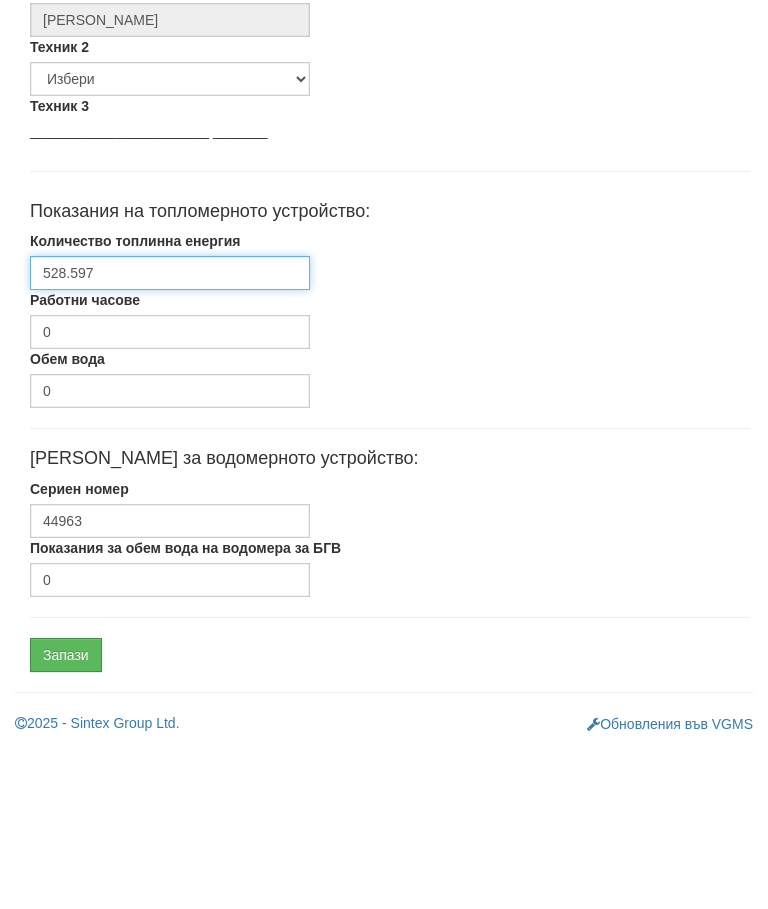 scroll, scrollTop: 948, scrollLeft: 0, axis: vertical 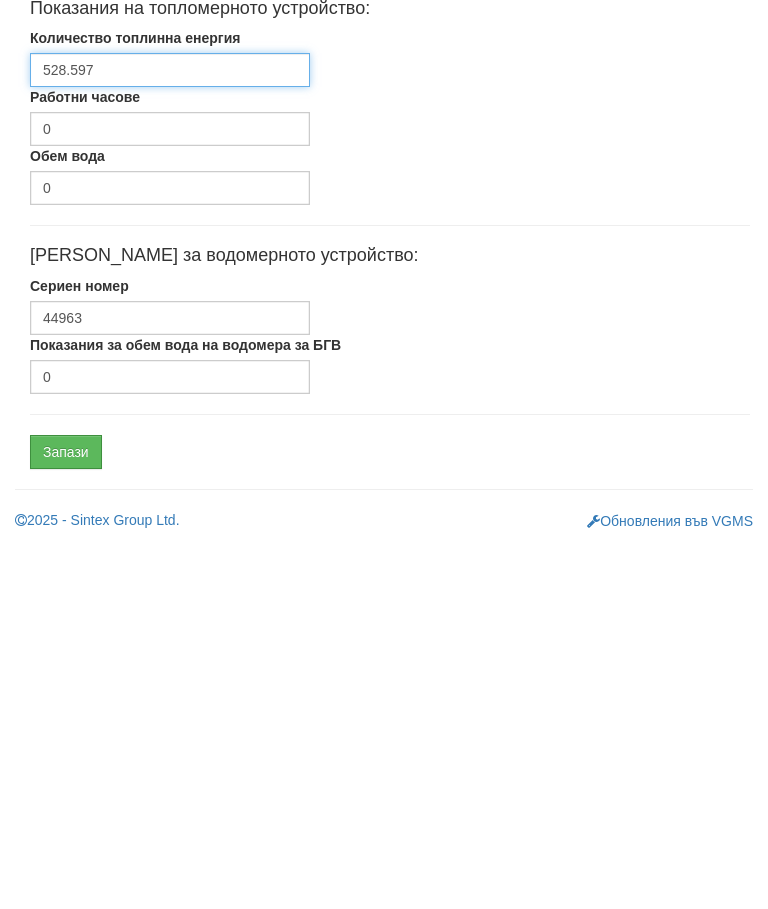type on "528.597" 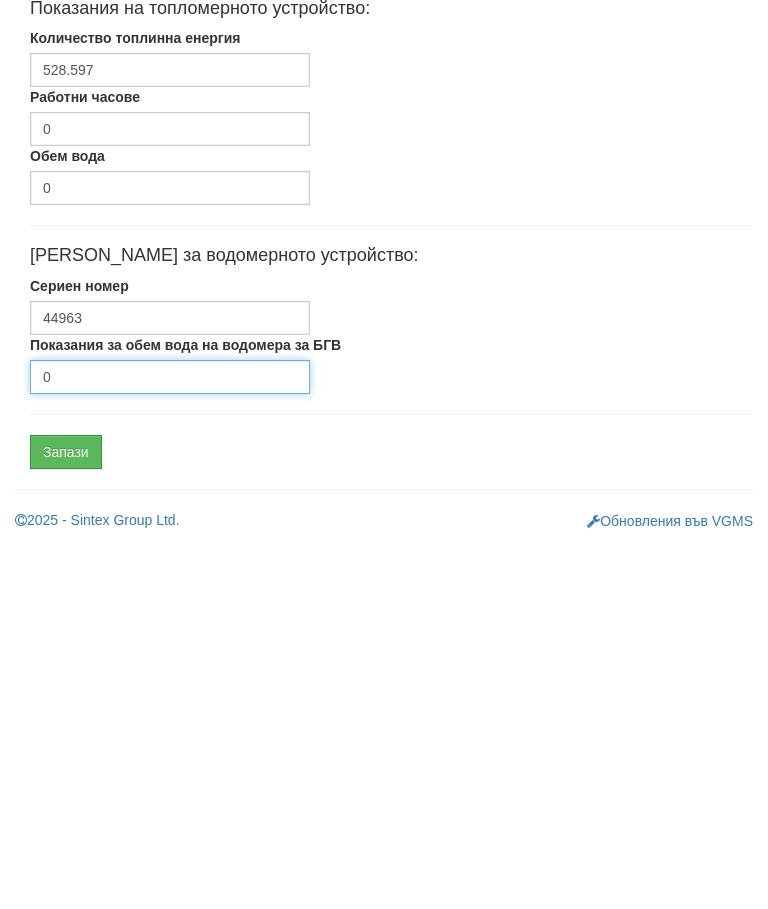 click on "0" at bounding box center (170, 741) 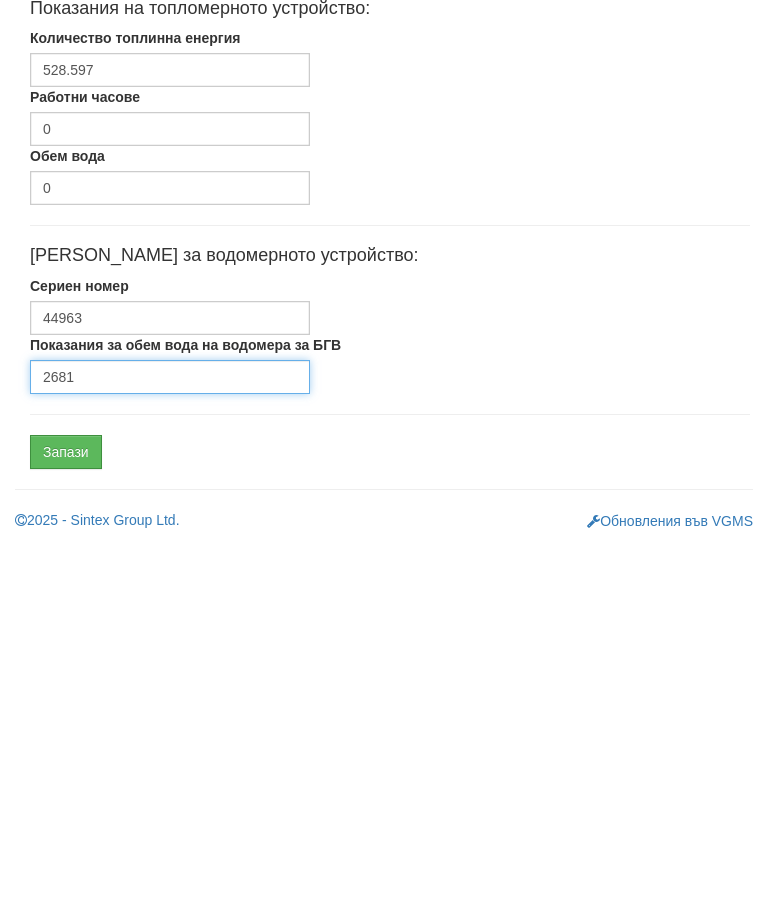 type on "2681" 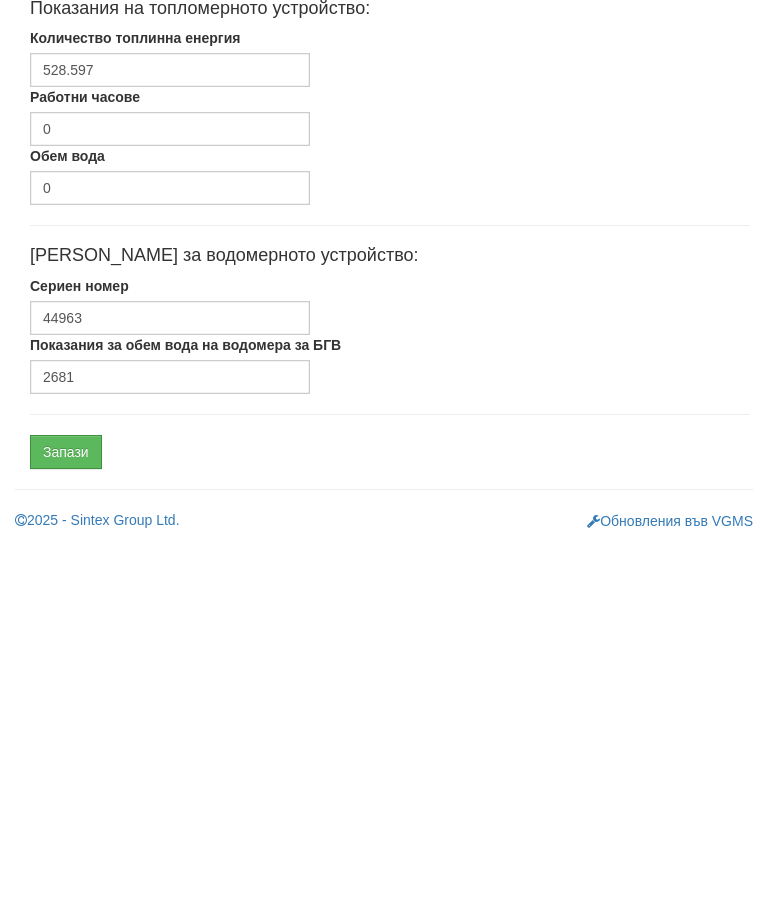 click on "Запази" at bounding box center (66, 816) 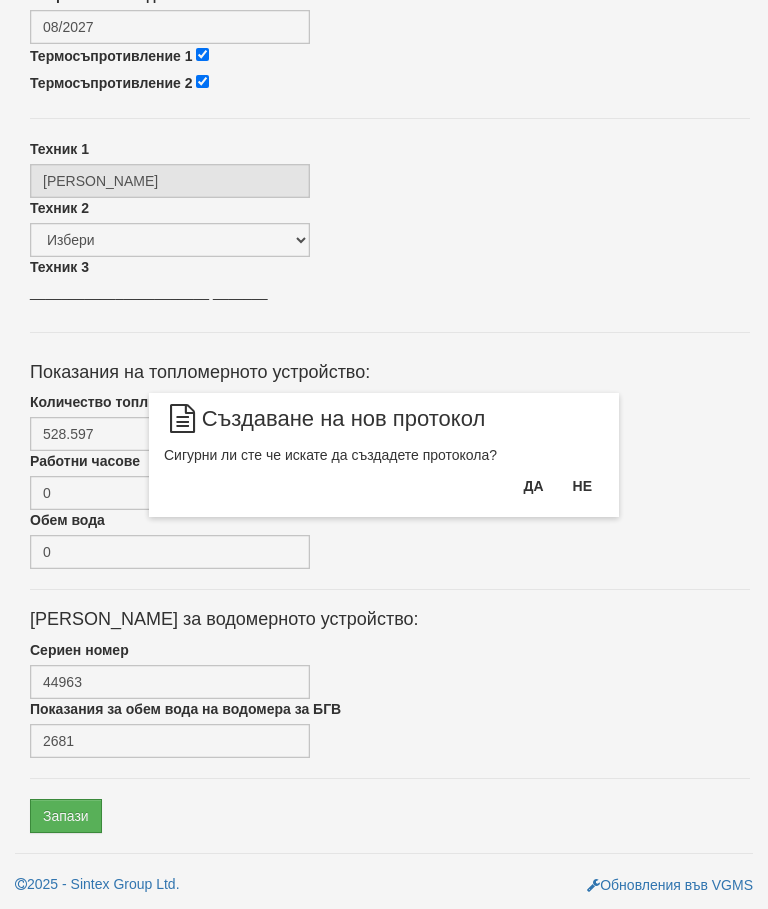 click on "Да" at bounding box center [533, 486] 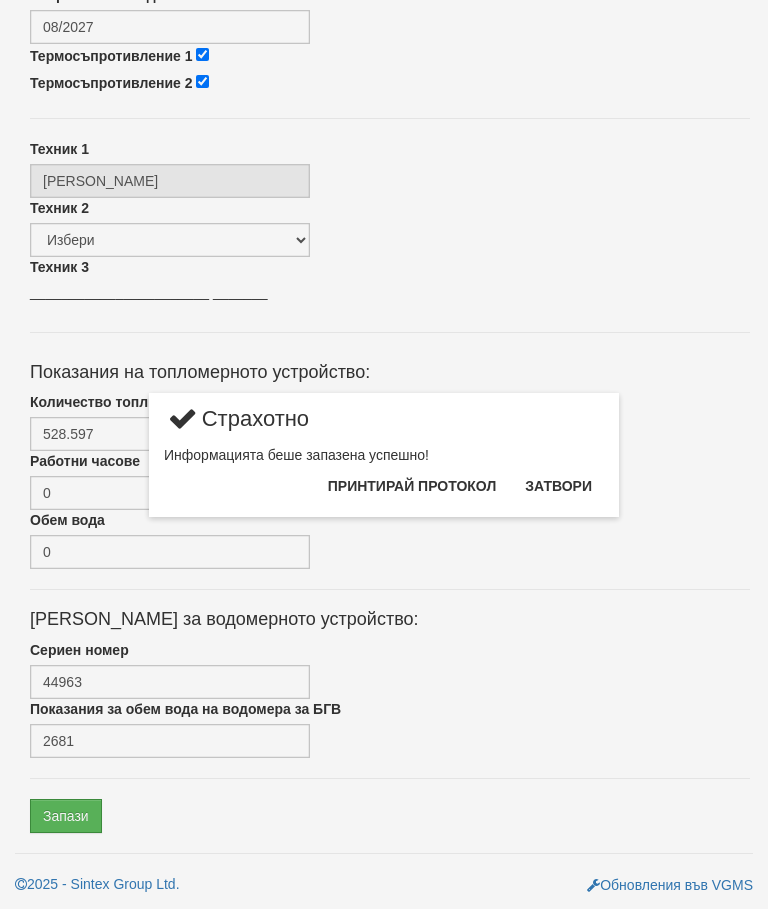 click on "Затвори" at bounding box center (558, 486) 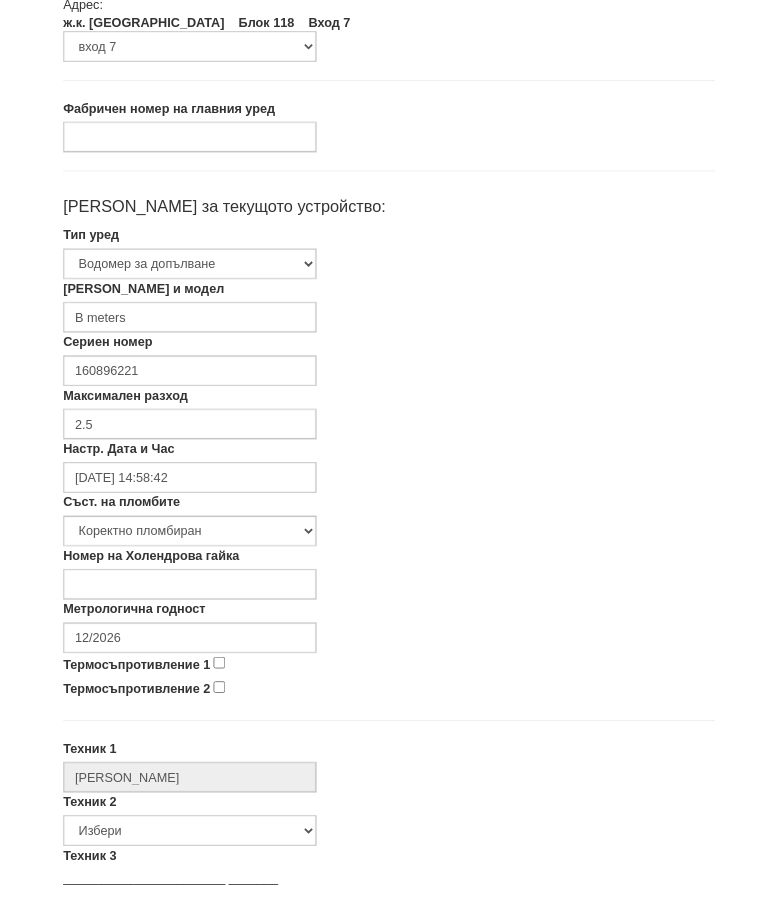 scroll, scrollTop: 261, scrollLeft: 0, axis: vertical 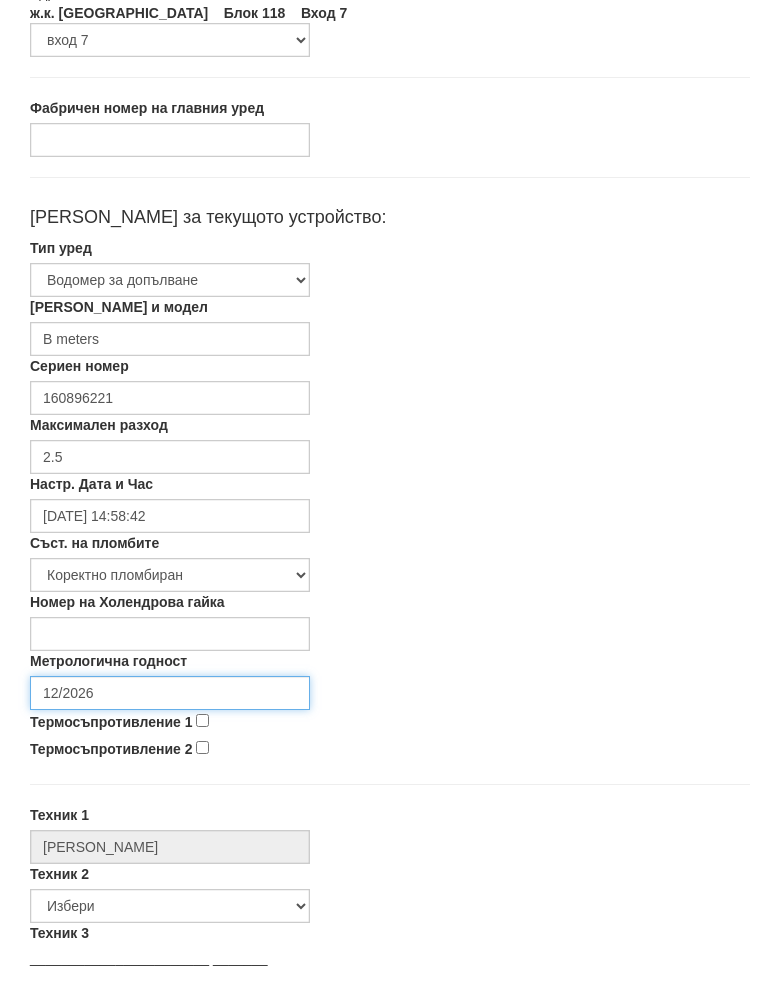 click on "12/2026" at bounding box center (170, 714) 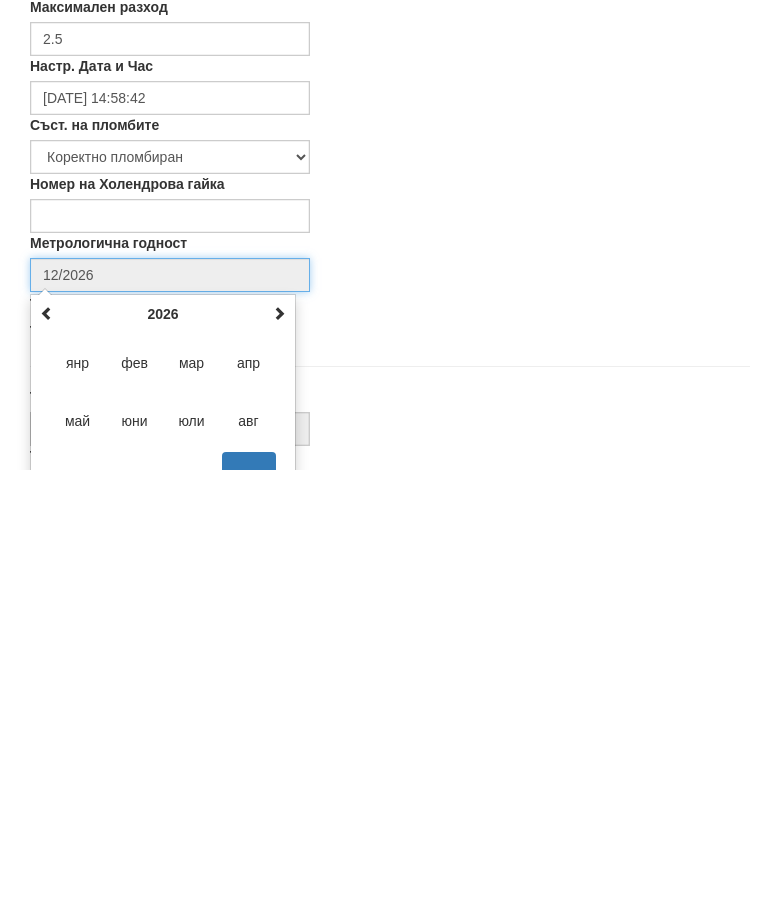 scroll, scrollTop: 336, scrollLeft: 0, axis: vertical 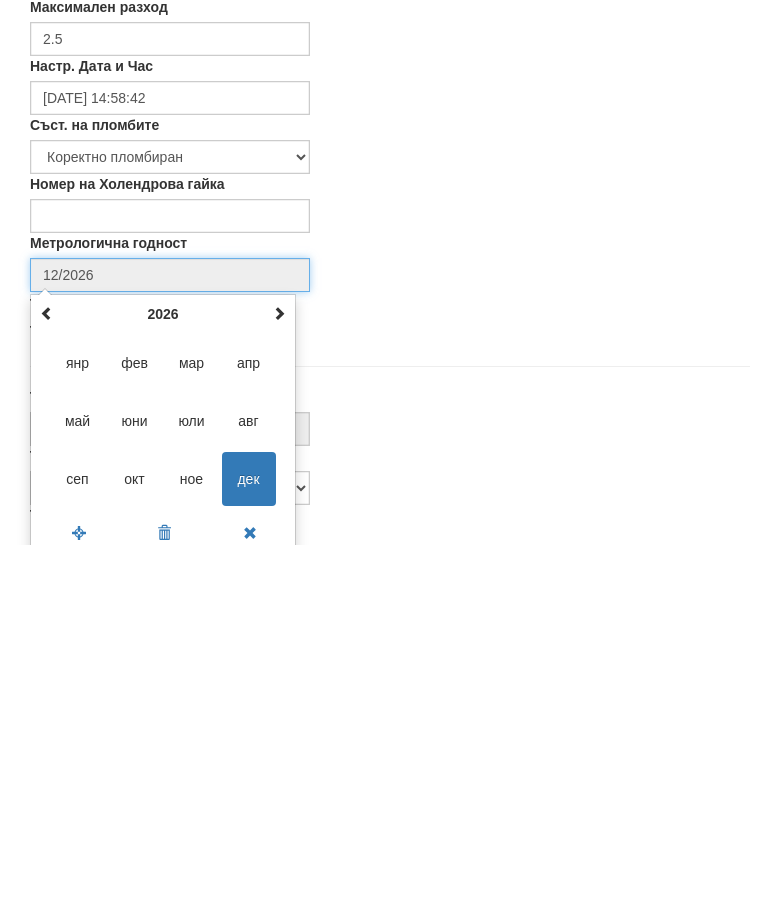 click at bounding box center [279, 677] 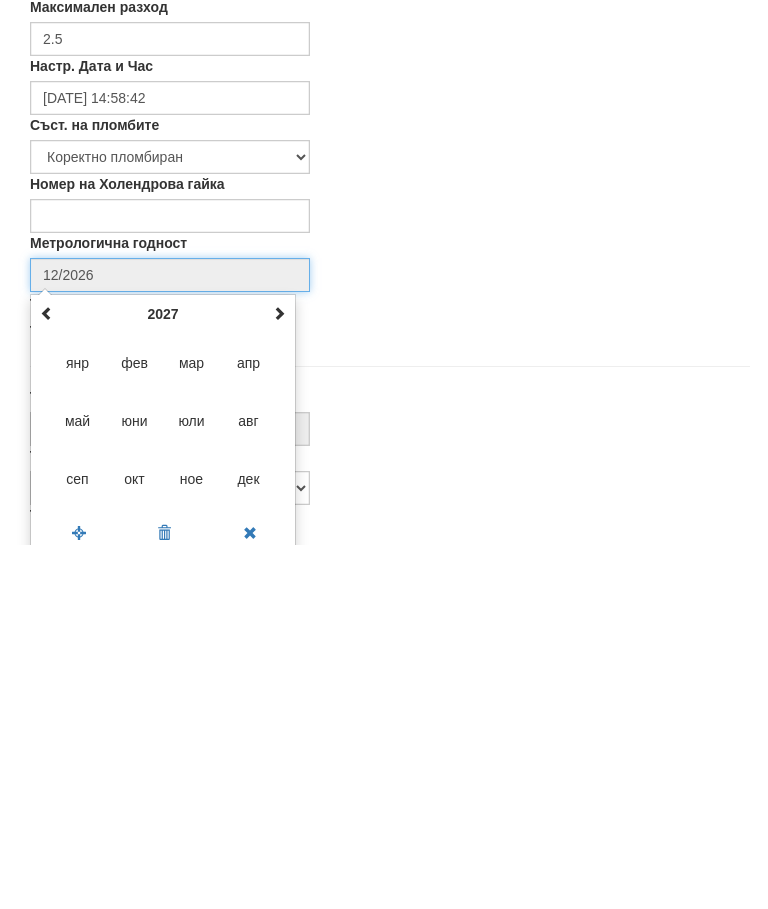 click at bounding box center (279, 677) 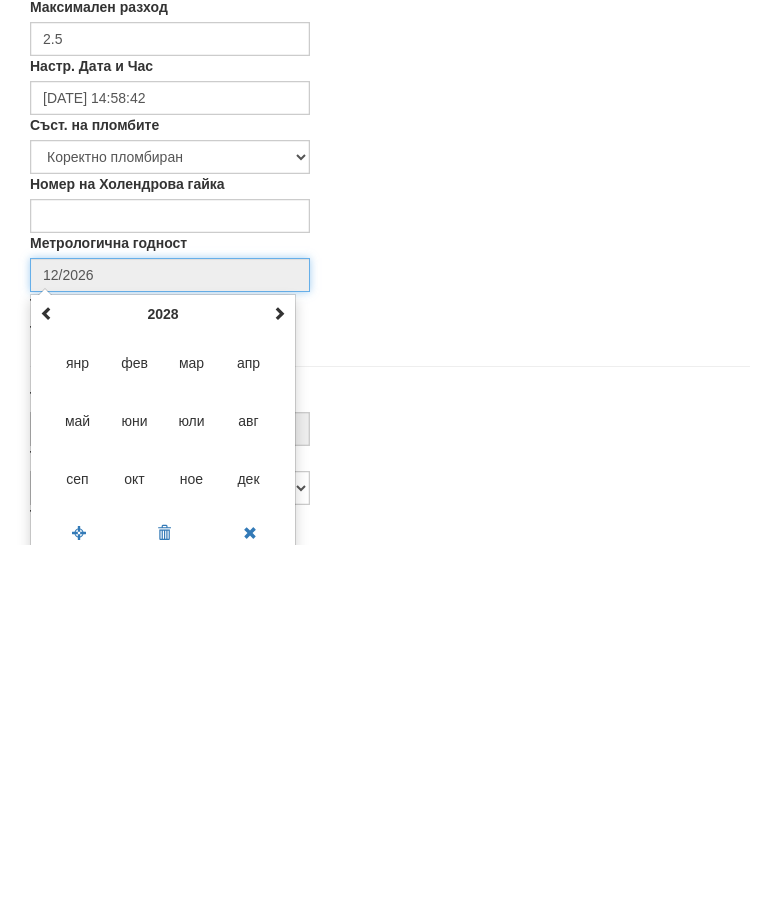 click at bounding box center [279, 677] 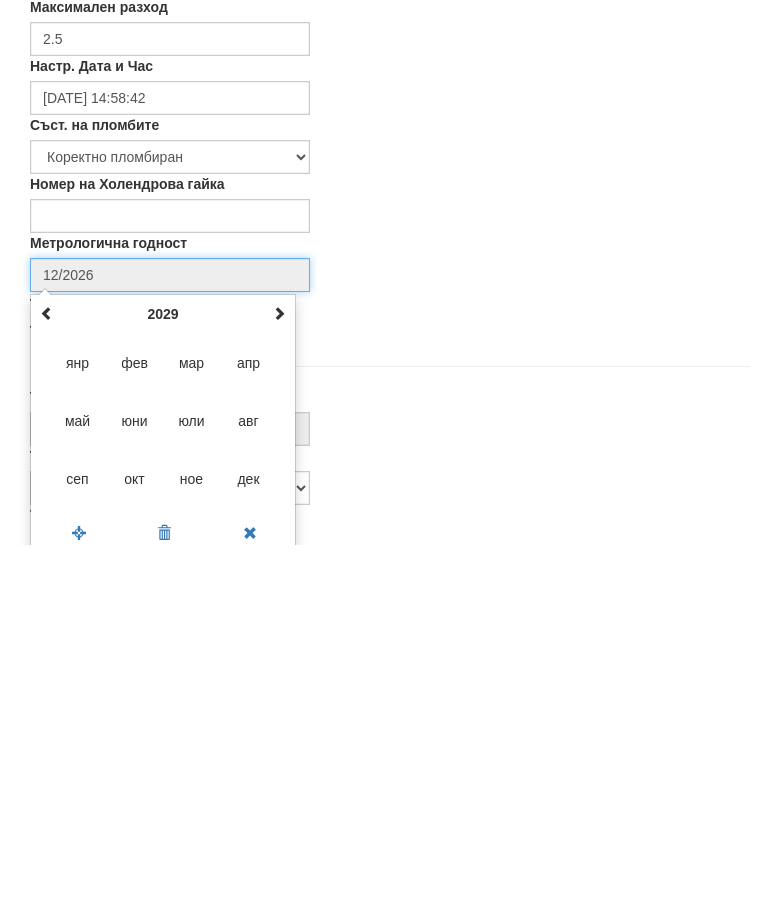 click at bounding box center (279, 677) 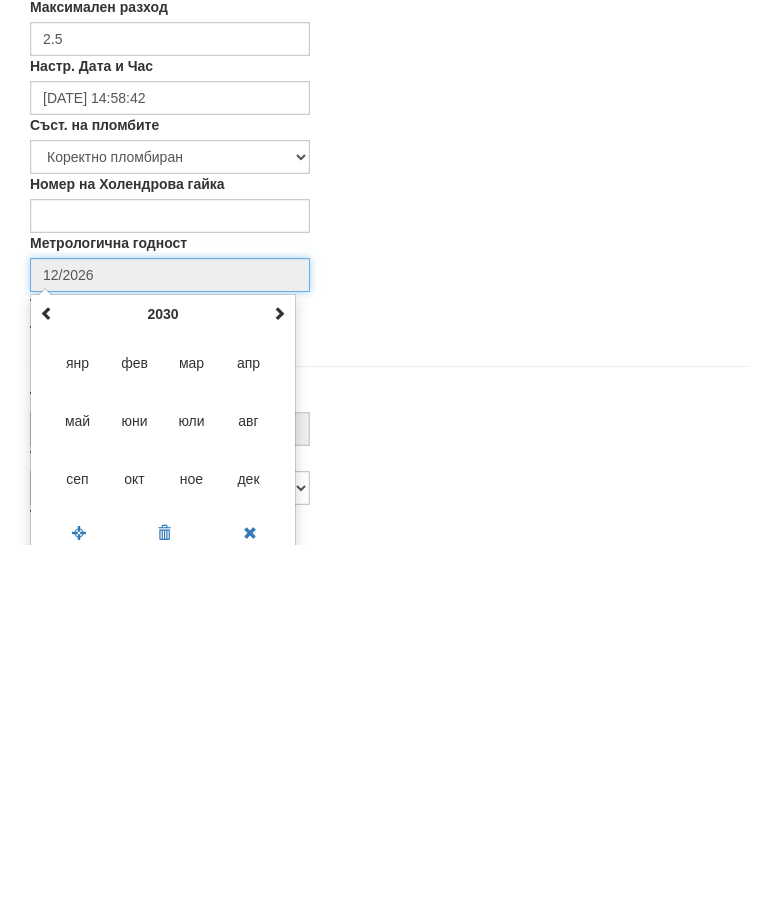 click on "дек" at bounding box center (249, 843) 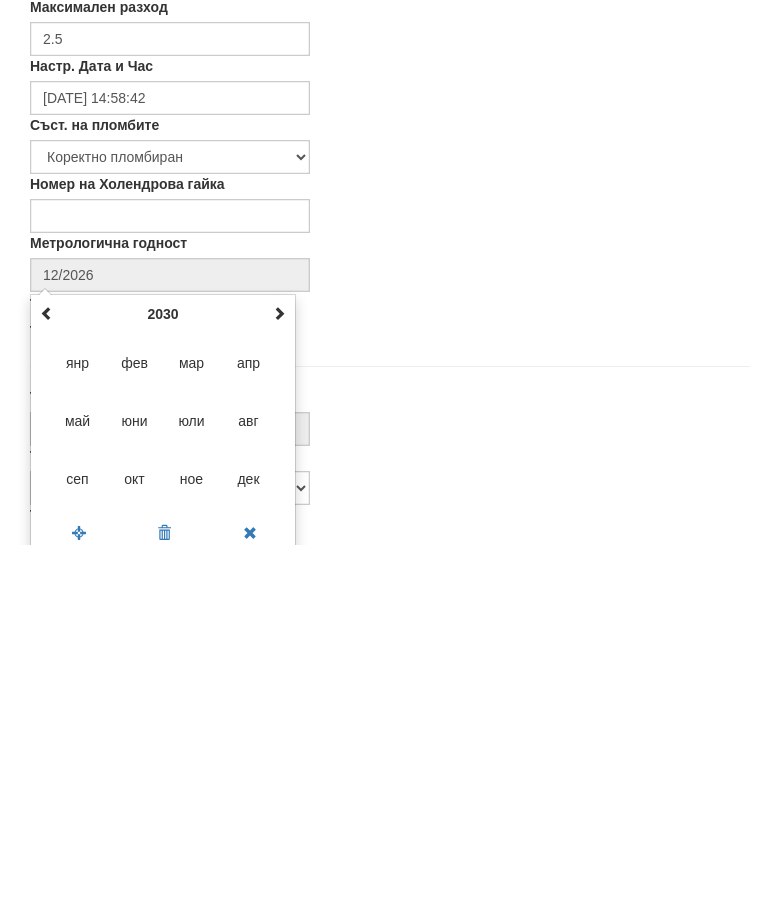 type on "12/2030" 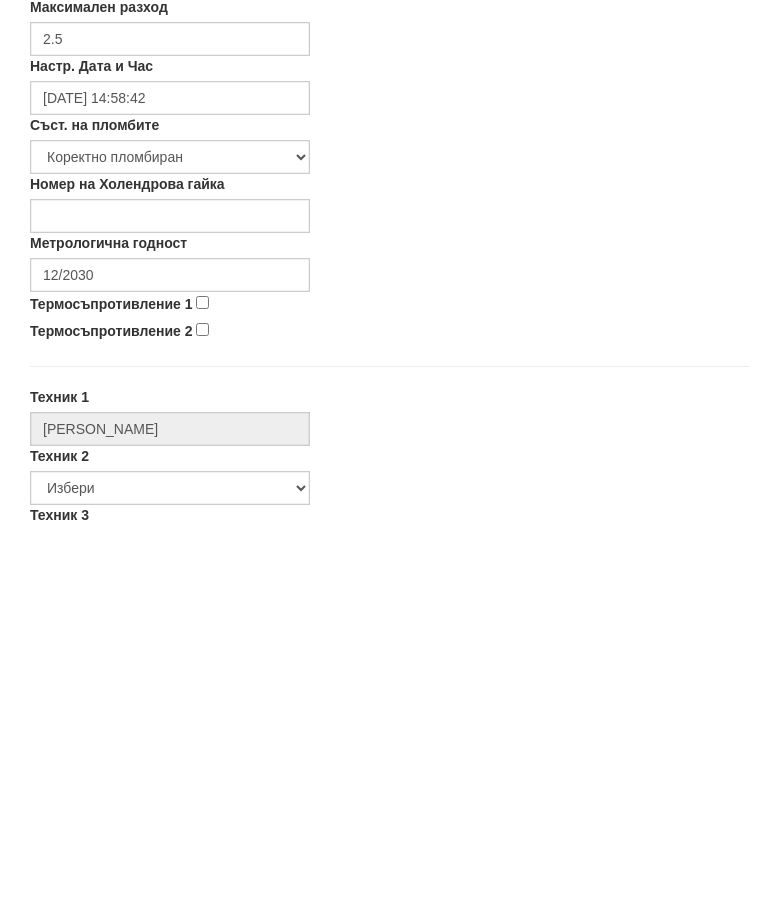 scroll, scrollTop: 700, scrollLeft: 0, axis: vertical 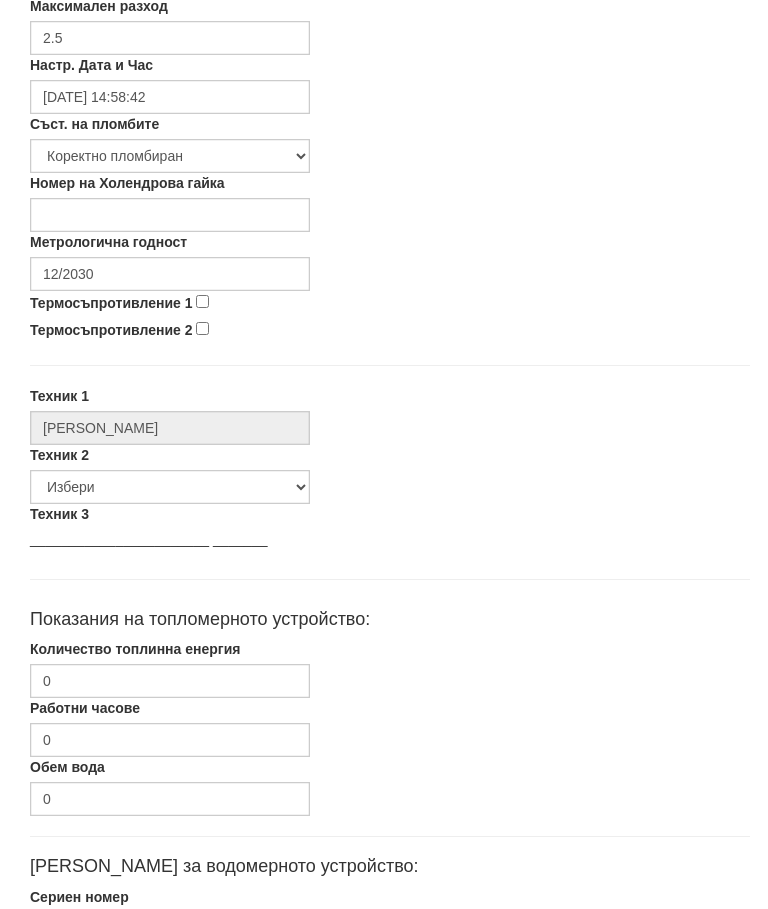 click on "Термосъпротивление 1" at bounding box center (202, 302) 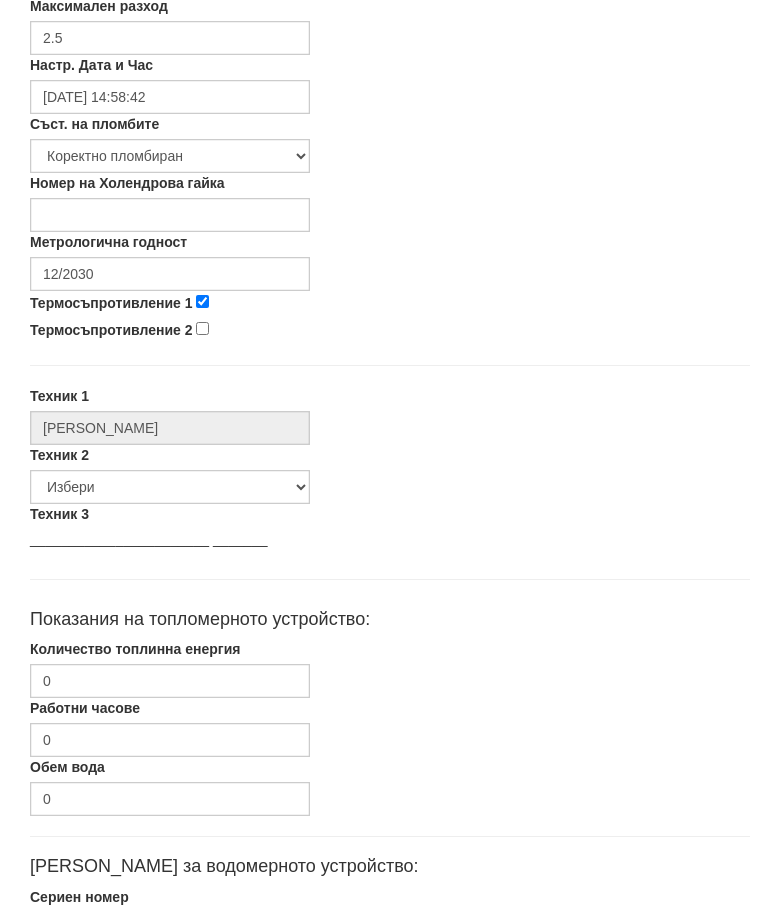 click on "Термосъпротивление 2" at bounding box center [390, 332] 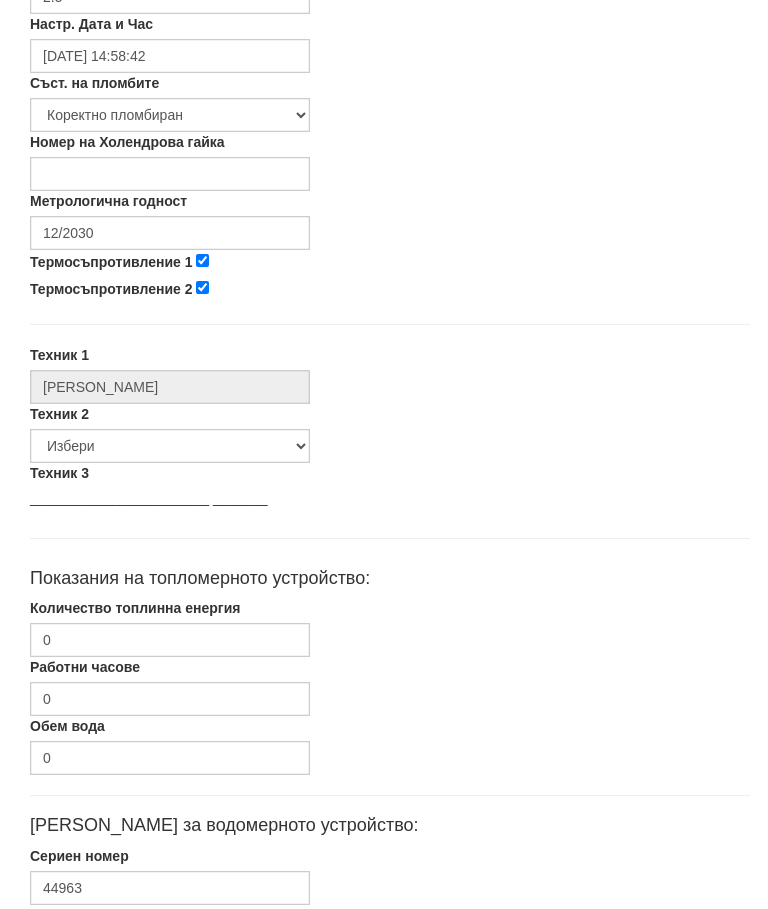 scroll, scrollTop: 756, scrollLeft: 0, axis: vertical 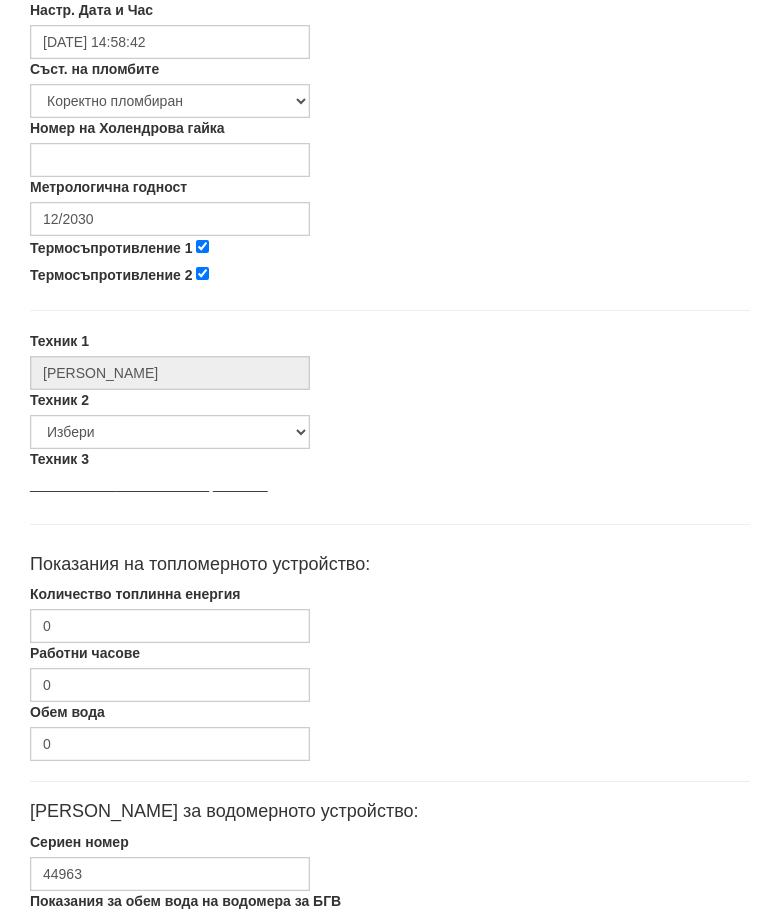 click on "Показания на топломерното устройство:" at bounding box center [390, 565] 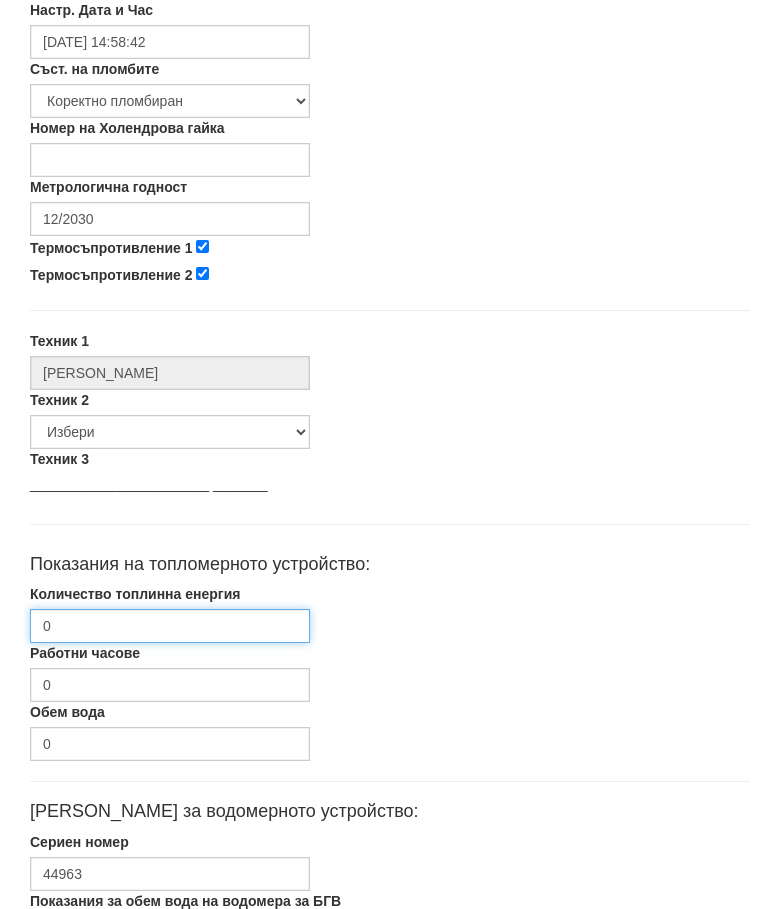 click on "0" at bounding box center [170, 626] 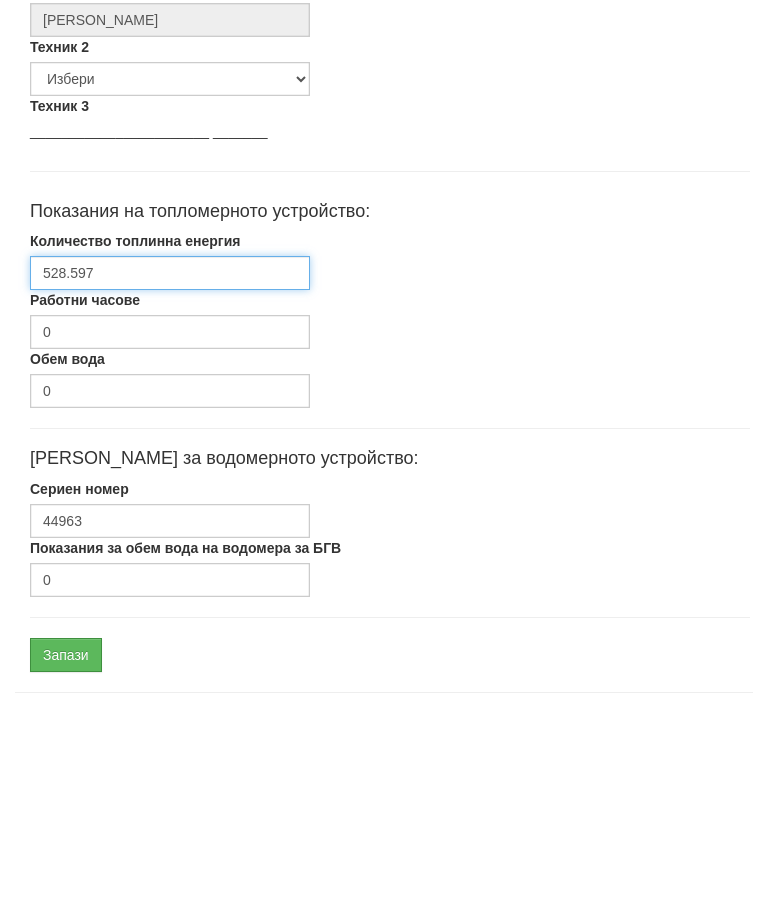 scroll, scrollTop: 913, scrollLeft: 0, axis: vertical 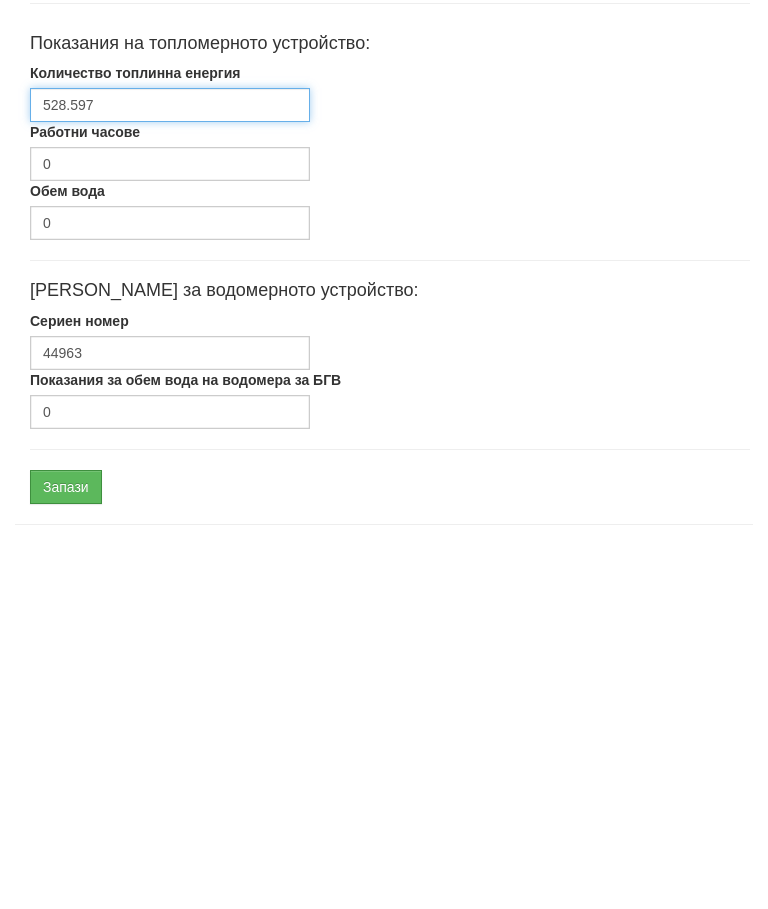 type on "528.597" 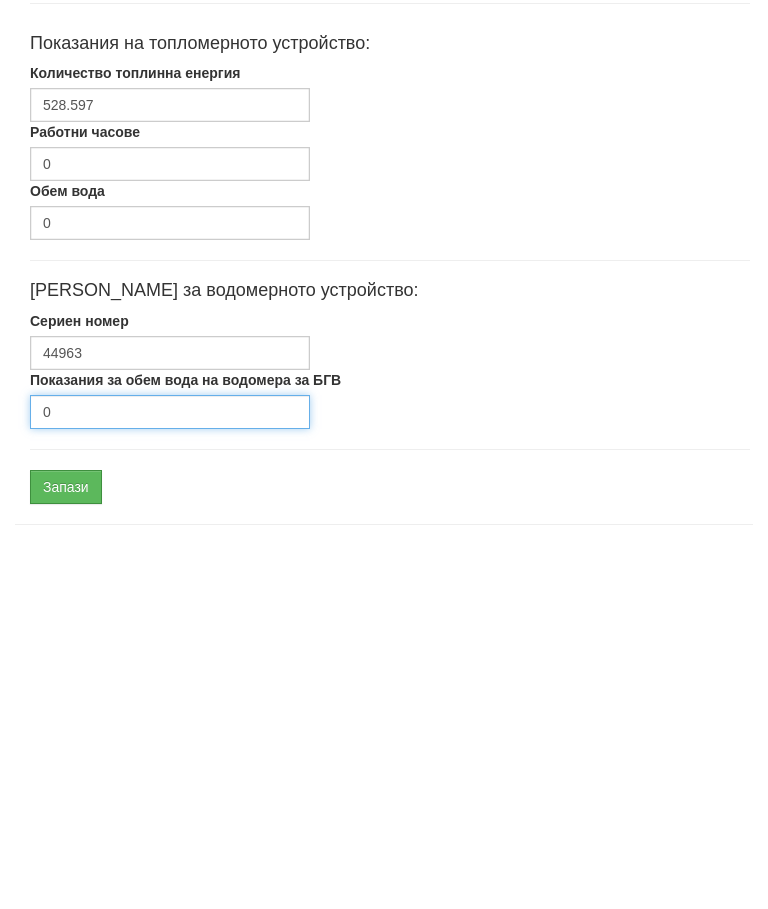 click on "0" at bounding box center (170, 776) 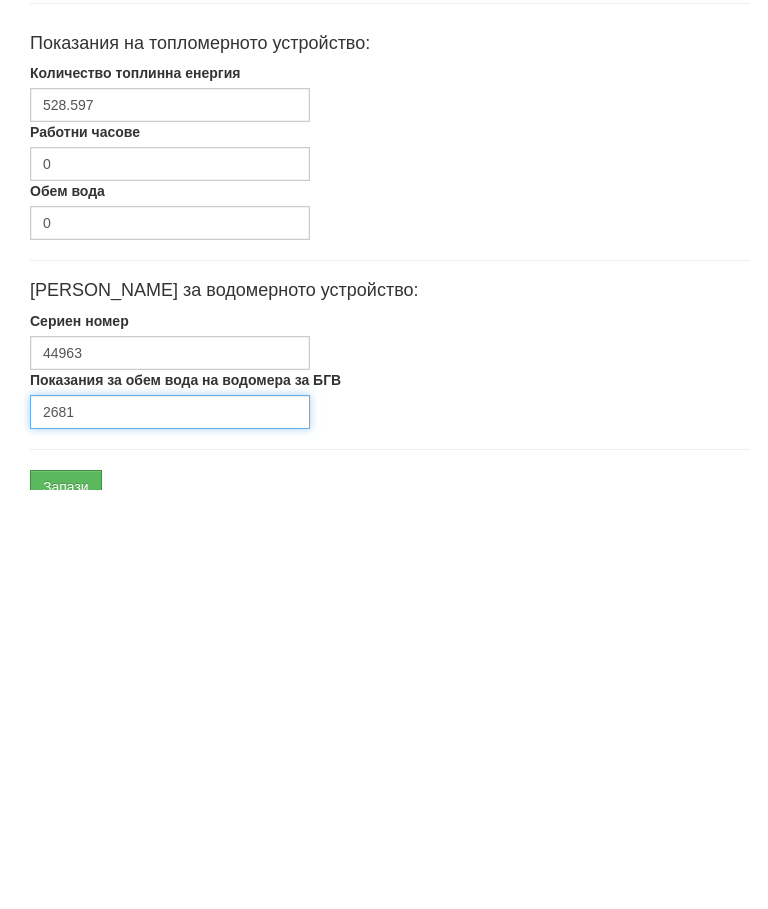 scroll, scrollTop: 857, scrollLeft: 0, axis: vertical 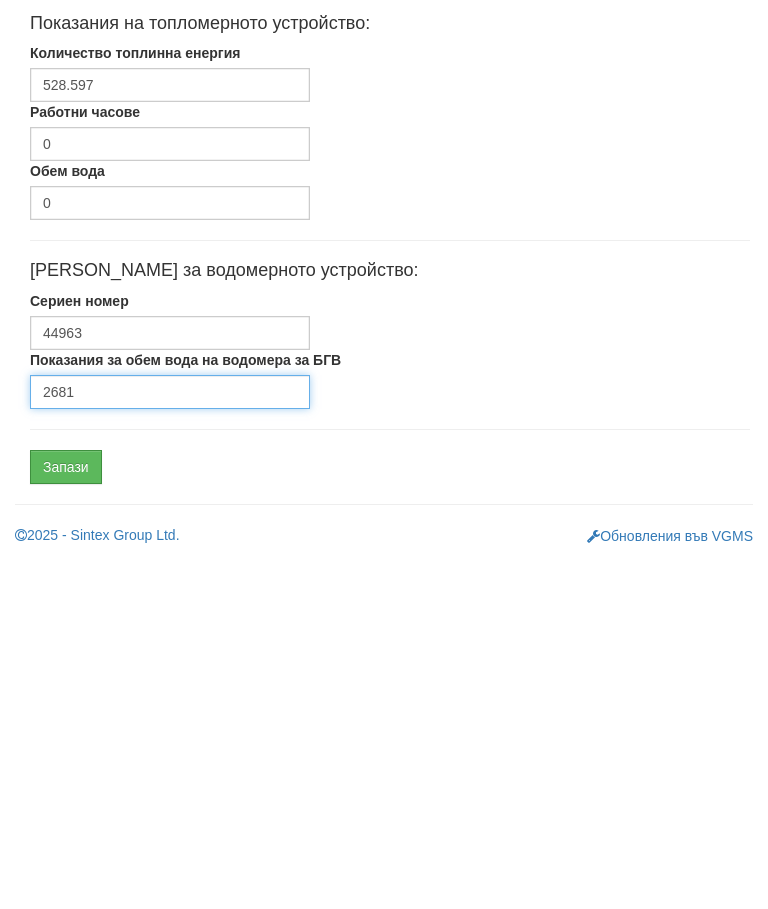 type on "2681" 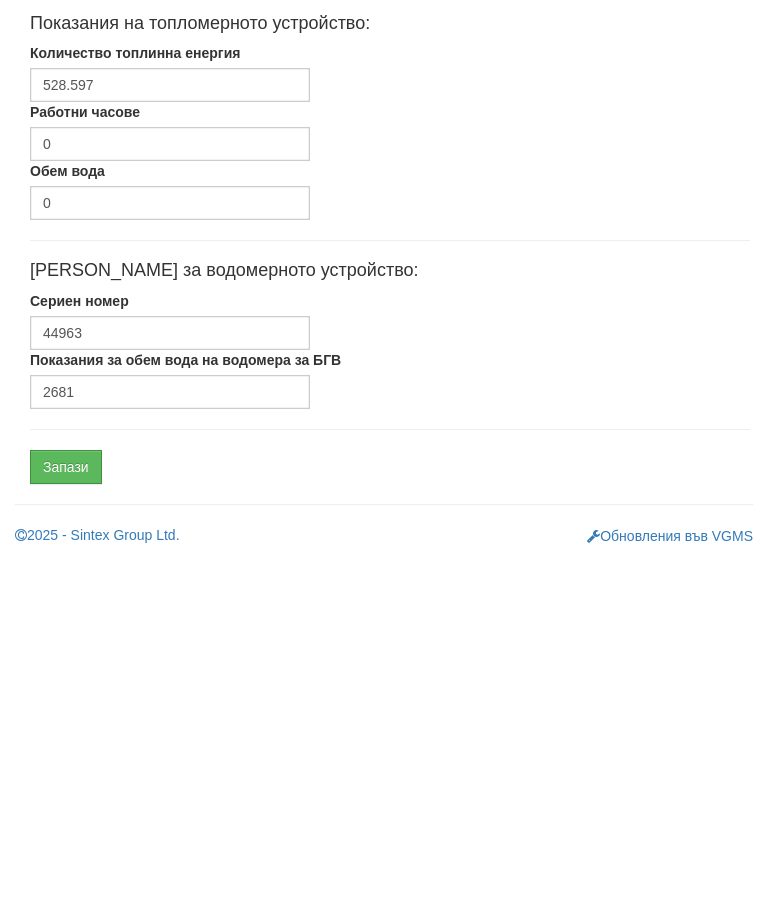click on "Запази" at bounding box center (66, 831) 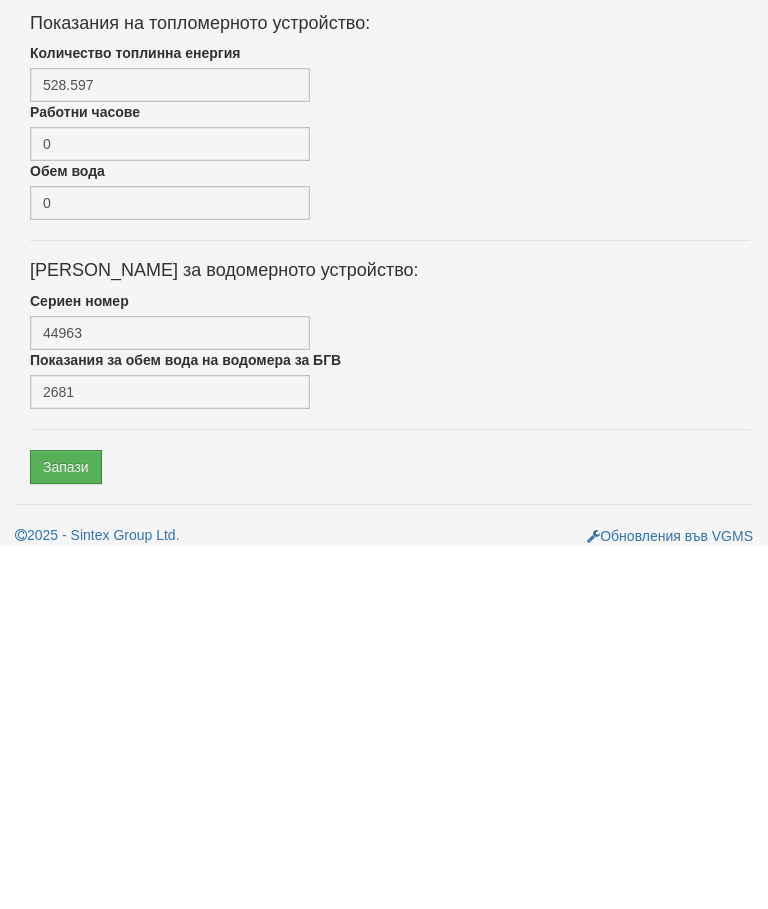 scroll, scrollTop: 948, scrollLeft: 0, axis: vertical 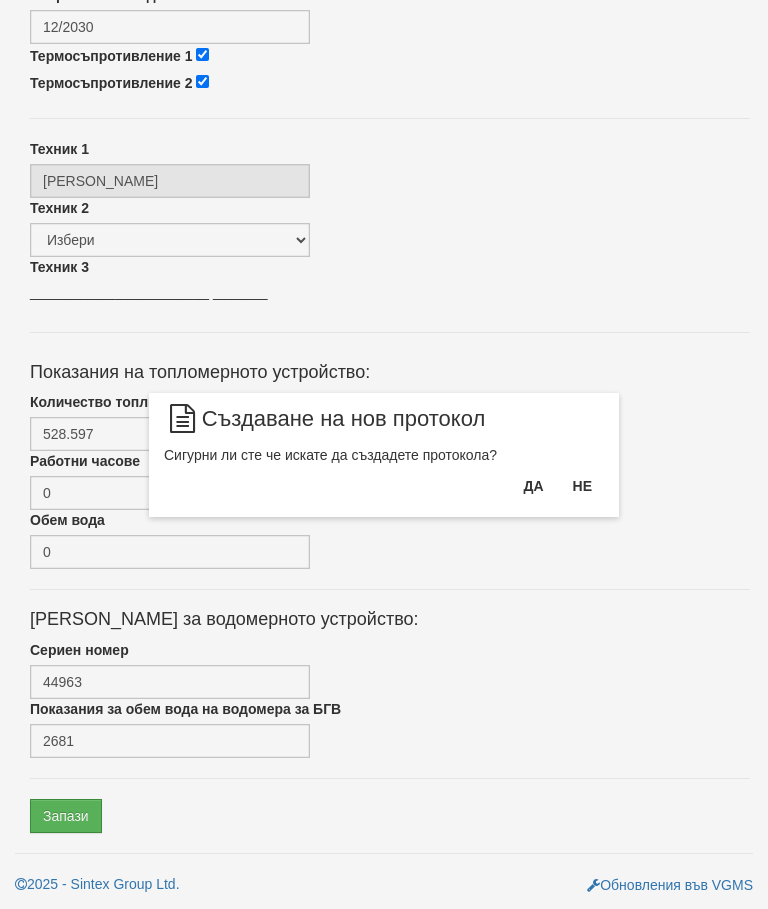 click on "Да" at bounding box center [533, 486] 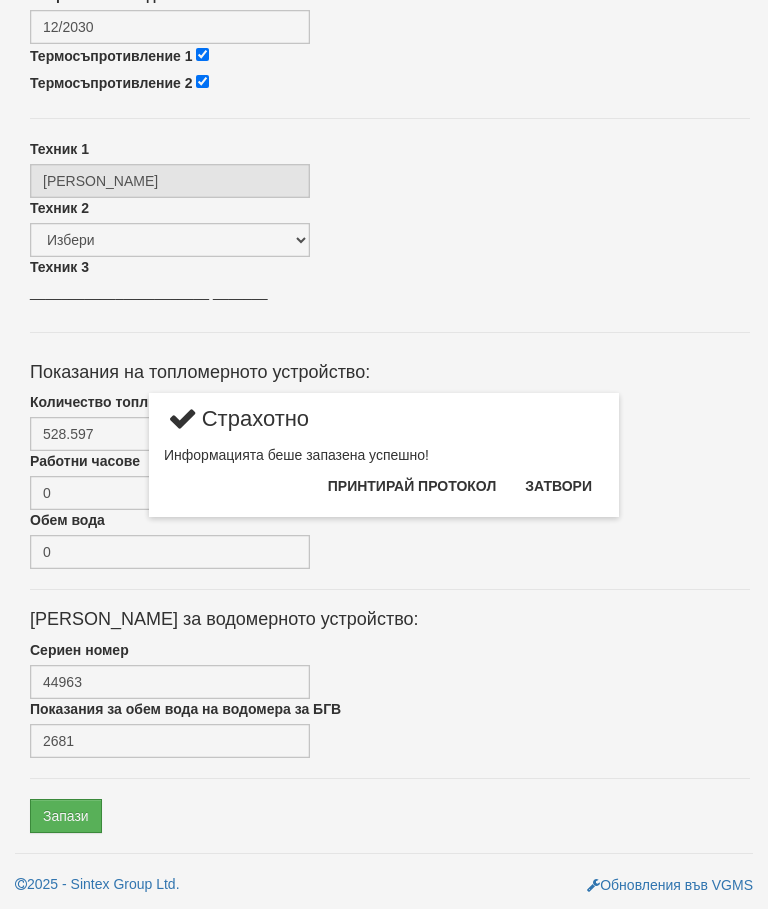 click on "Затвори" at bounding box center (558, 486) 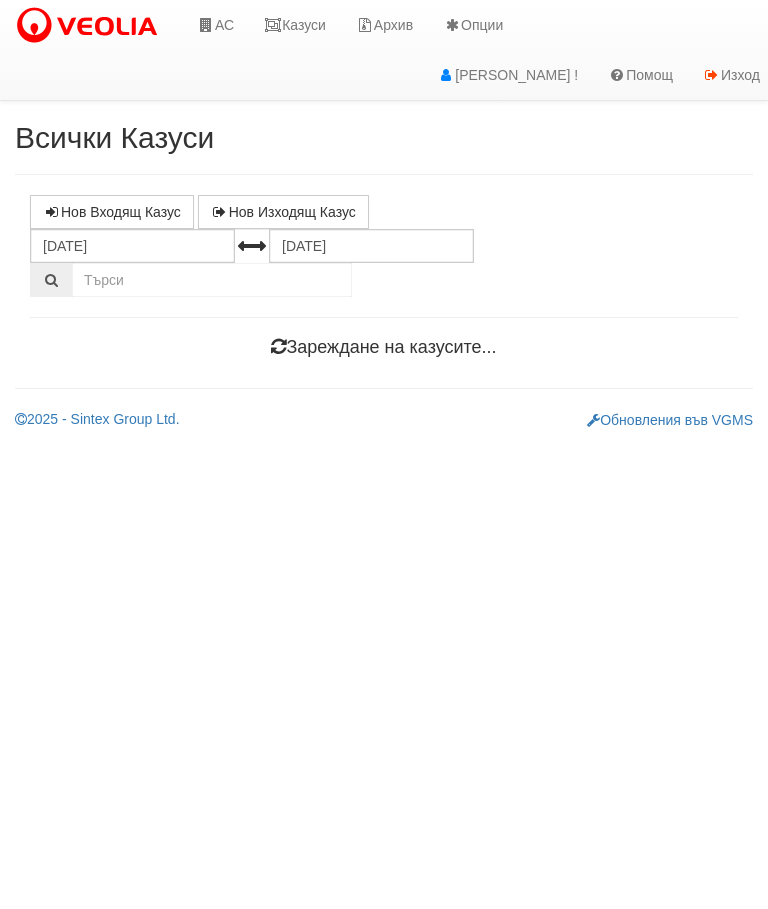 scroll, scrollTop: 0, scrollLeft: 0, axis: both 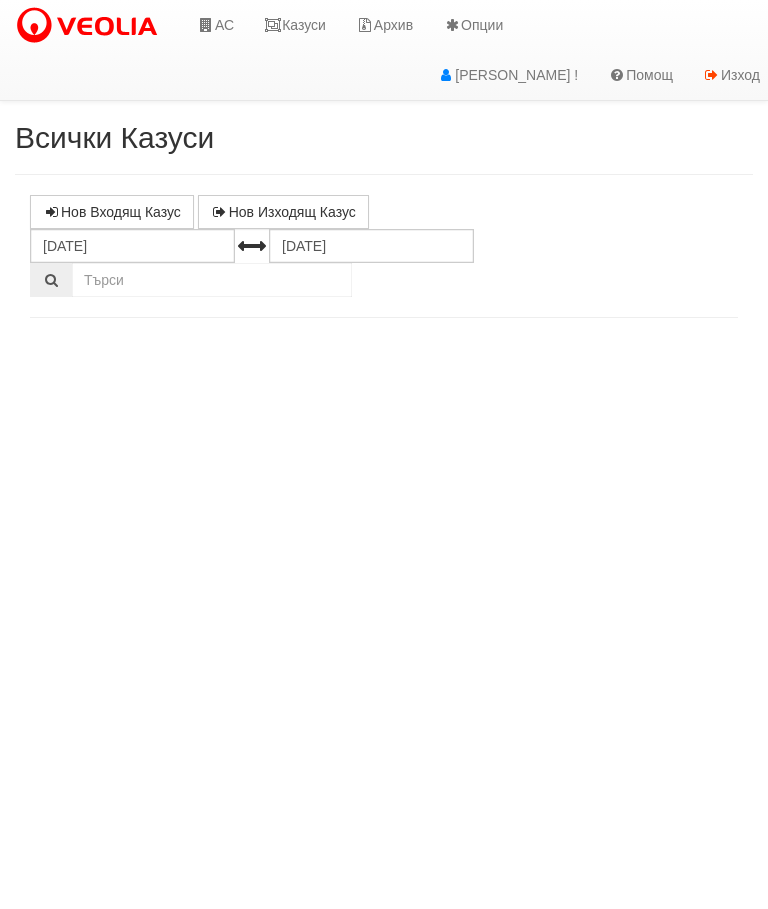 select on "10" 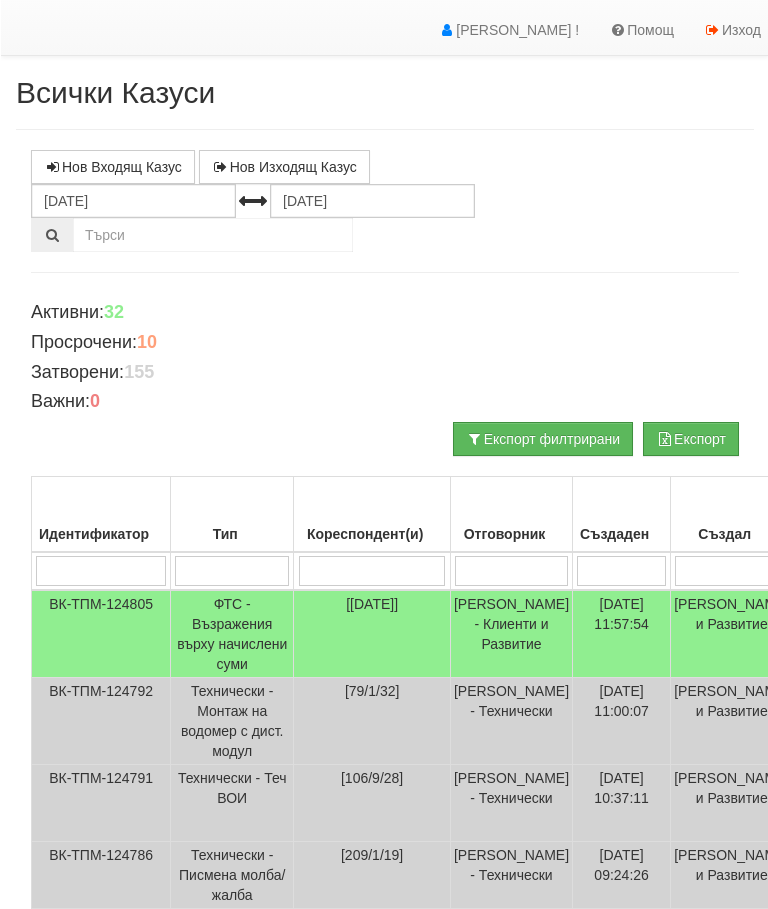 scroll, scrollTop: 0, scrollLeft: 0, axis: both 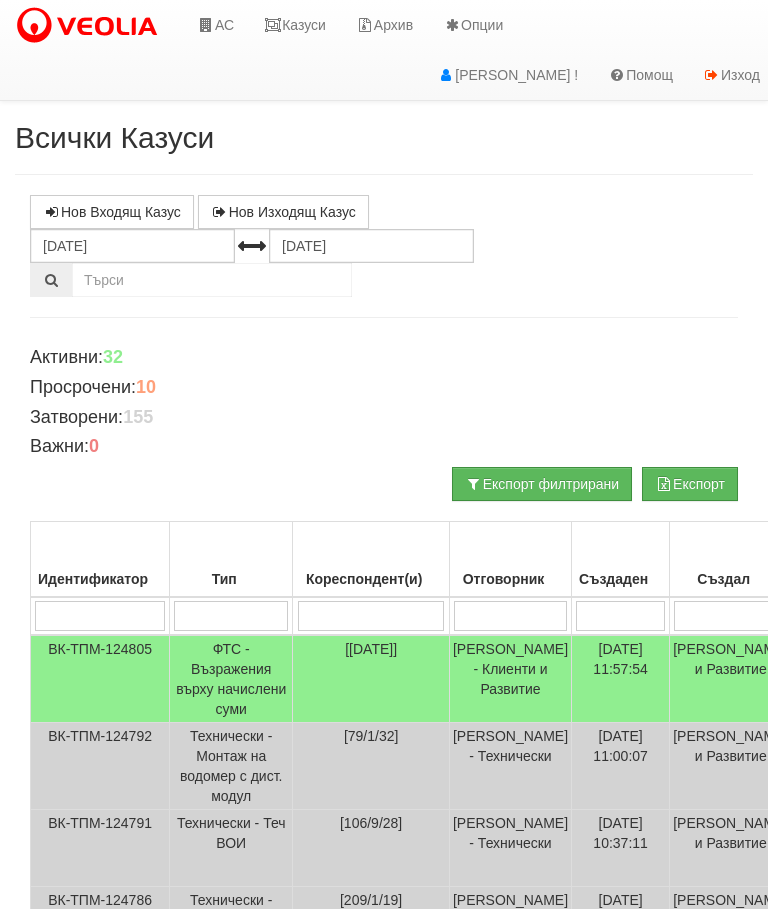 click on "Казуси" at bounding box center [295, 25] 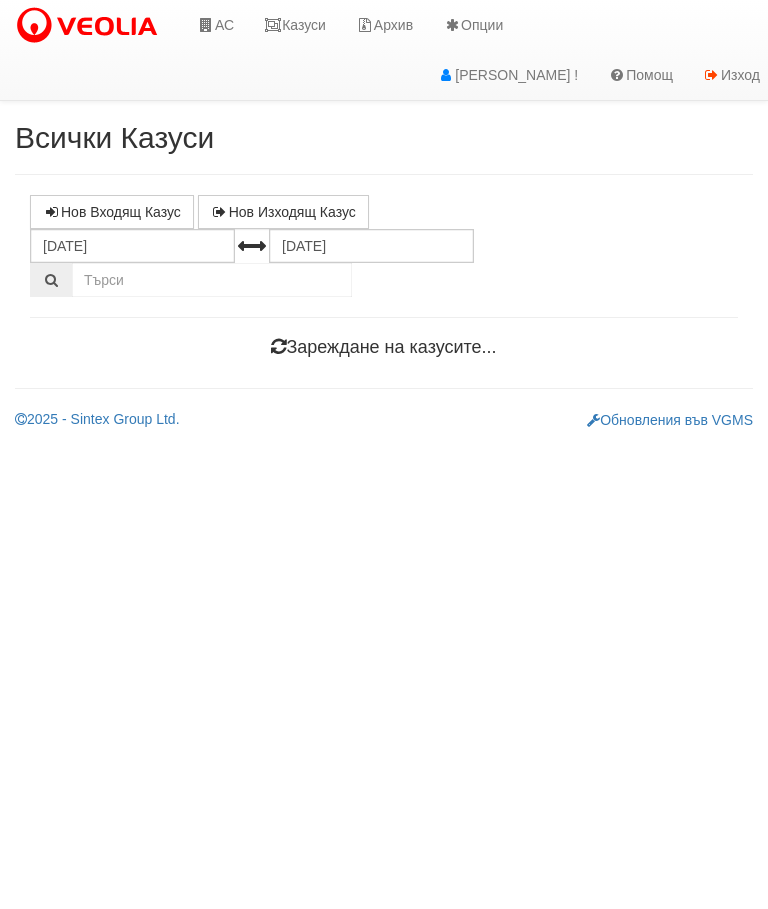 scroll, scrollTop: 0, scrollLeft: 0, axis: both 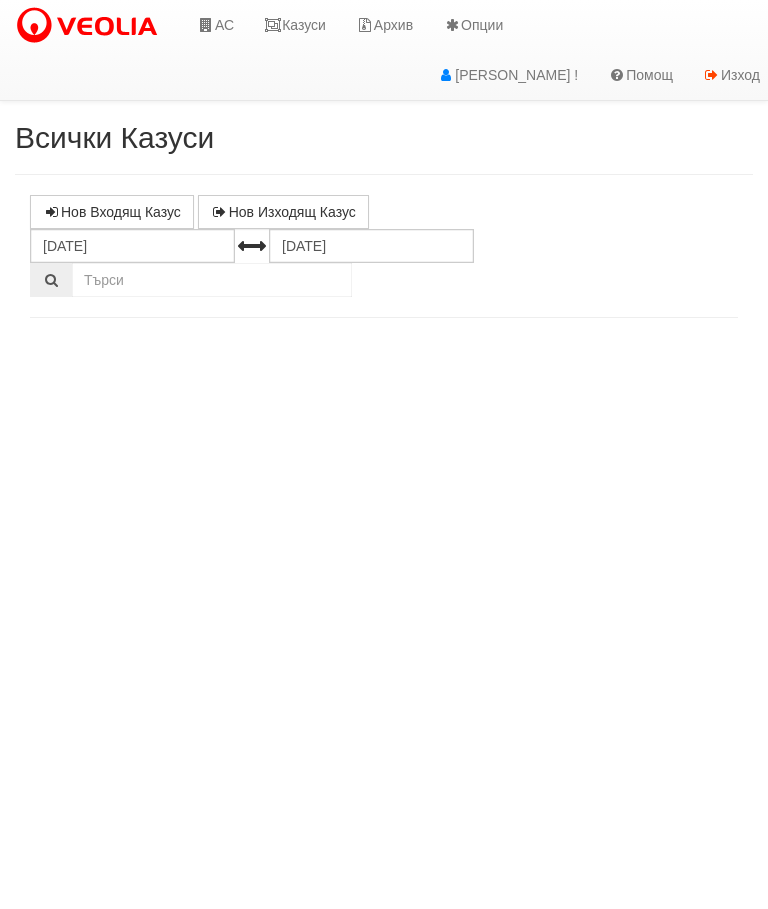 select on "10" 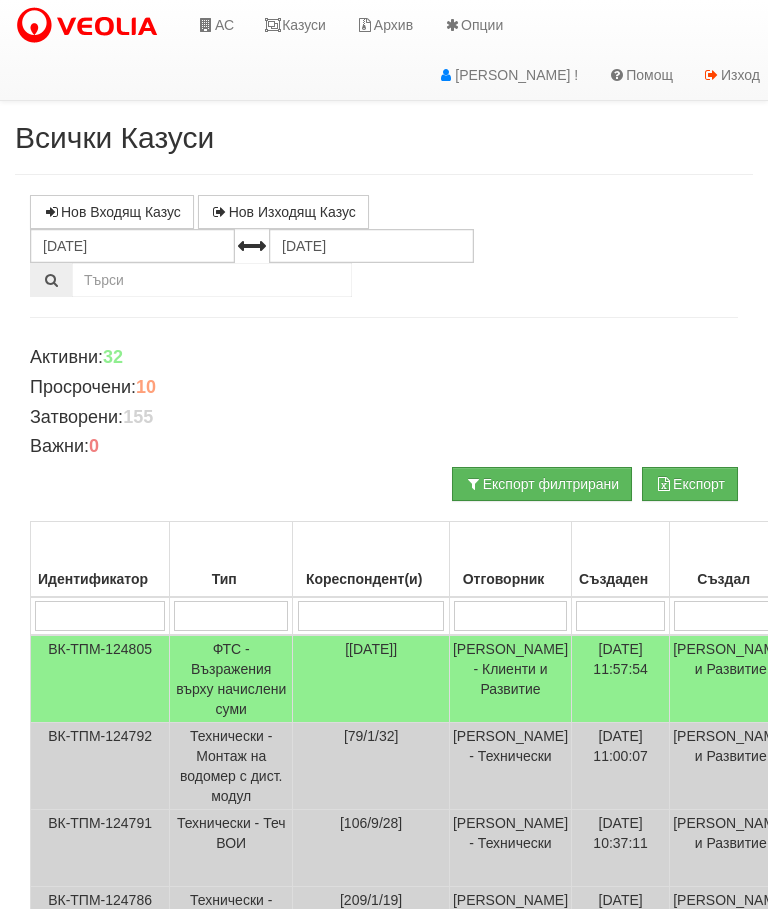 click on "Казуси" at bounding box center [295, 25] 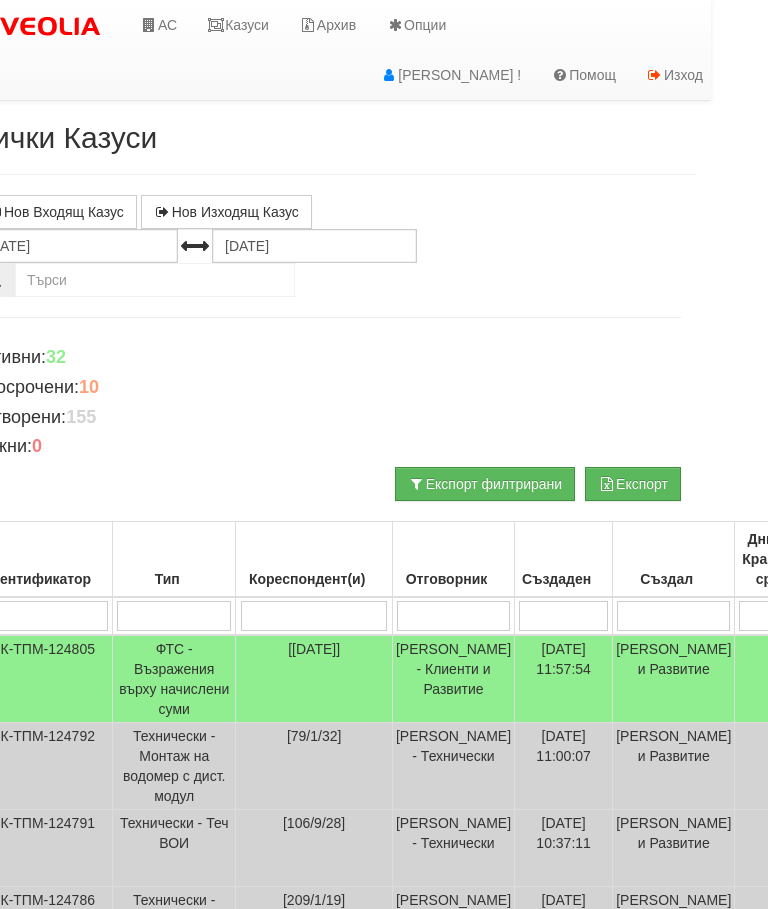 scroll, scrollTop: 0, scrollLeft: 0, axis: both 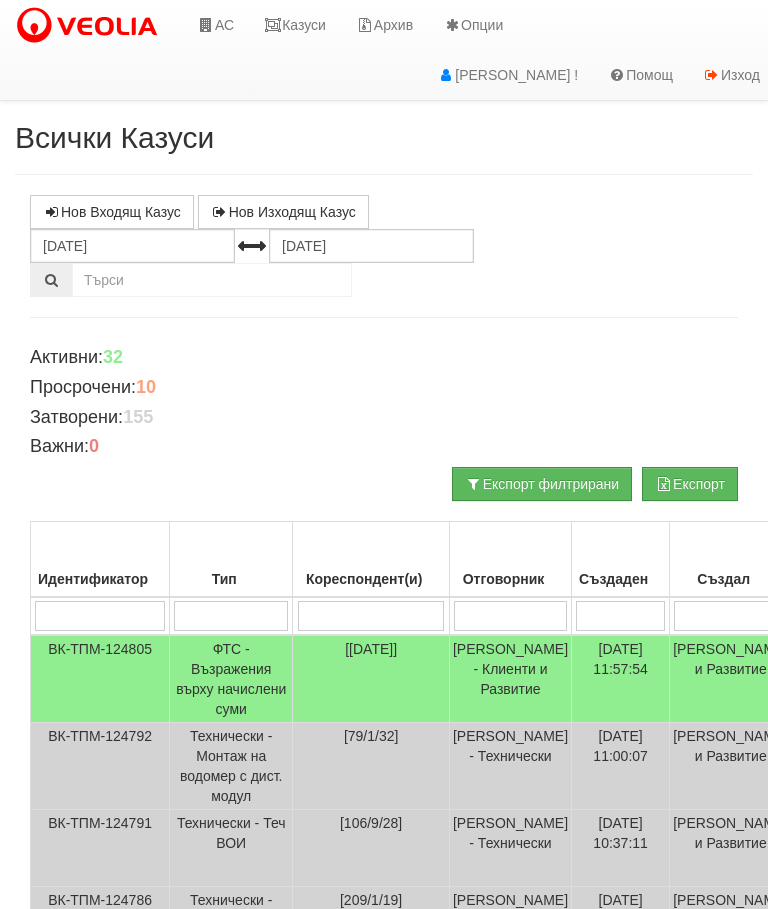 click on "ФТС - Възражения върху начислени суми" at bounding box center [231, 679] 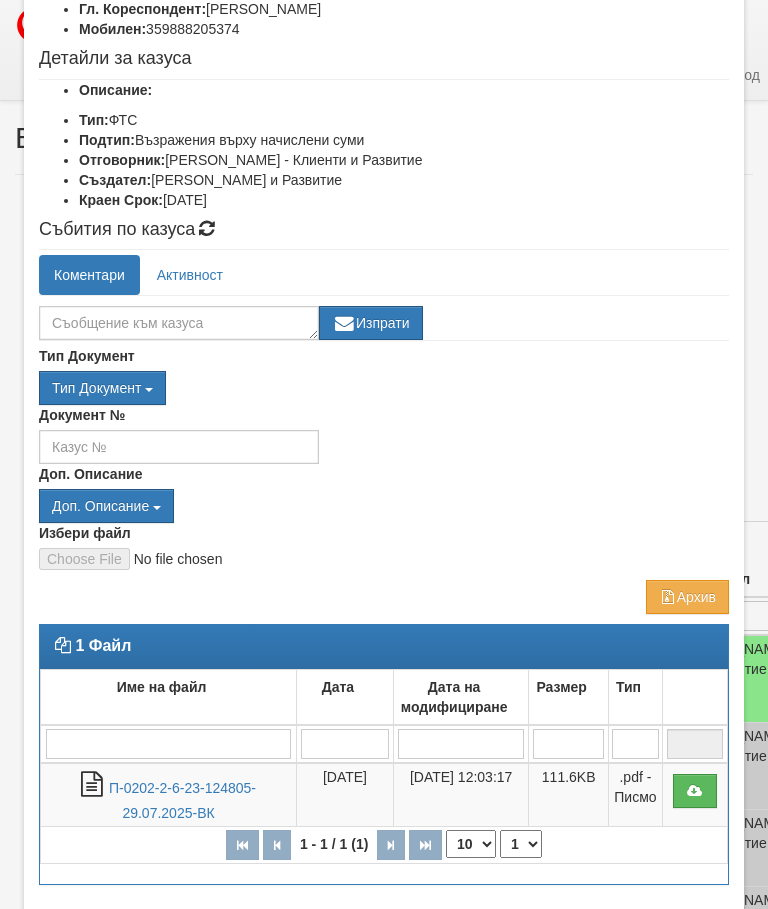 scroll, scrollTop: 245, scrollLeft: 0, axis: vertical 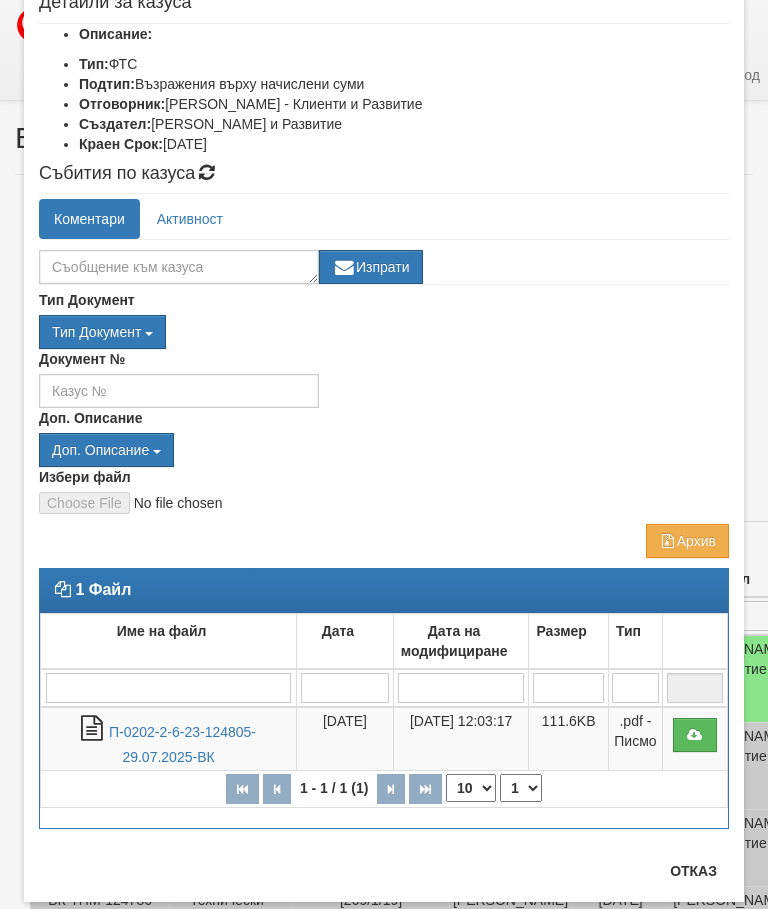 click on "П-0202-2-6-23-124805-29.07.2025-ВК" at bounding box center (182, 744) 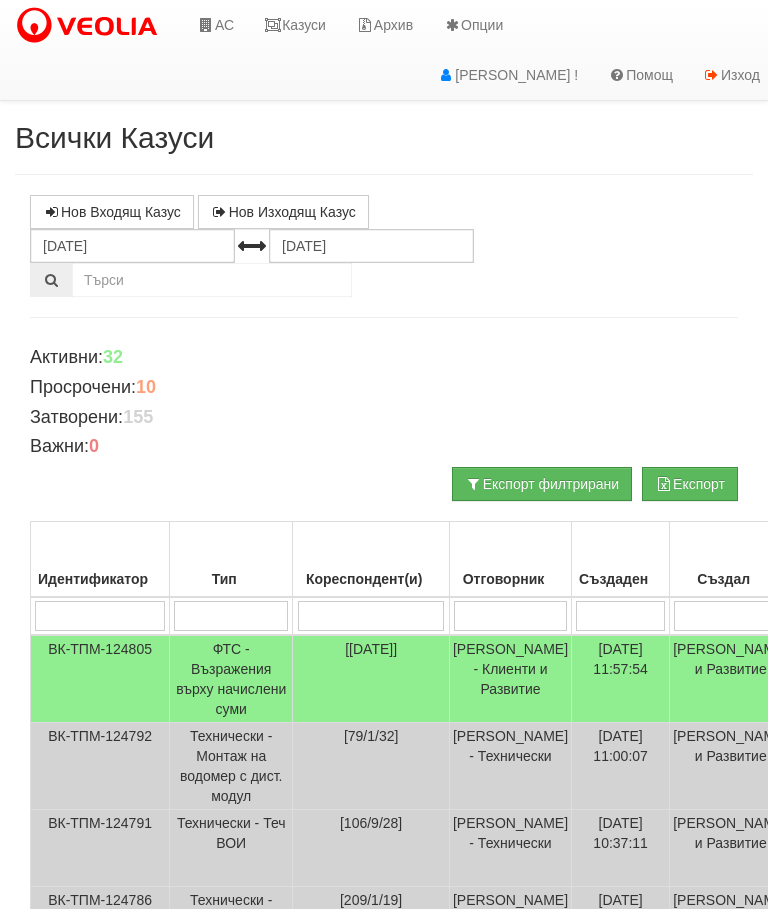 click on "Казуси" at bounding box center [295, 25] 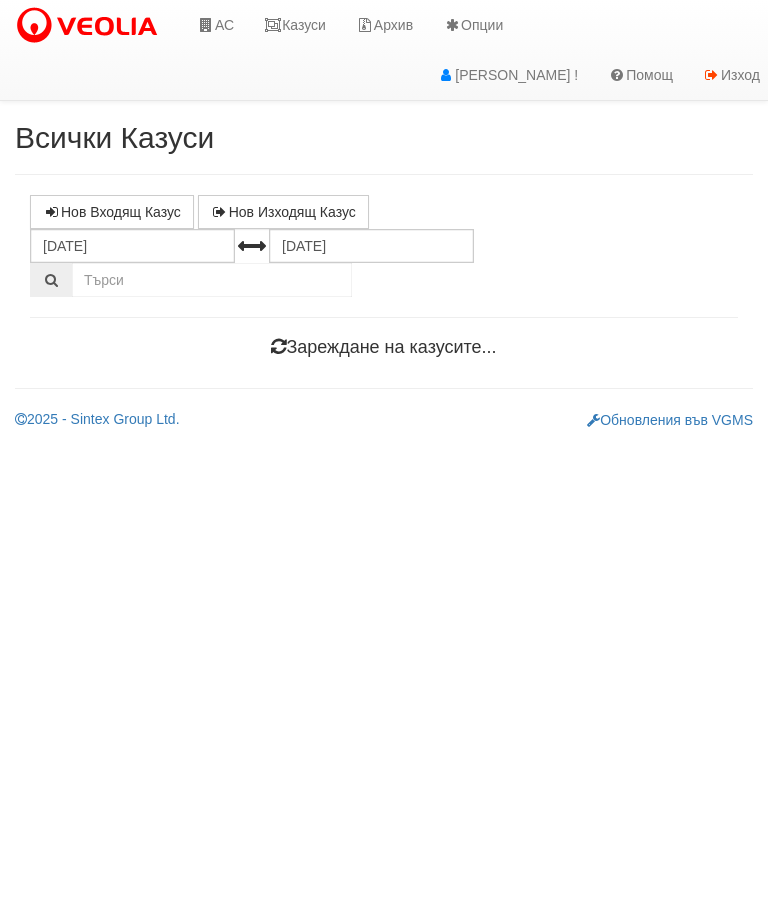 scroll, scrollTop: 0, scrollLeft: 0, axis: both 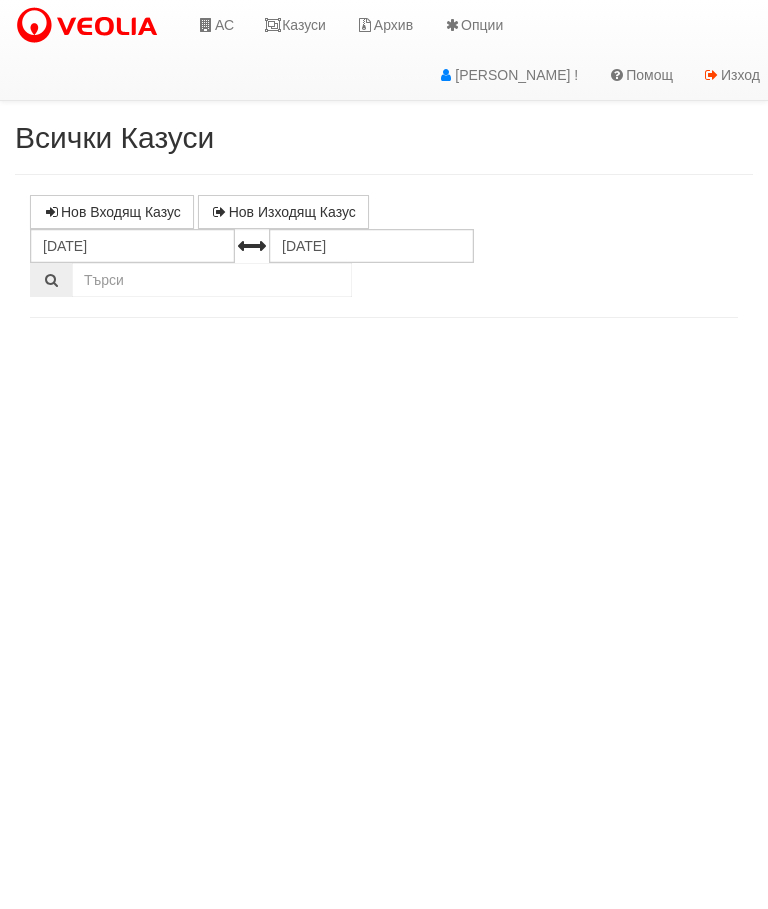 select on "10" 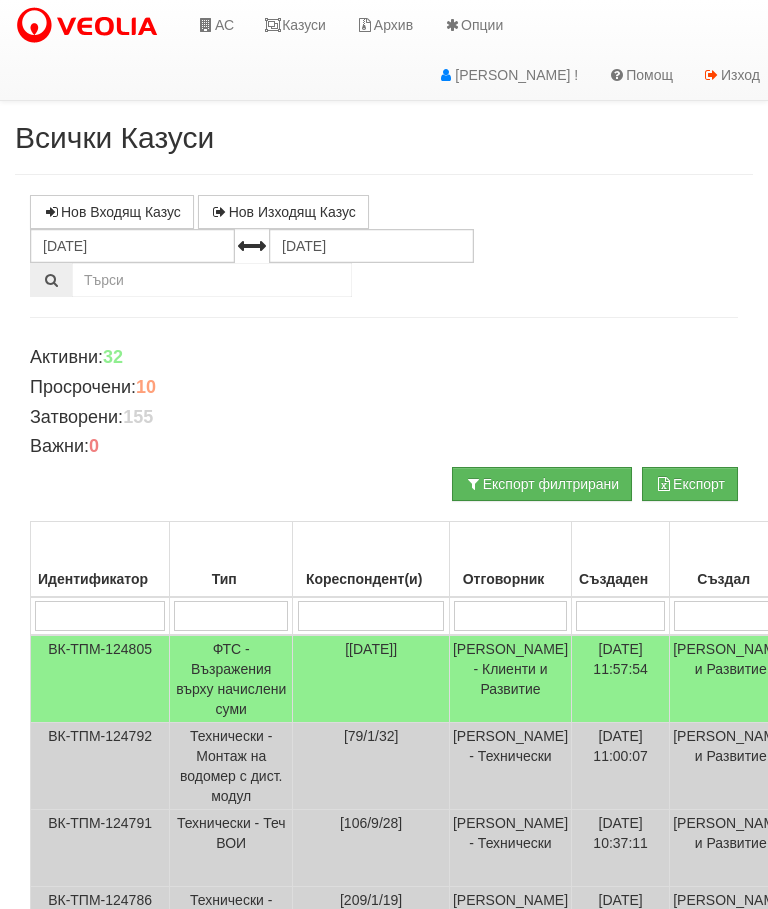 click on "Казуси" at bounding box center (295, 25) 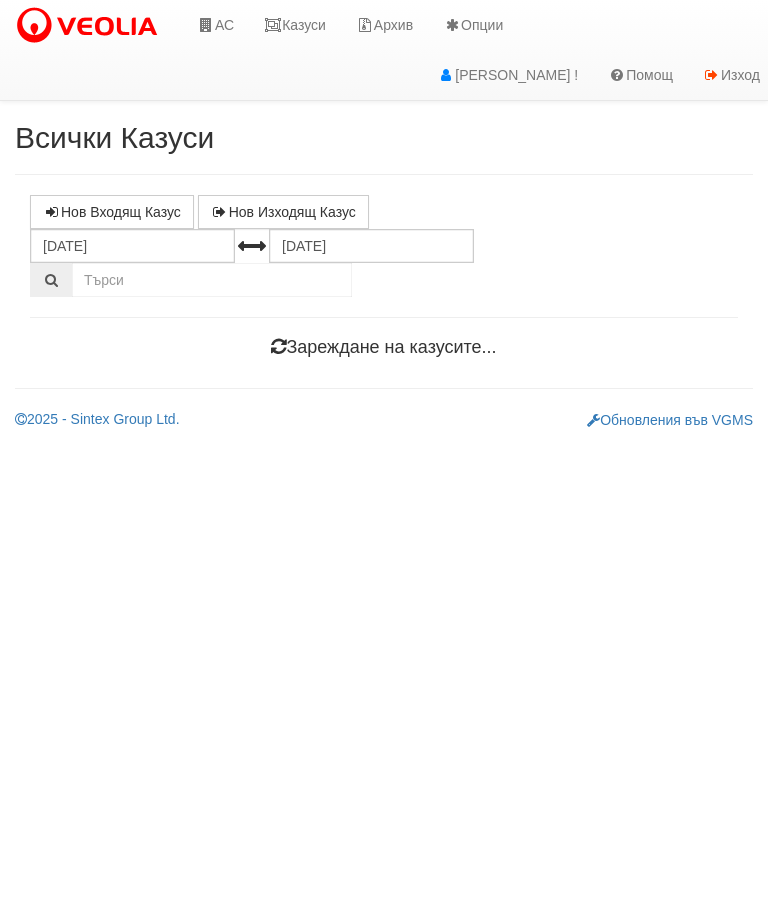 scroll, scrollTop: 0, scrollLeft: 0, axis: both 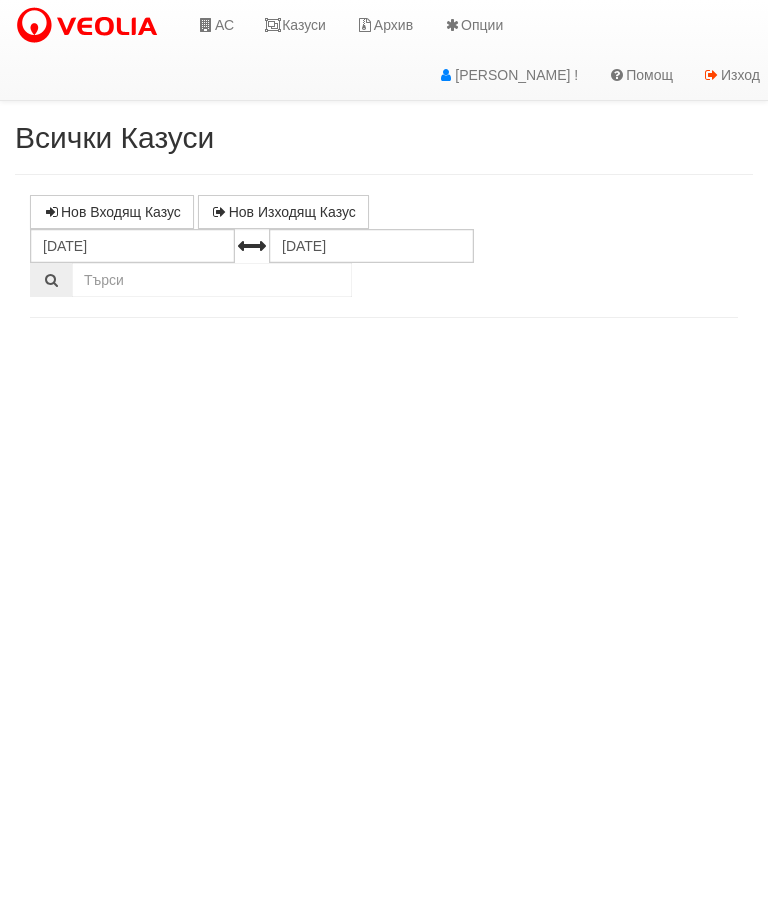select on "10" 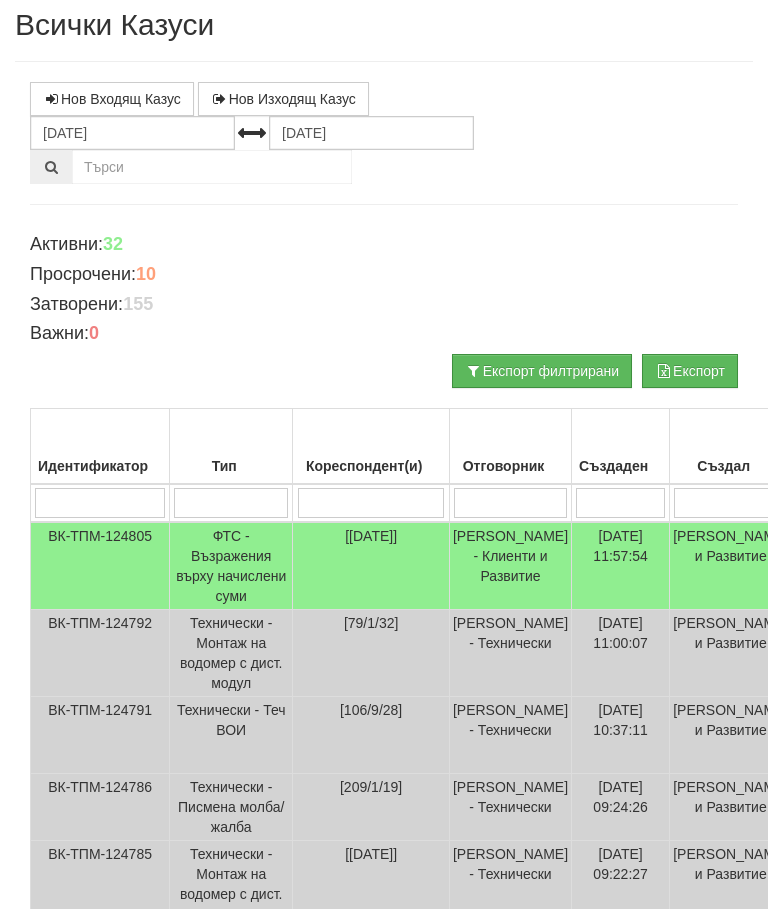 scroll, scrollTop: 0, scrollLeft: 0, axis: both 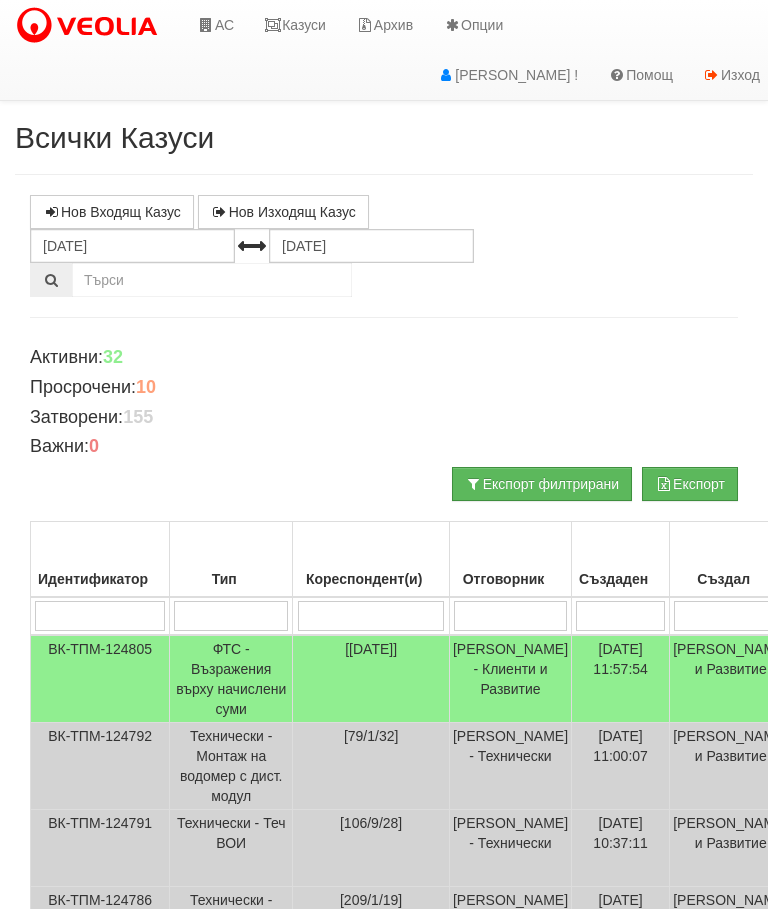 click on "Казуси" at bounding box center (295, 25) 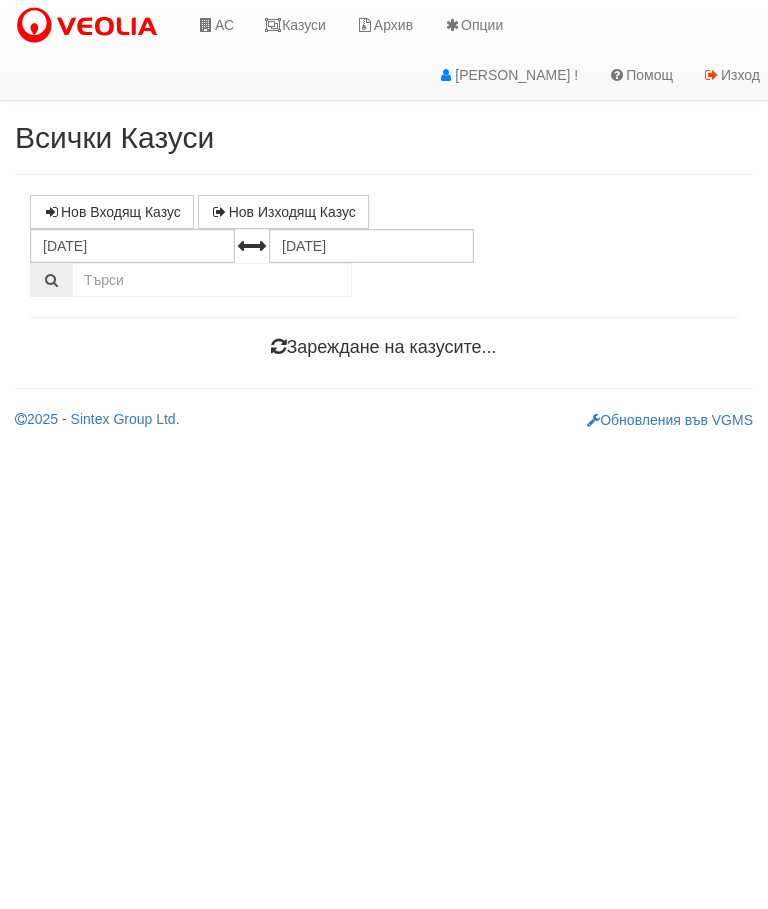 scroll, scrollTop: 0, scrollLeft: 0, axis: both 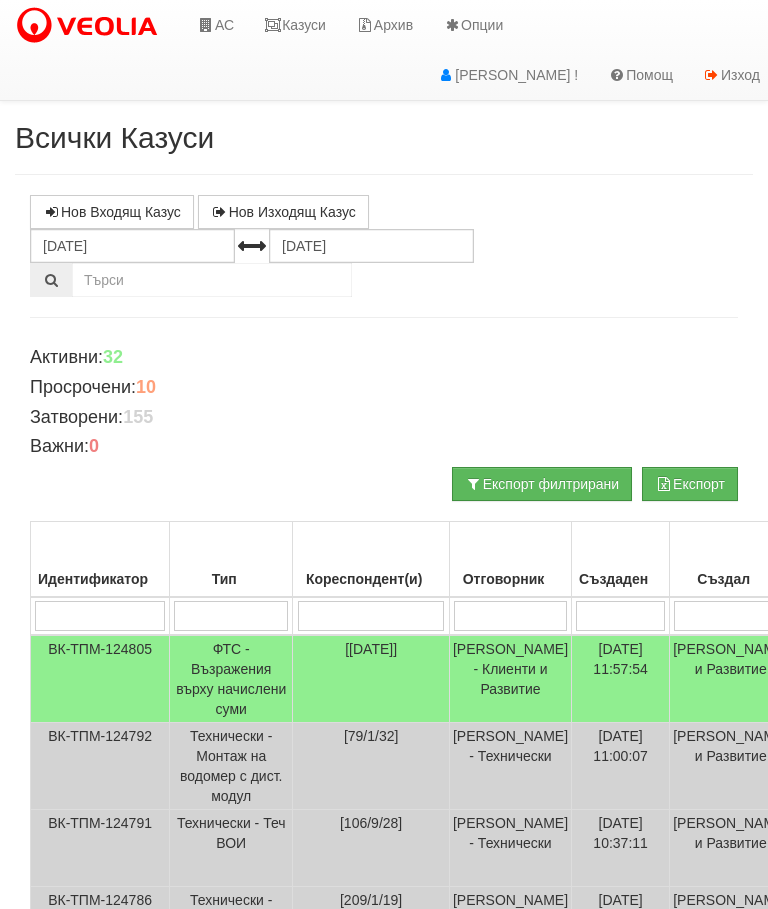 click on "Казуси" at bounding box center [295, 25] 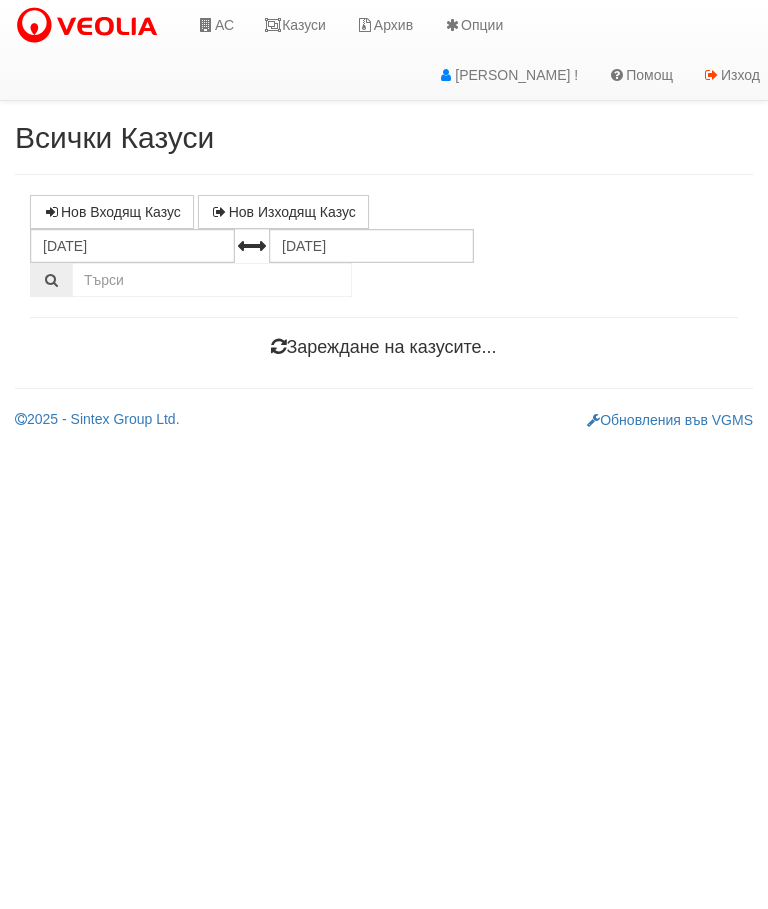 scroll, scrollTop: 0, scrollLeft: 0, axis: both 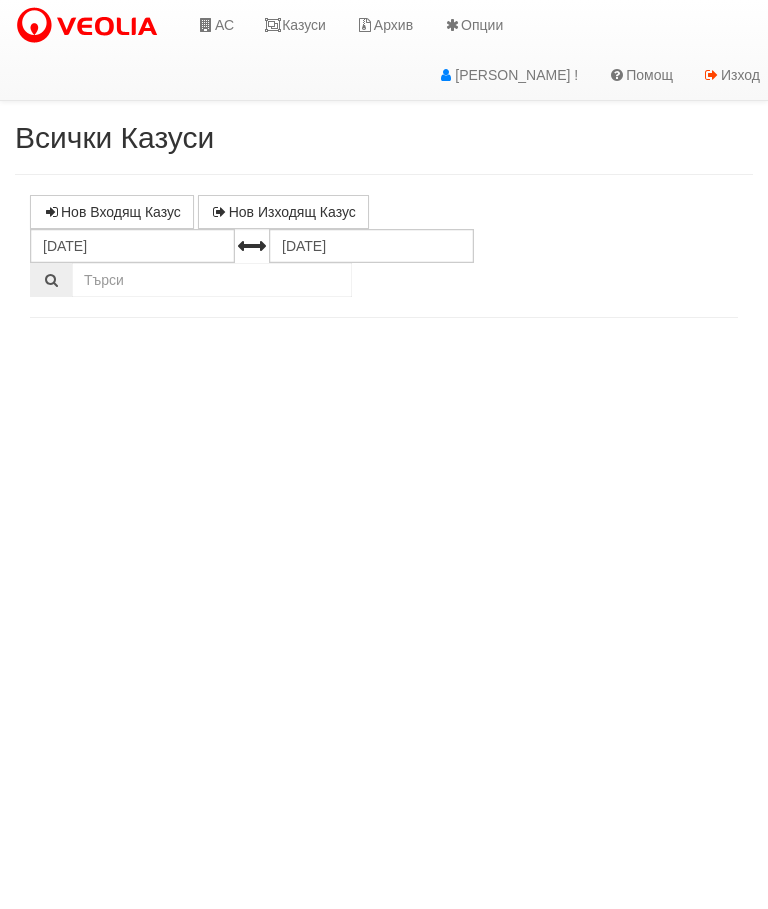select on "10" 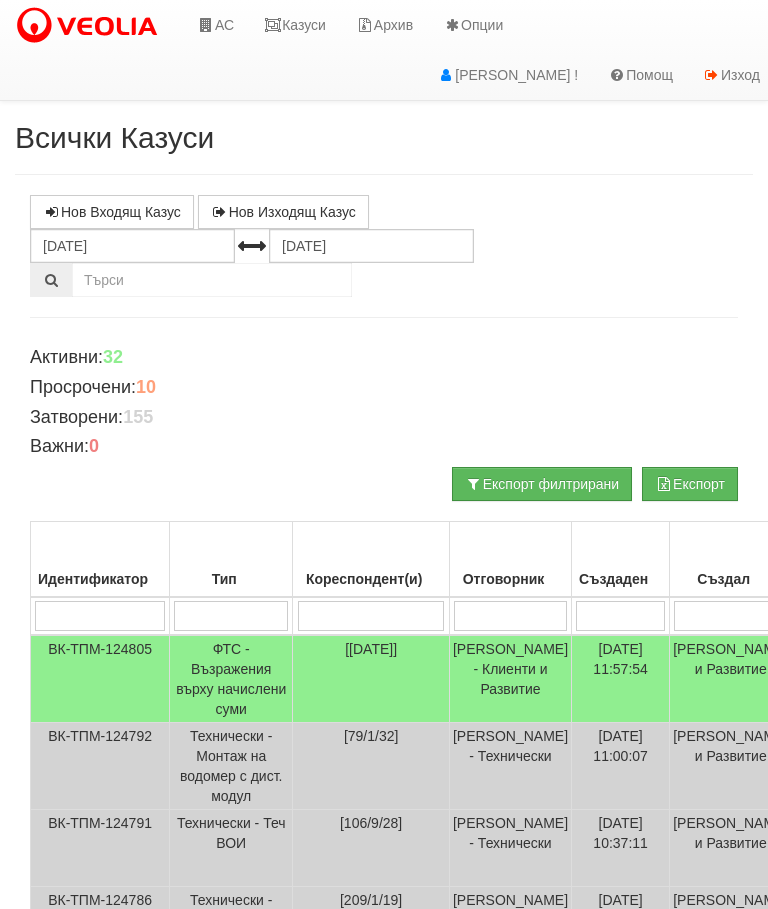 click on "Казуси" at bounding box center (295, 25) 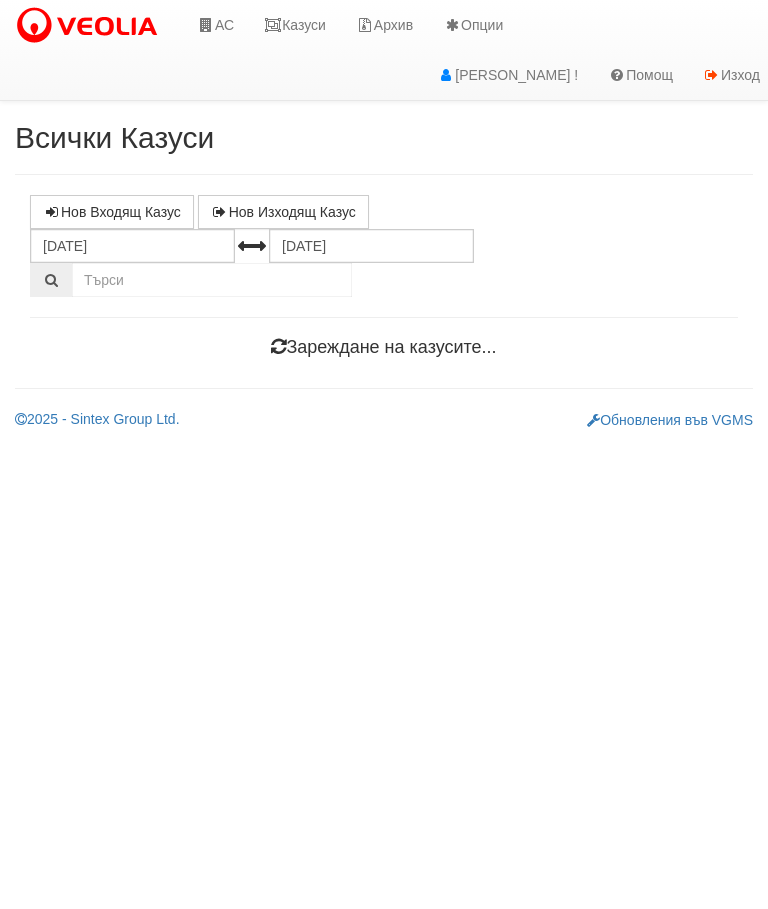 scroll, scrollTop: 0, scrollLeft: 0, axis: both 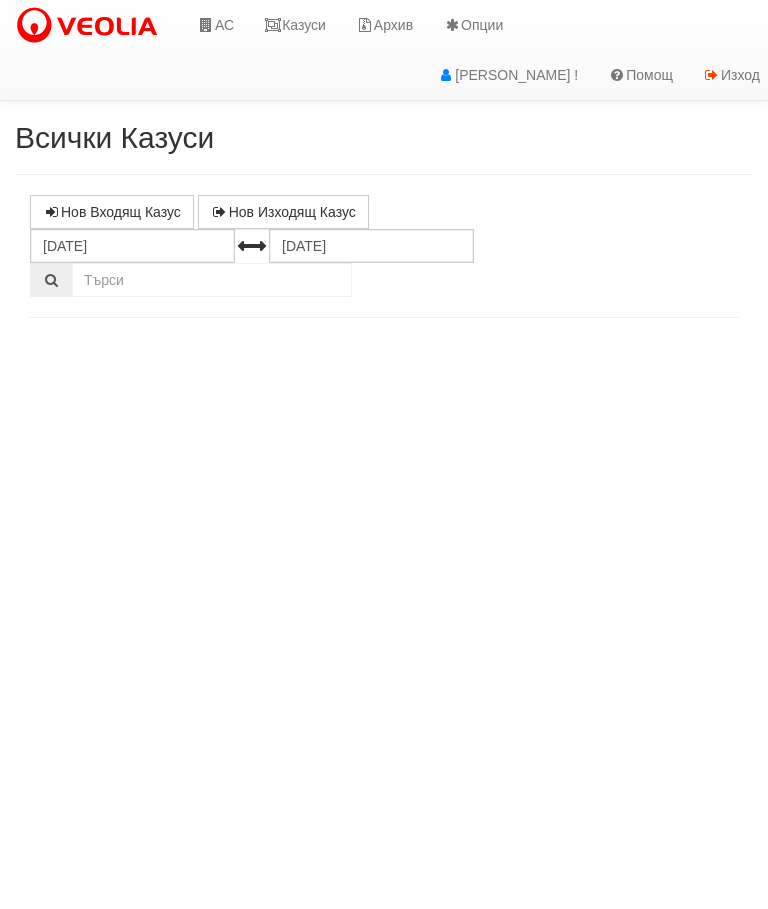 select on "10" 